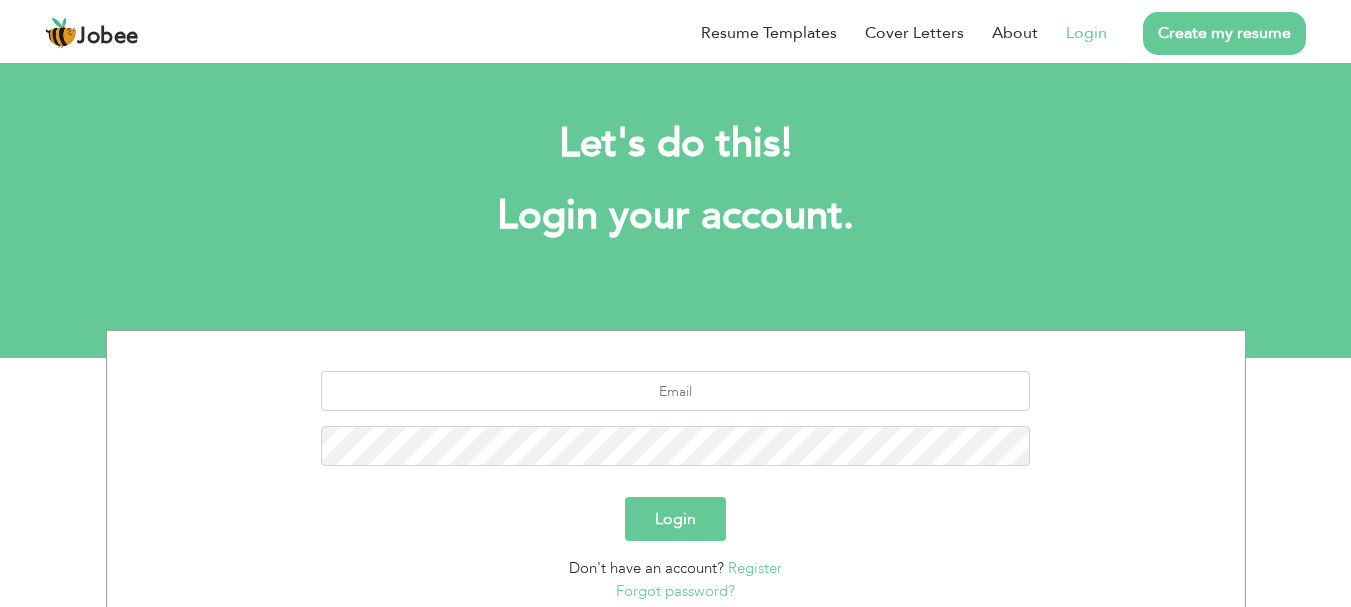 scroll, scrollTop: 0, scrollLeft: 0, axis: both 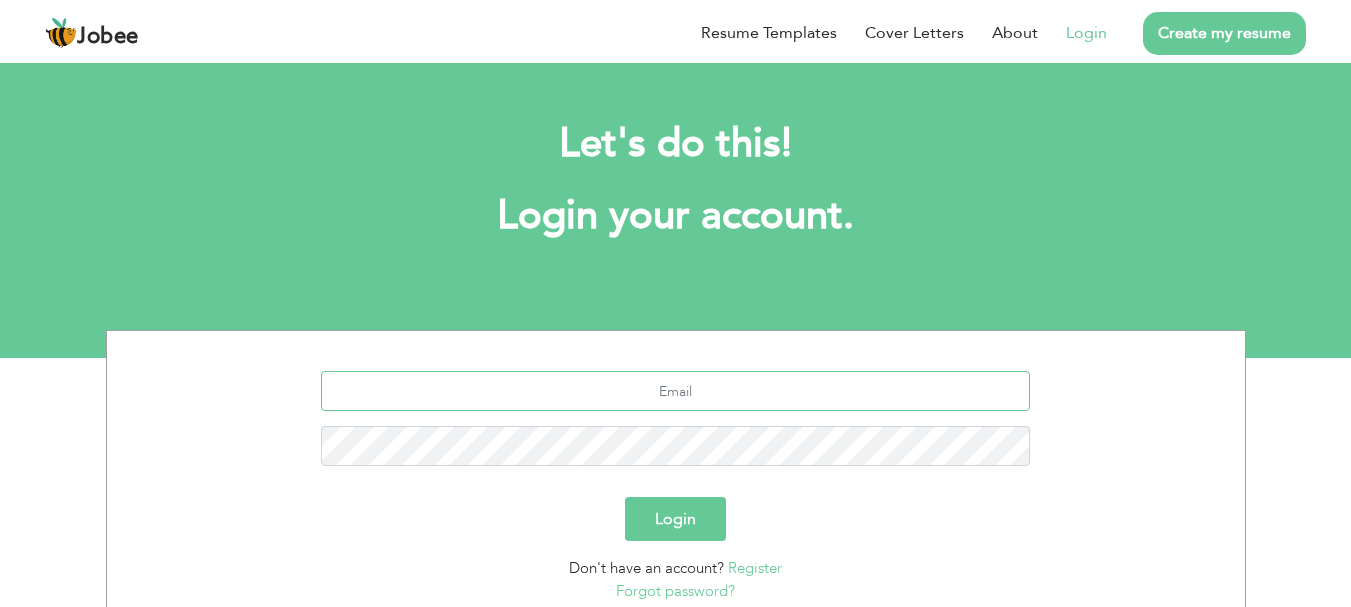 click at bounding box center [675, 391] 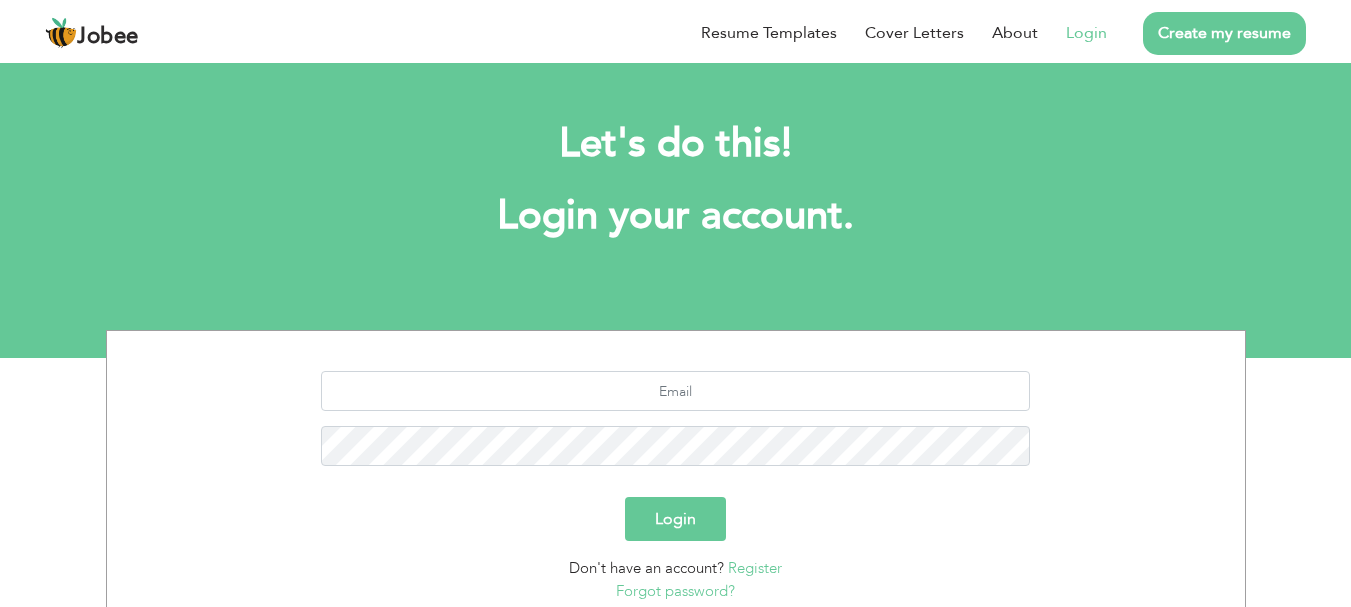 click on "Login" at bounding box center (1086, 33) 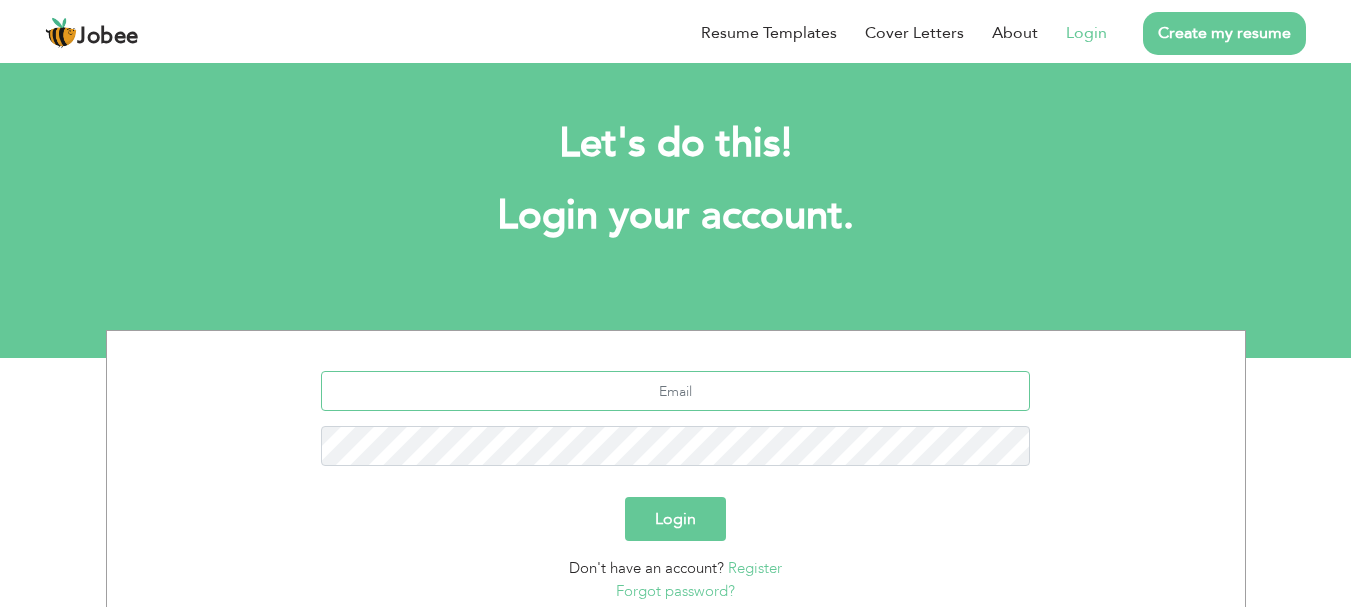 click at bounding box center [675, 391] 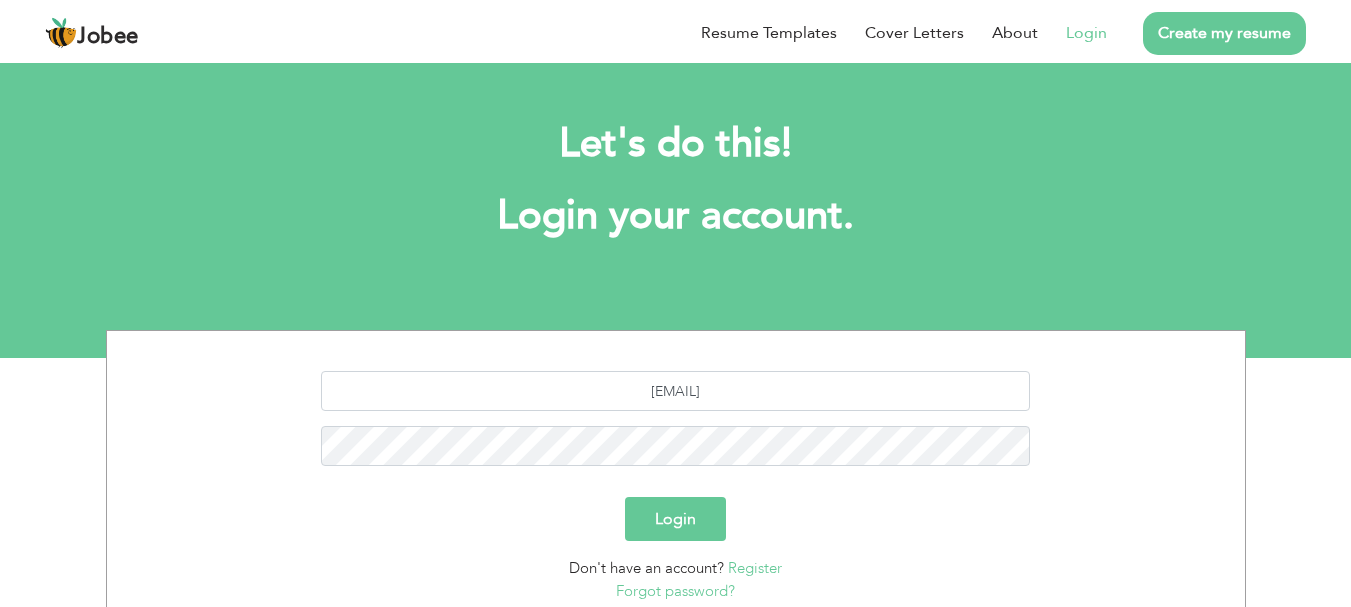click on "Login" at bounding box center [675, 519] 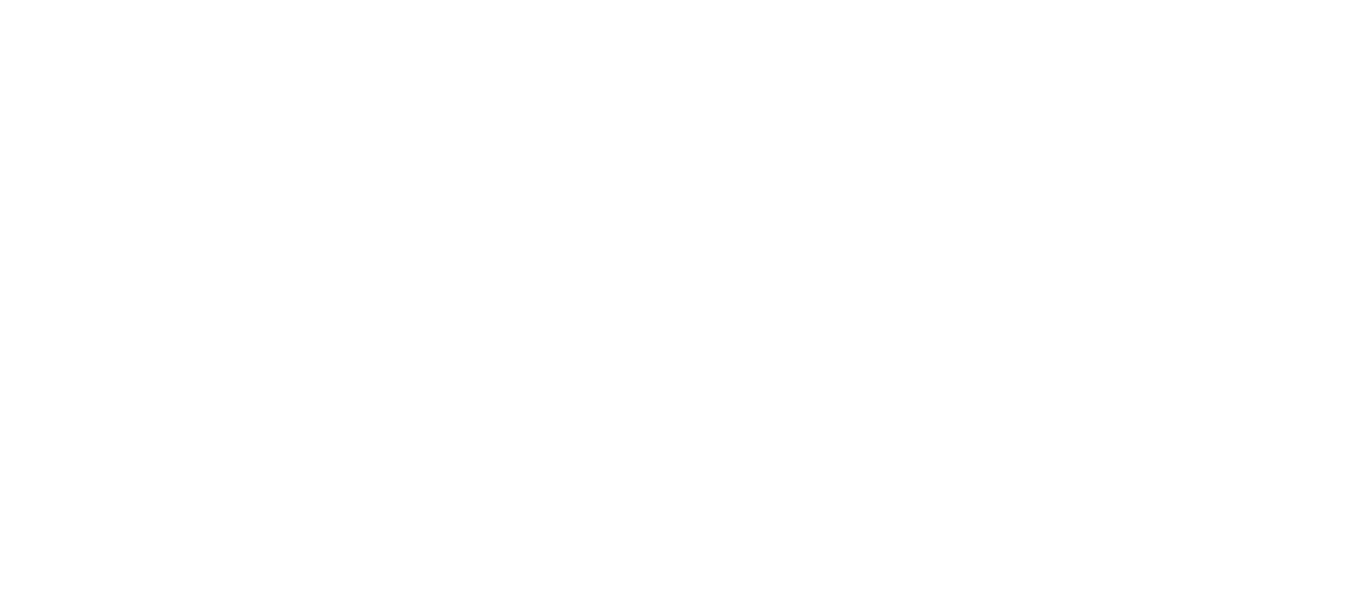 scroll, scrollTop: 0, scrollLeft: 0, axis: both 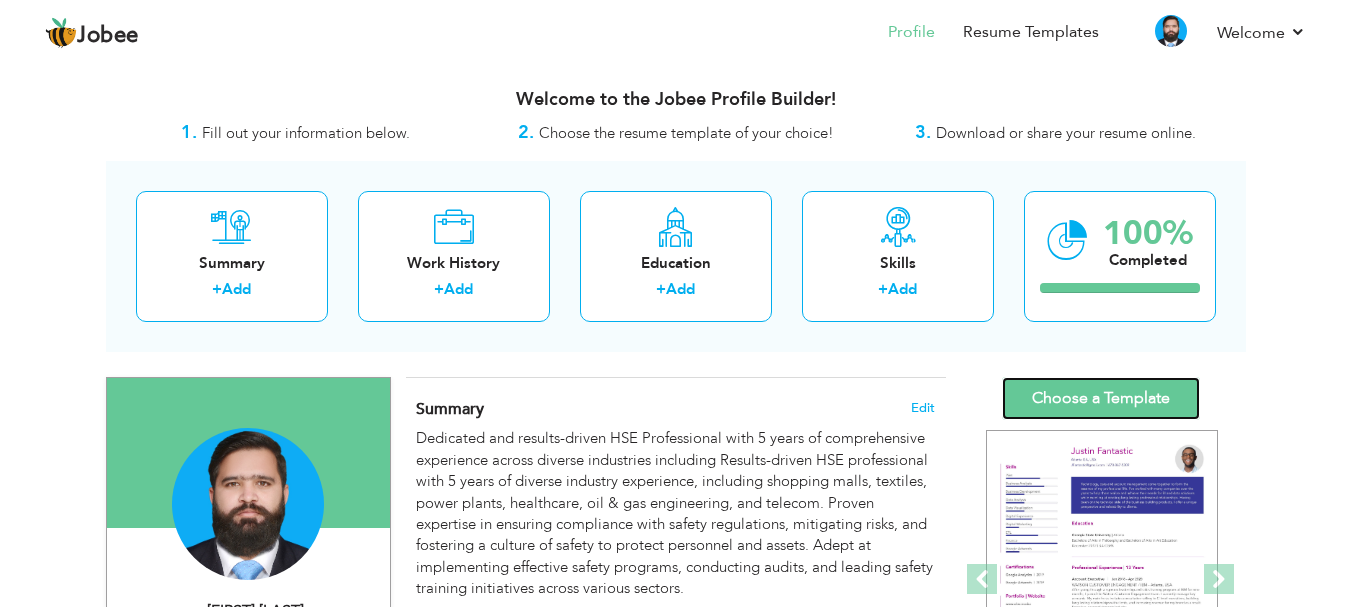 click on "Choose a Template" at bounding box center (1101, 398) 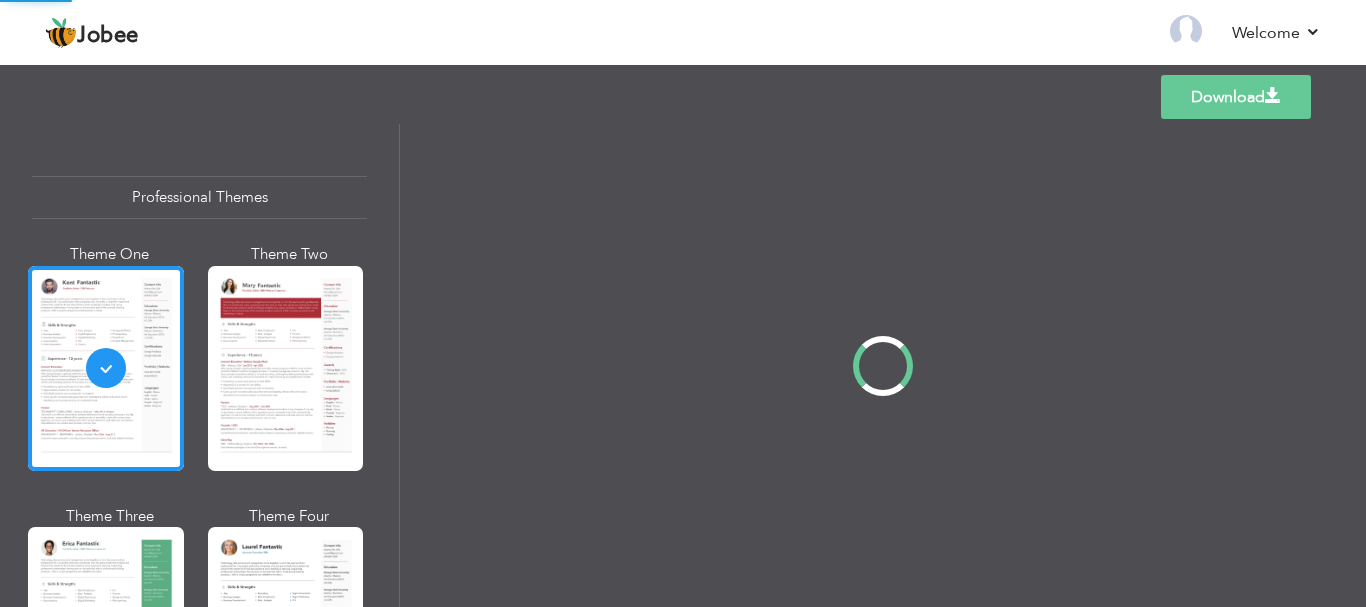 scroll, scrollTop: 0, scrollLeft: 0, axis: both 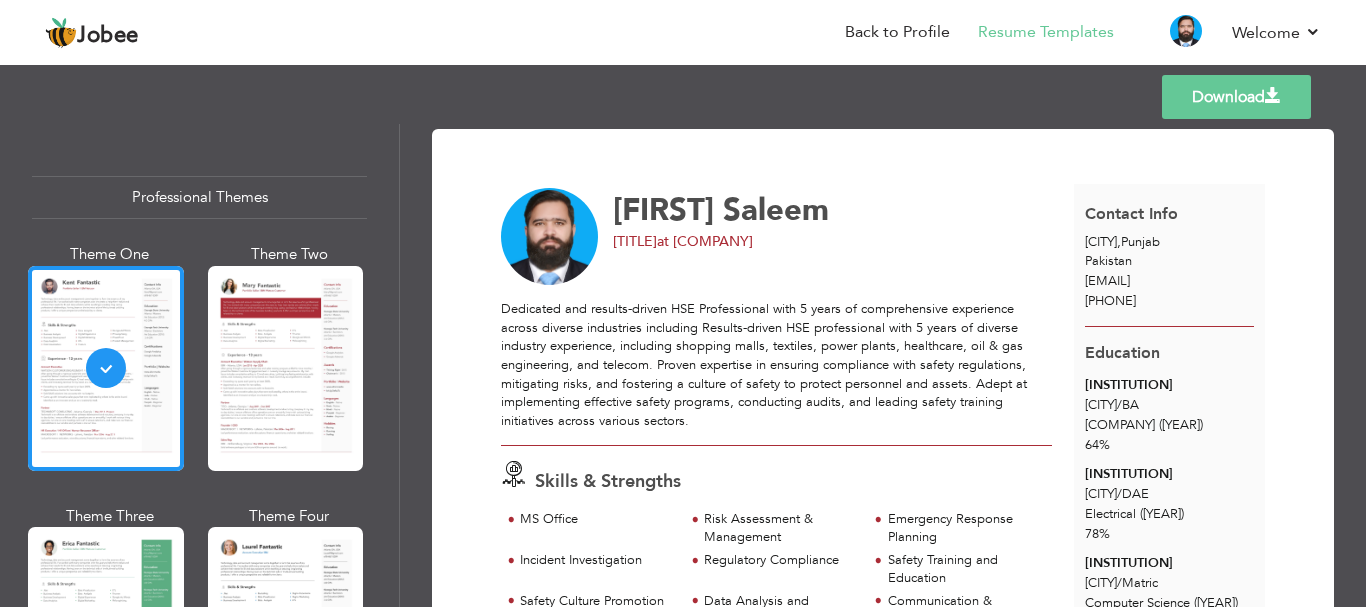 click on "Download" at bounding box center (1236, 97) 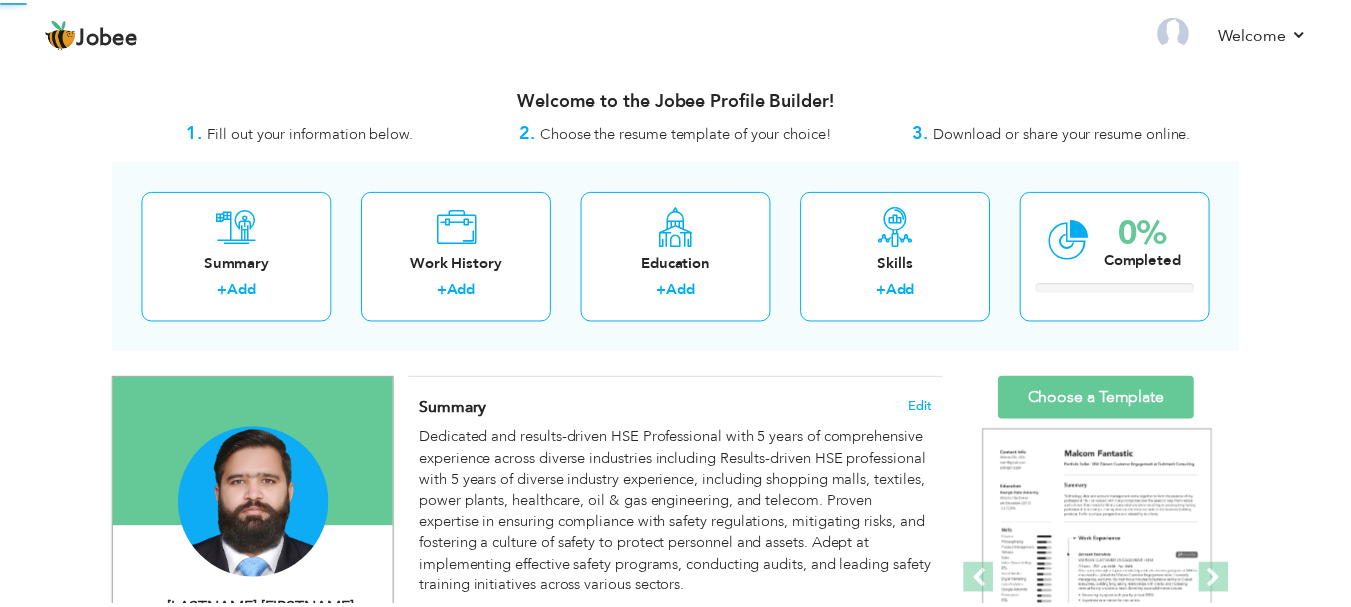 scroll, scrollTop: 0, scrollLeft: 0, axis: both 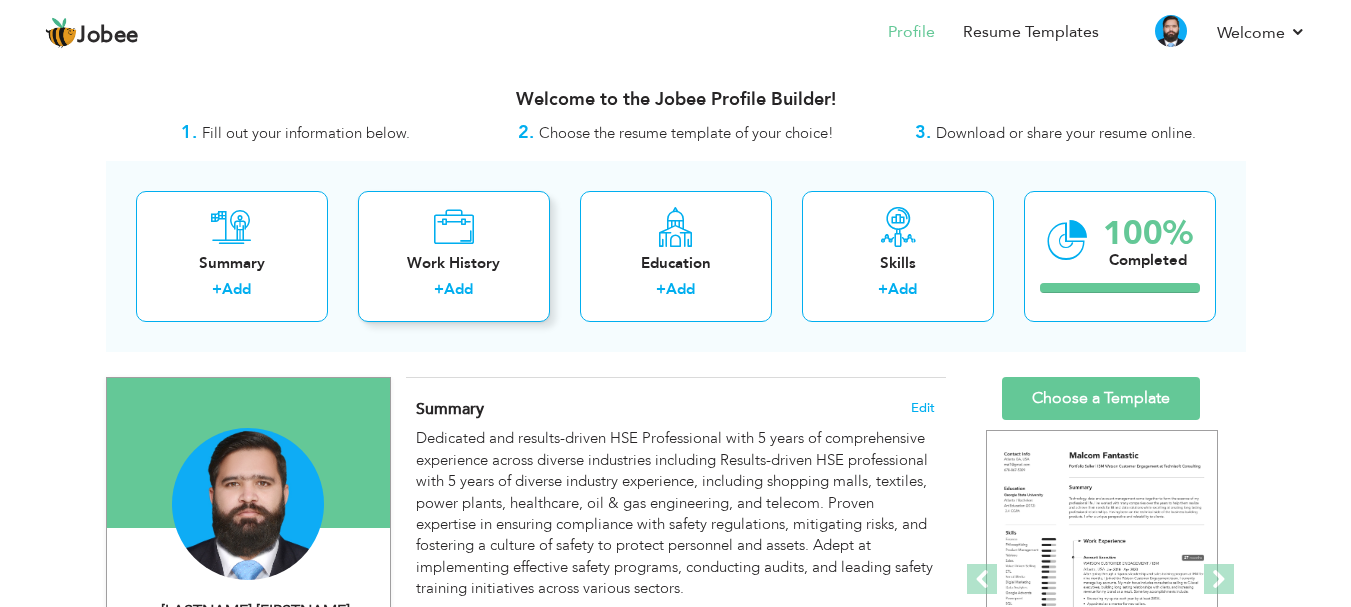 click on "Add" at bounding box center [458, 289] 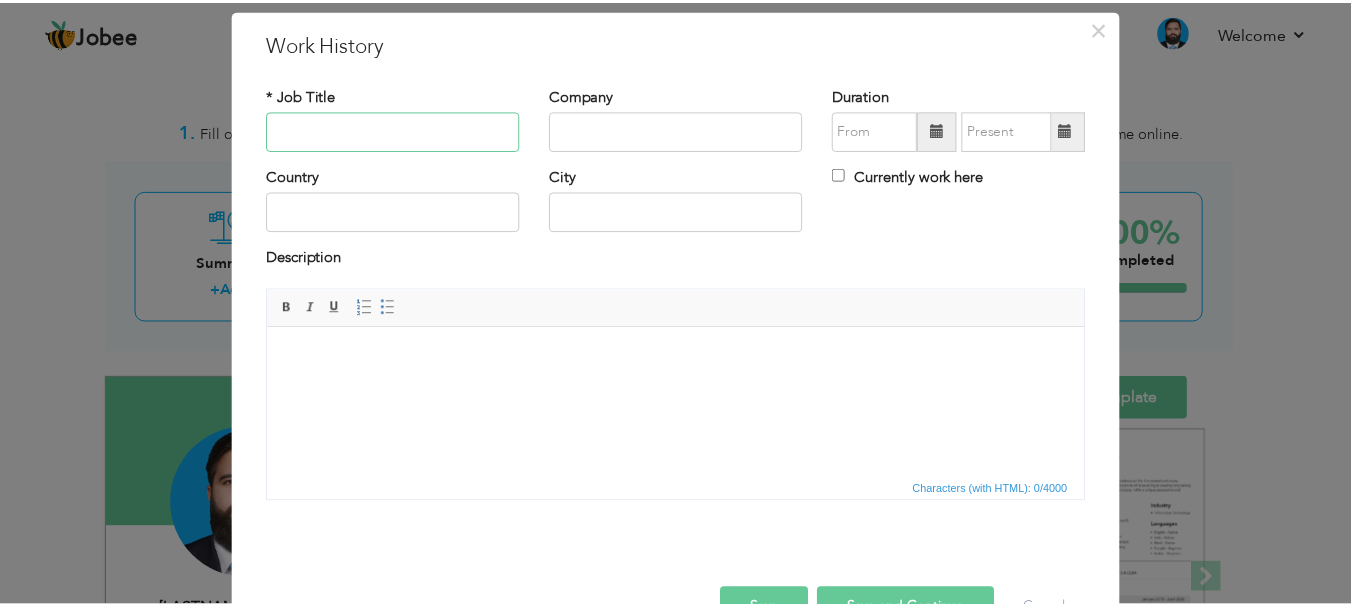 scroll, scrollTop: 110, scrollLeft: 0, axis: vertical 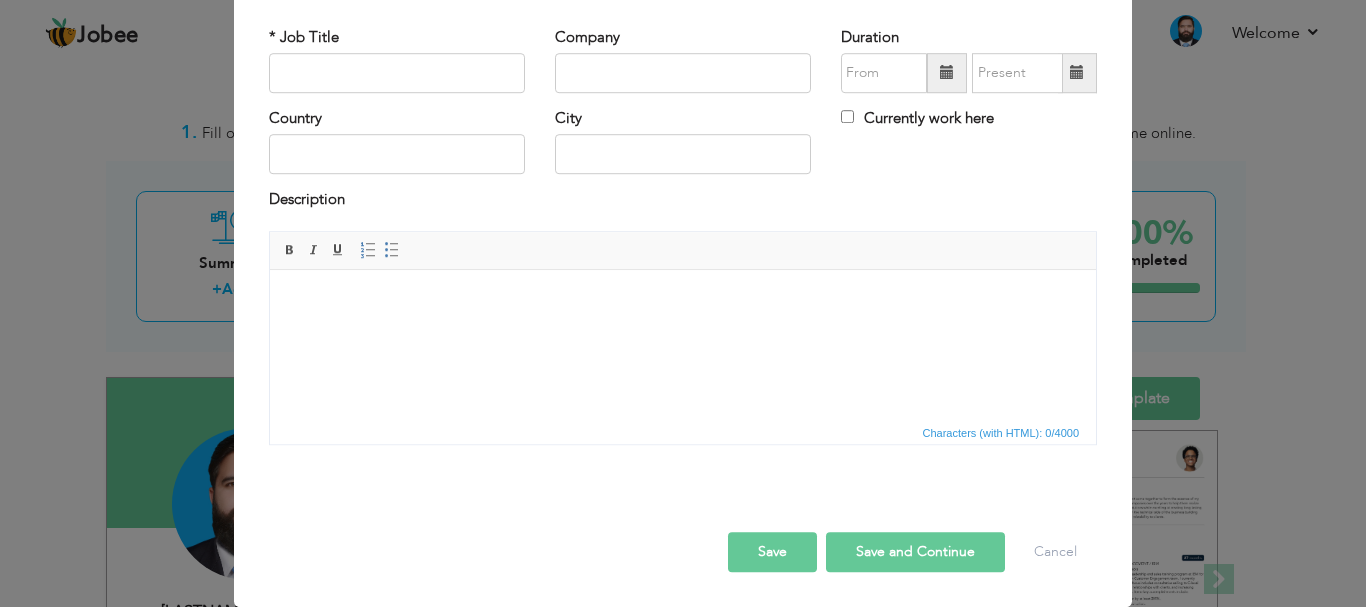 click on "×
Work History
* Job Title
Company
Duration Currently work here Country" at bounding box center (683, 303) 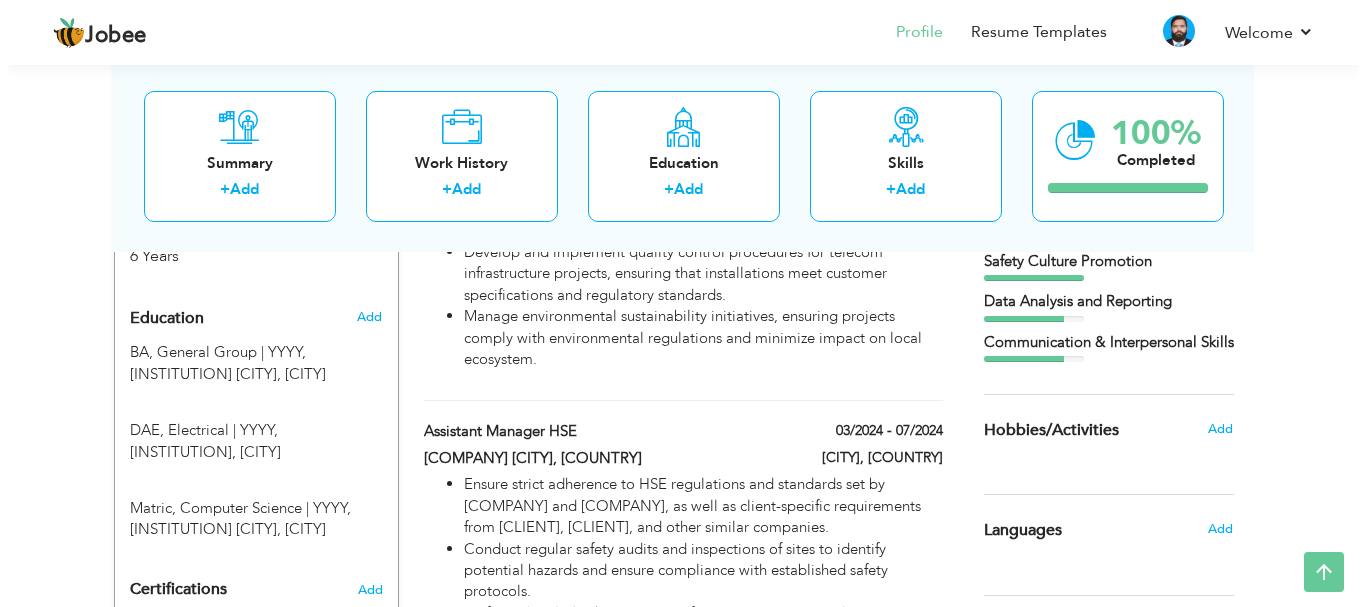 scroll, scrollTop: 793, scrollLeft: 0, axis: vertical 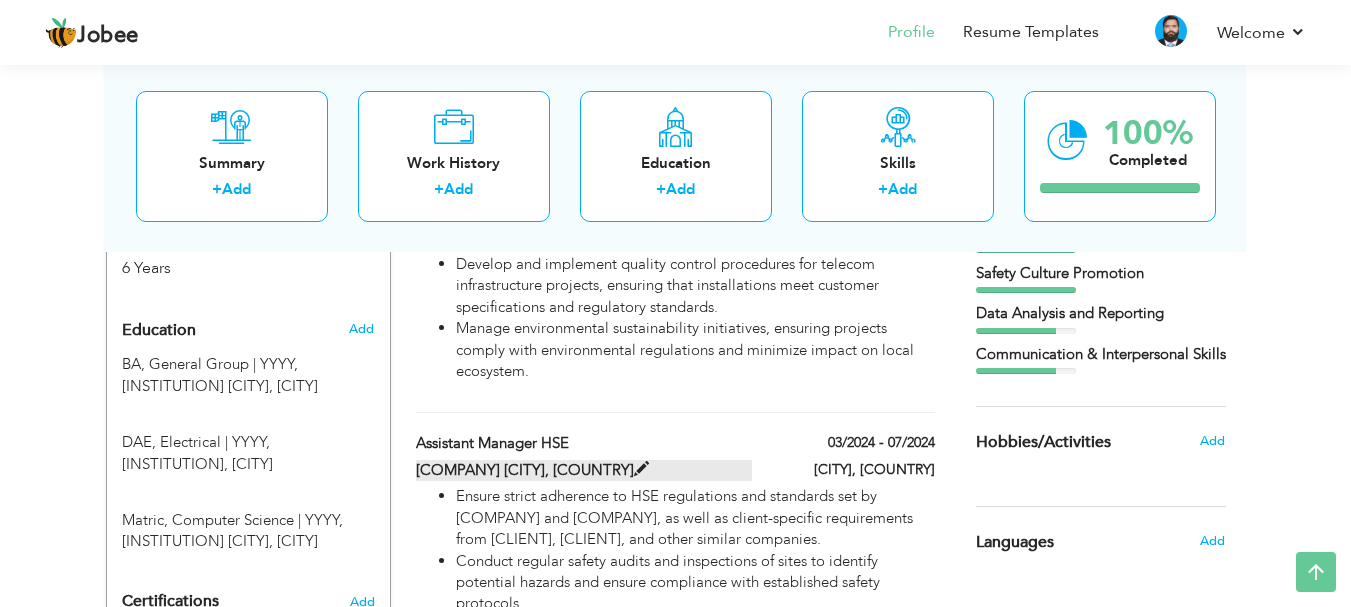 click at bounding box center (641, 469) 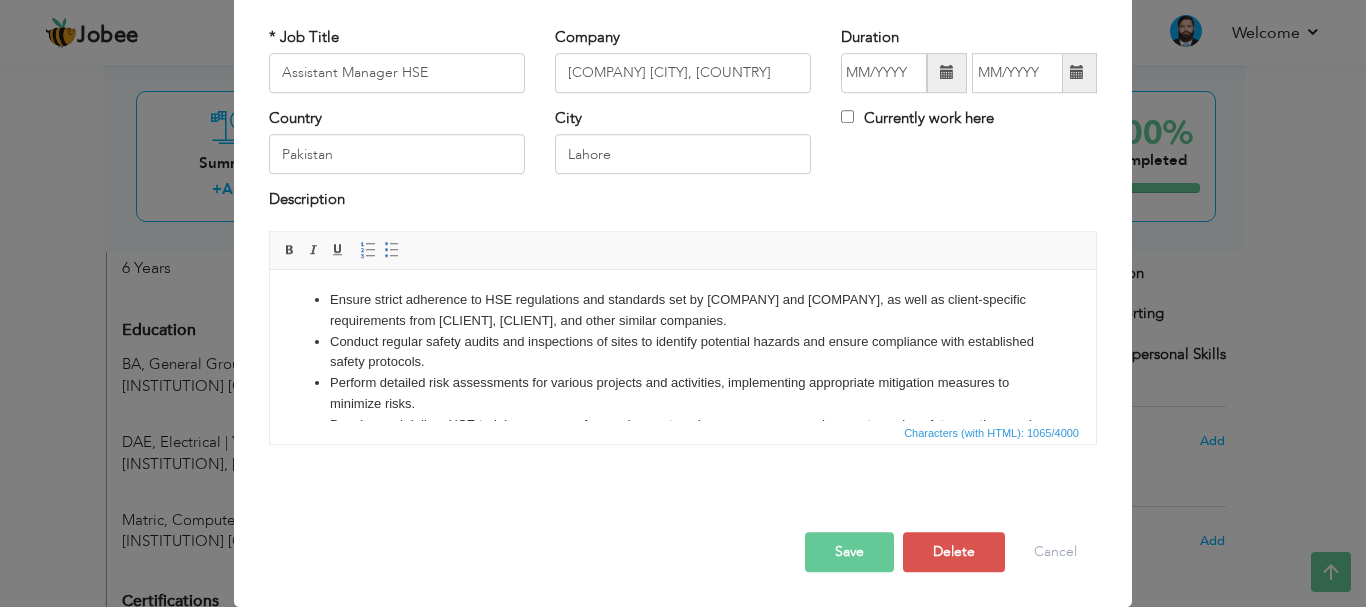 scroll, scrollTop: 0, scrollLeft: 0, axis: both 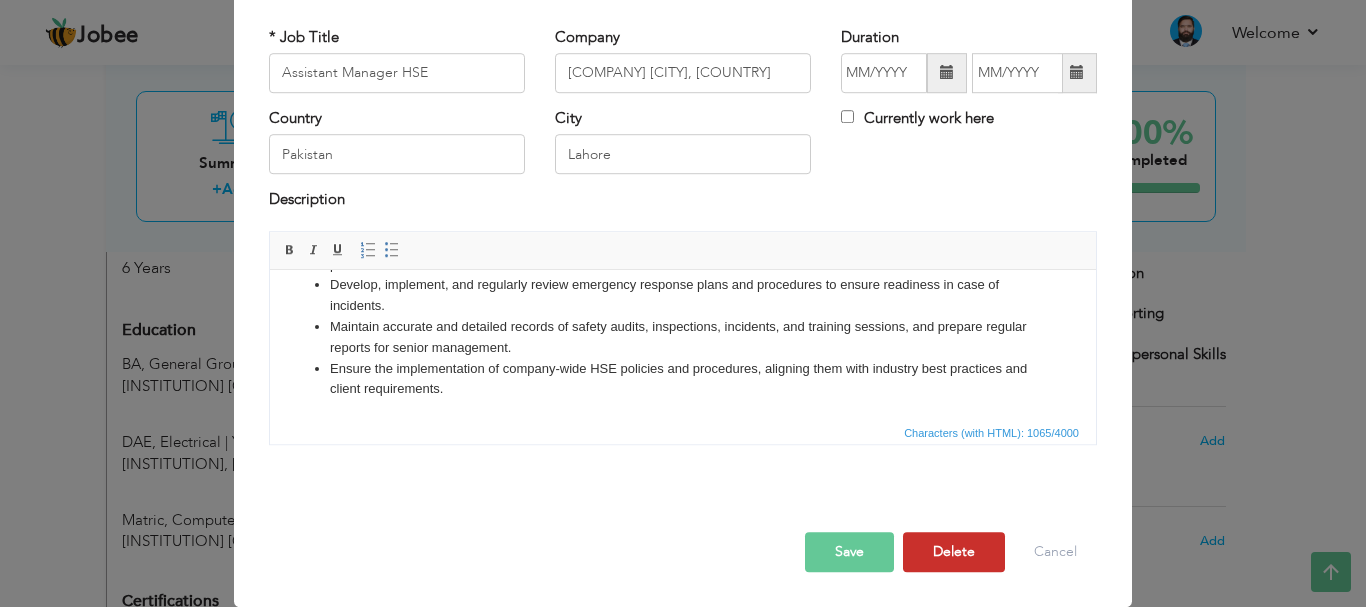 click on "Delete" at bounding box center (954, 552) 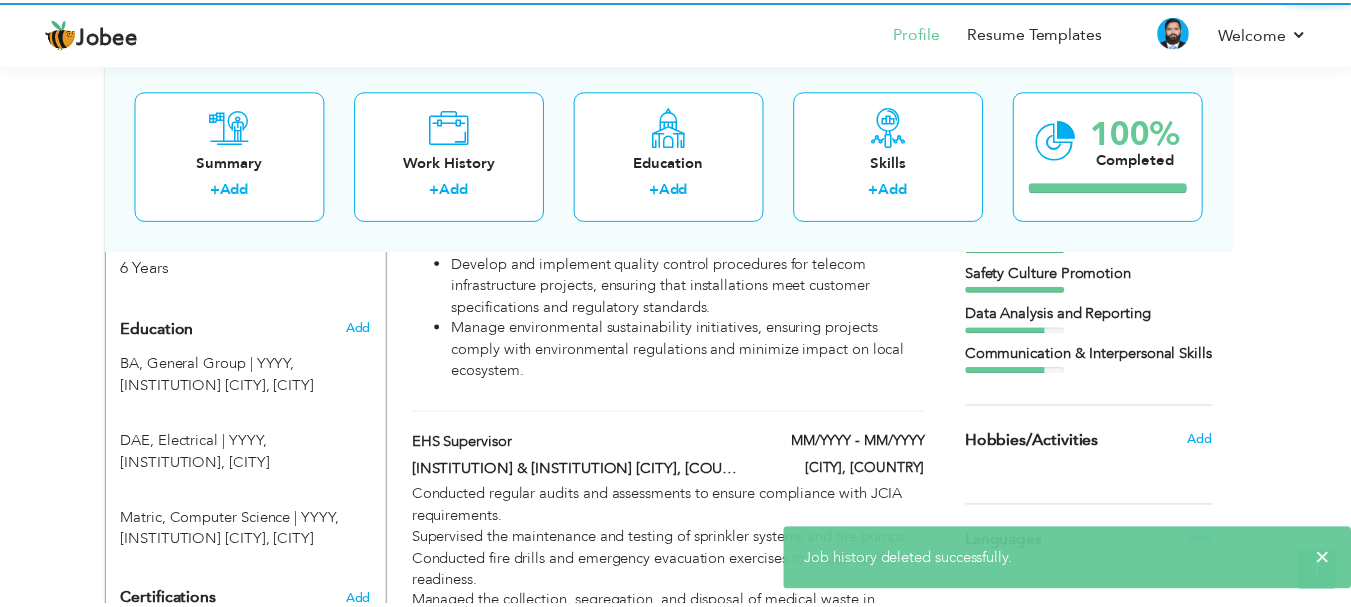 scroll, scrollTop: 0, scrollLeft: 0, axis: both 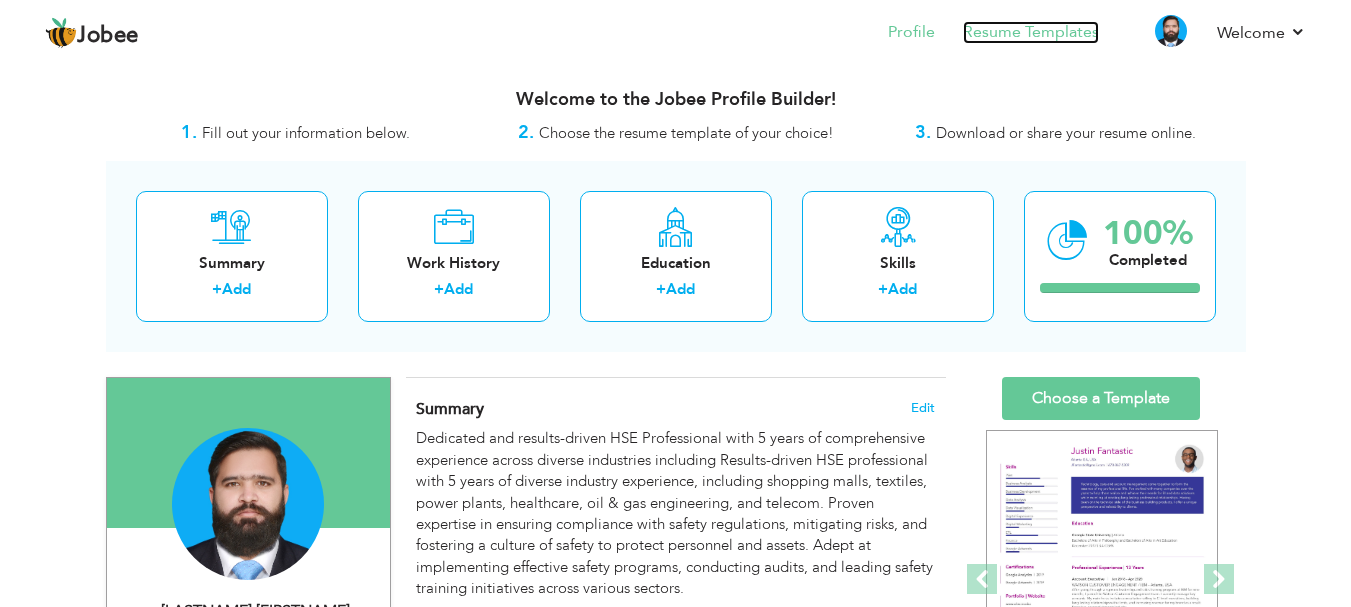 click on "Resume Templates" at bounding box center (1031, 32) 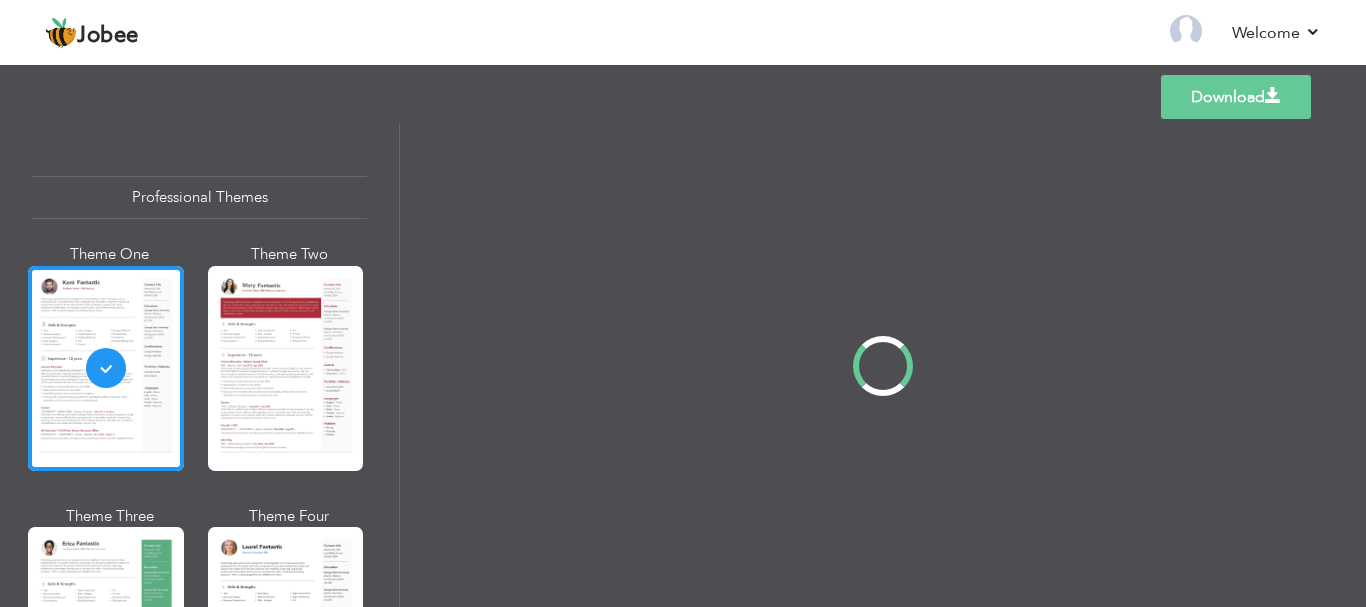 scroll, scrollTop: 0, scrollLeft: 0, axis: both 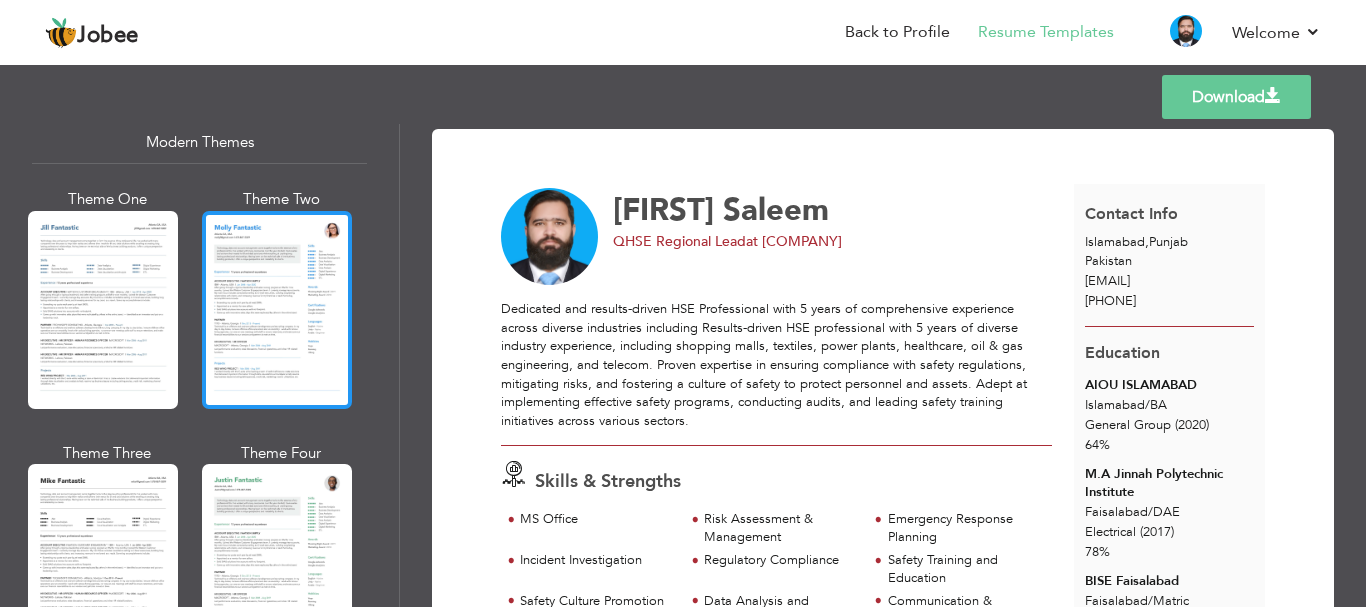 click at bounding box center (277, 310) 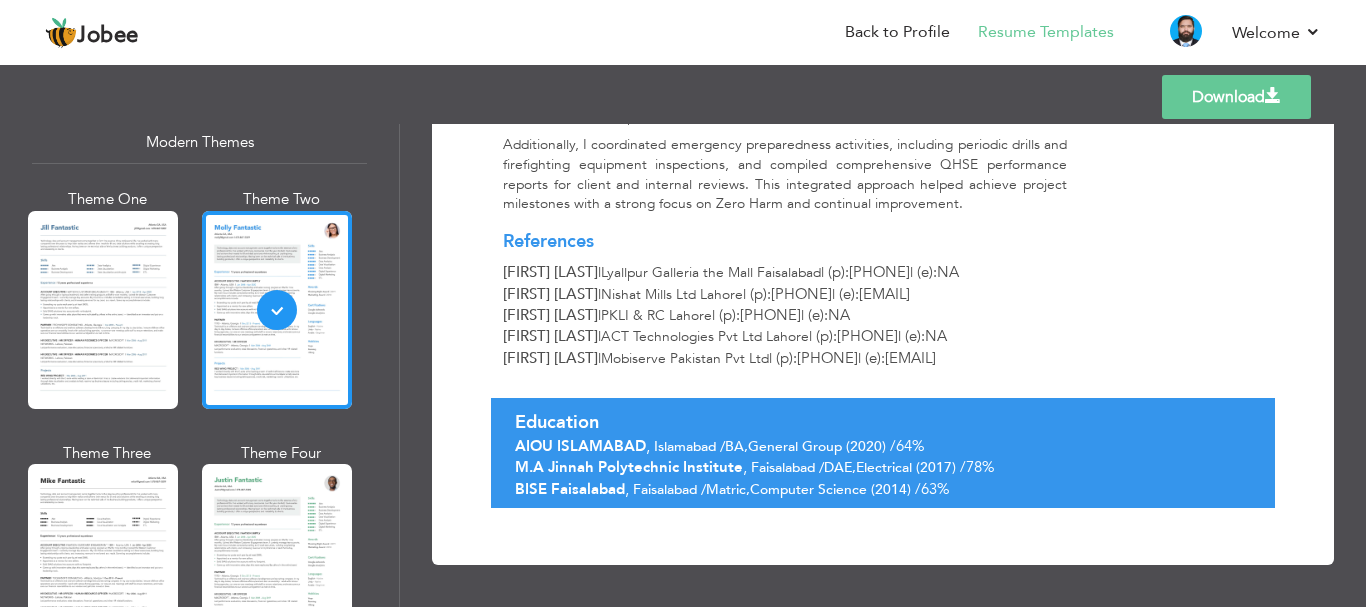 scroll, scrollTop: 2858, scrollLeft: 0, axis: vertical 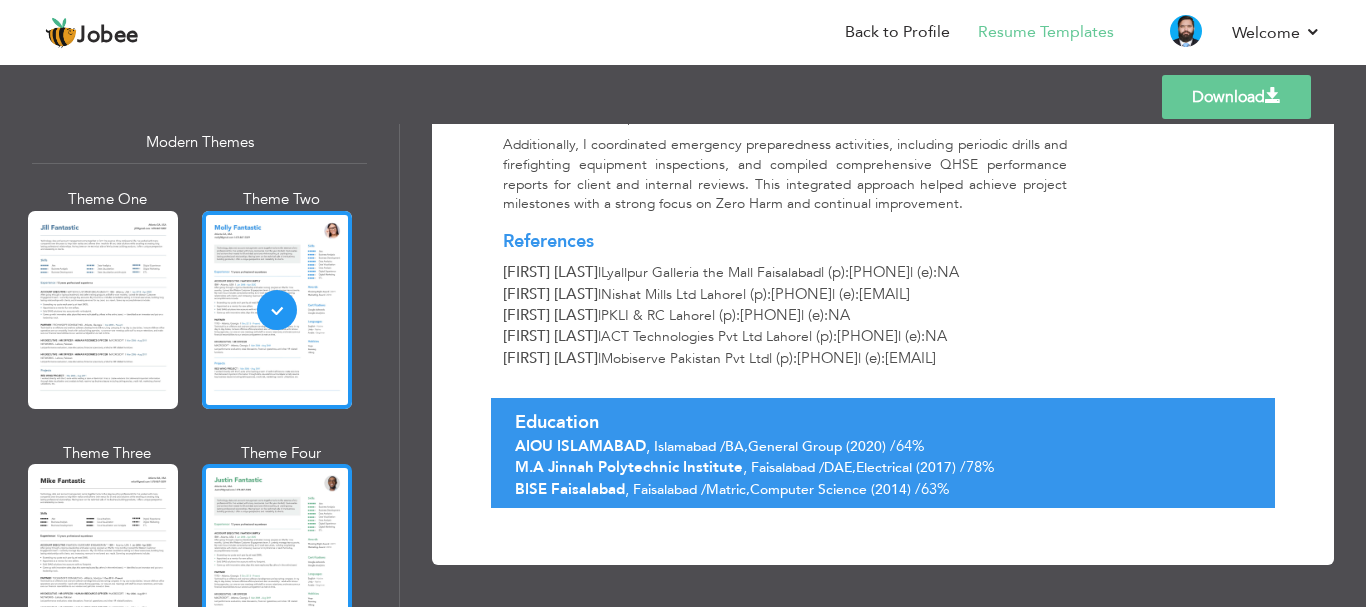 click at bounding box center (277, 563) 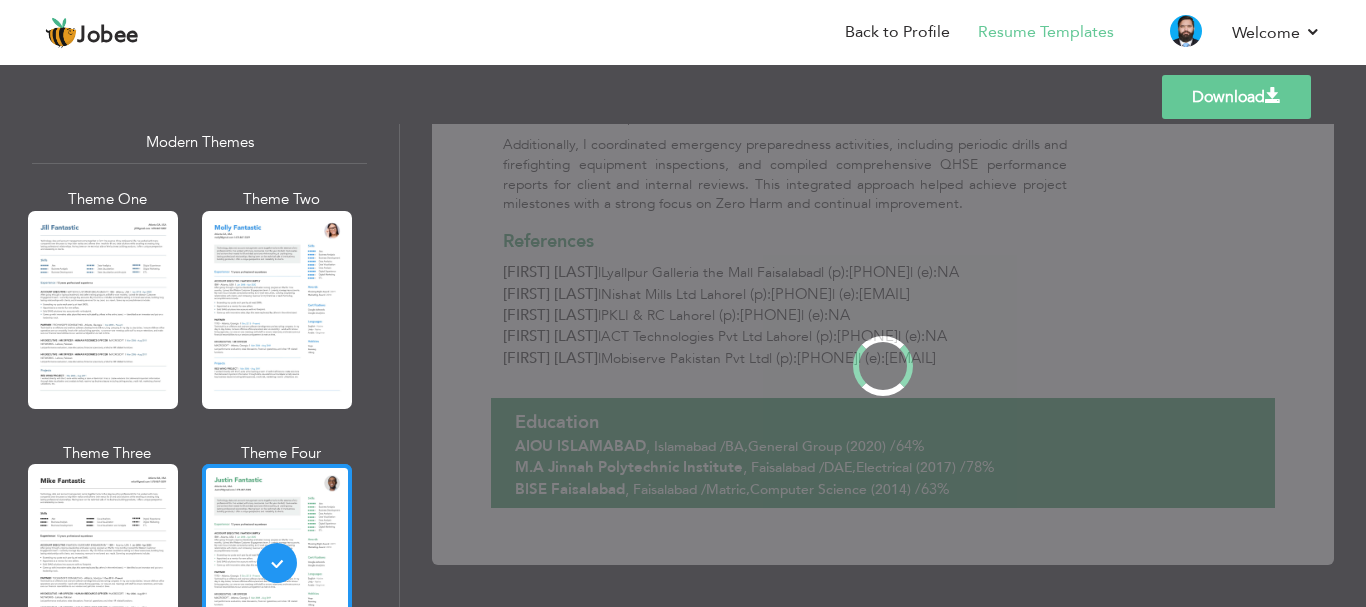 scroll, scrollTop: 0, scrollLeft: 0, axis: both 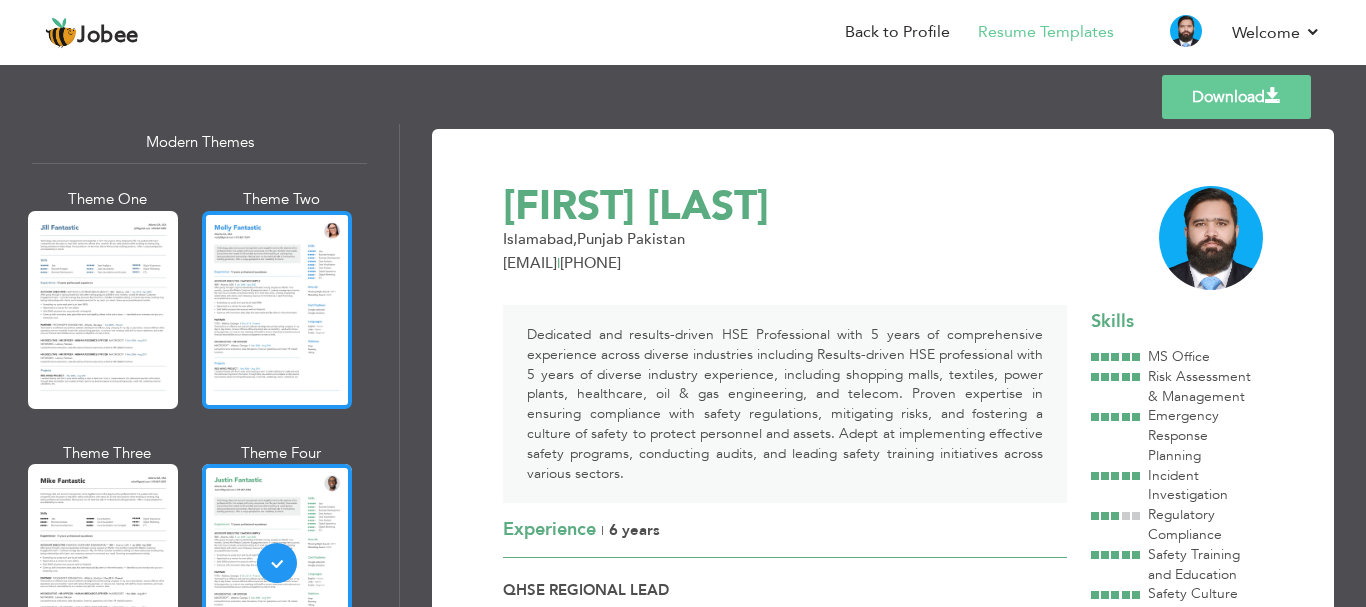 click at bounding box center [277, 310] 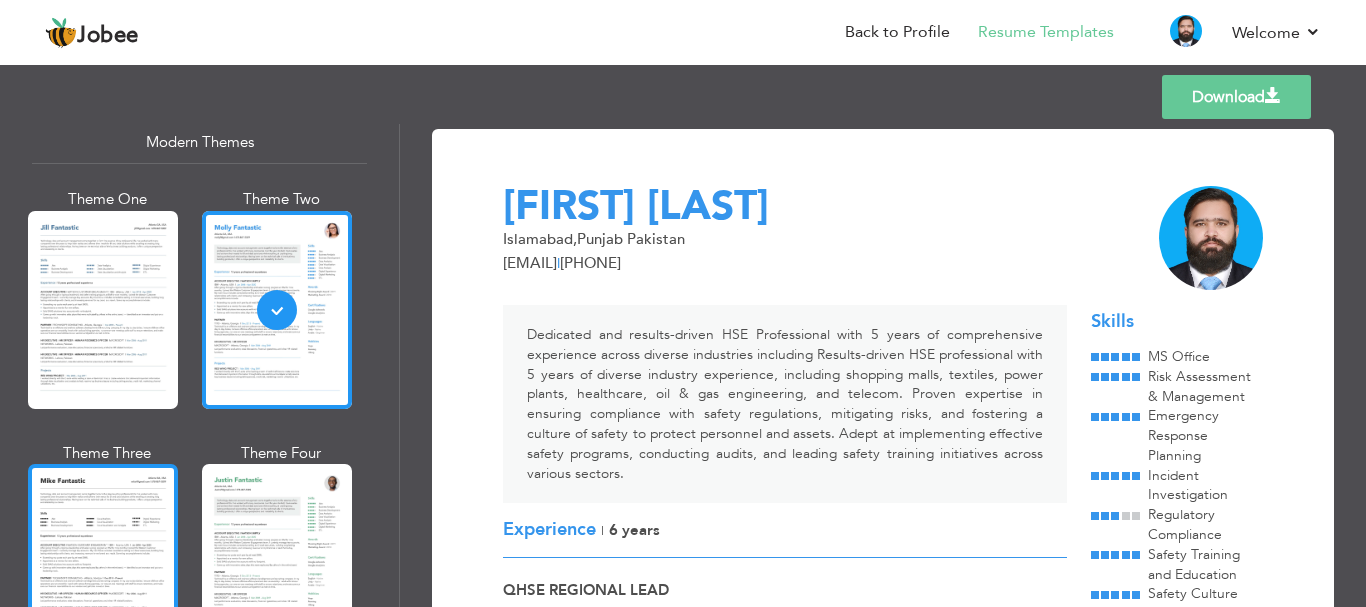 click at bounding box center (103, 563) 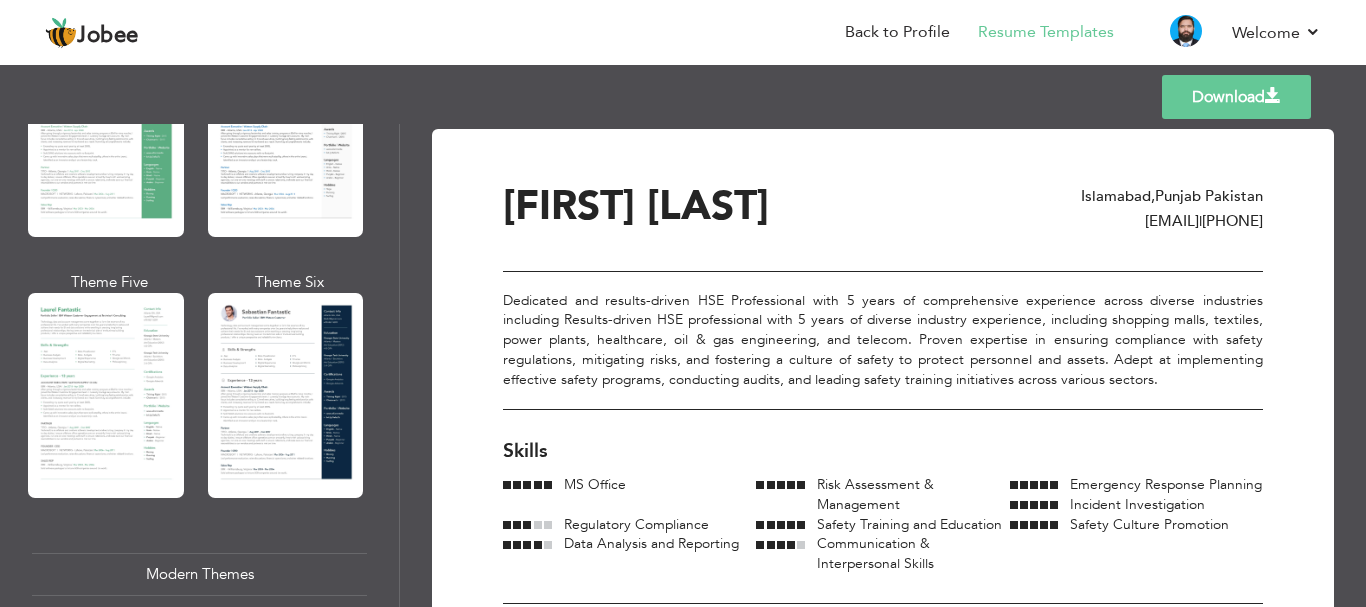 scroll, scrollTop: 493, scrollLeft: 0, axis: vertical 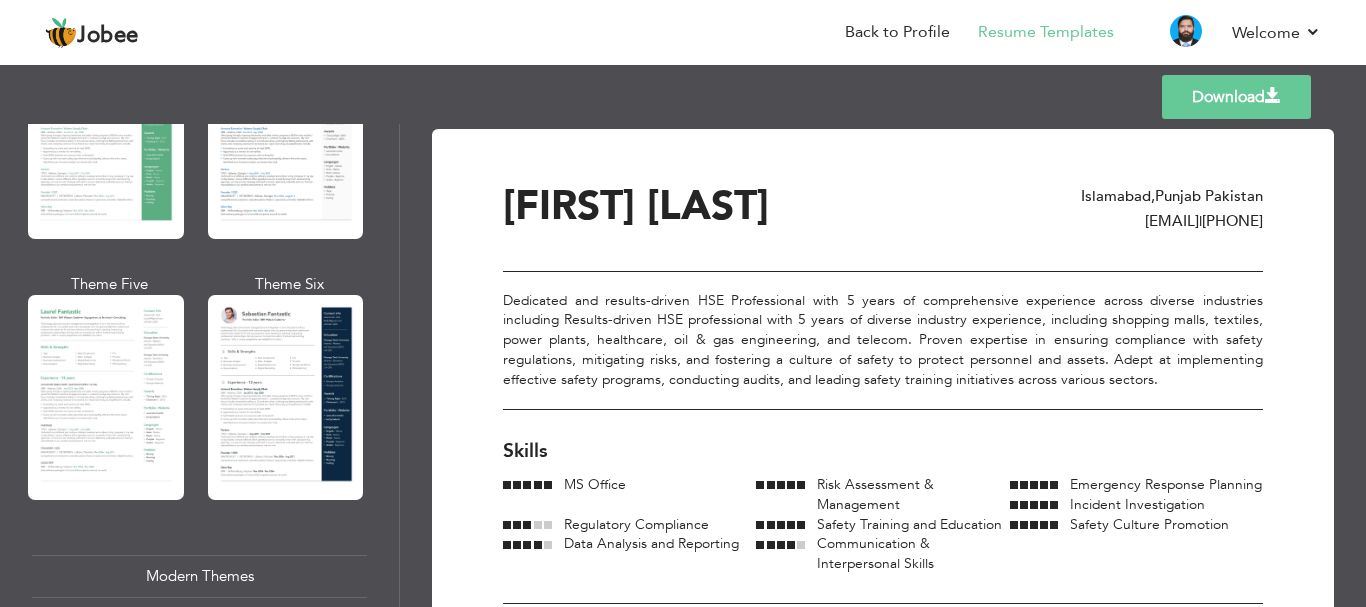 click at bounding box center [106, 397] 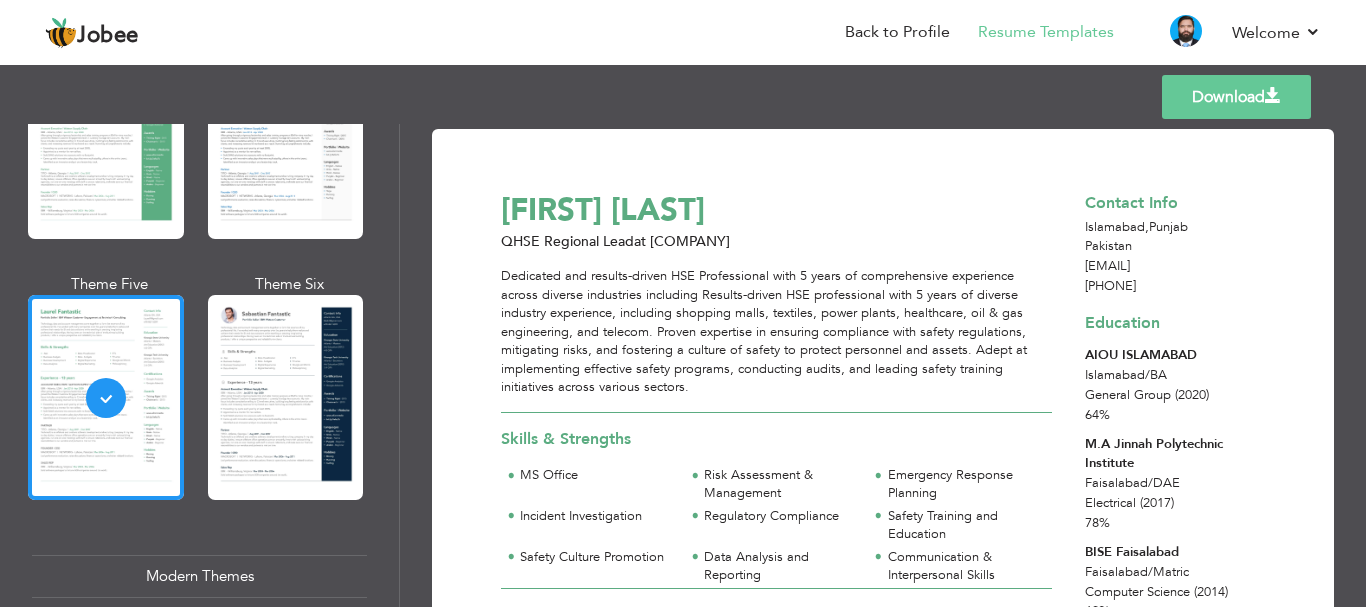 click on "Theme Three" at bounding box center (110, 133) 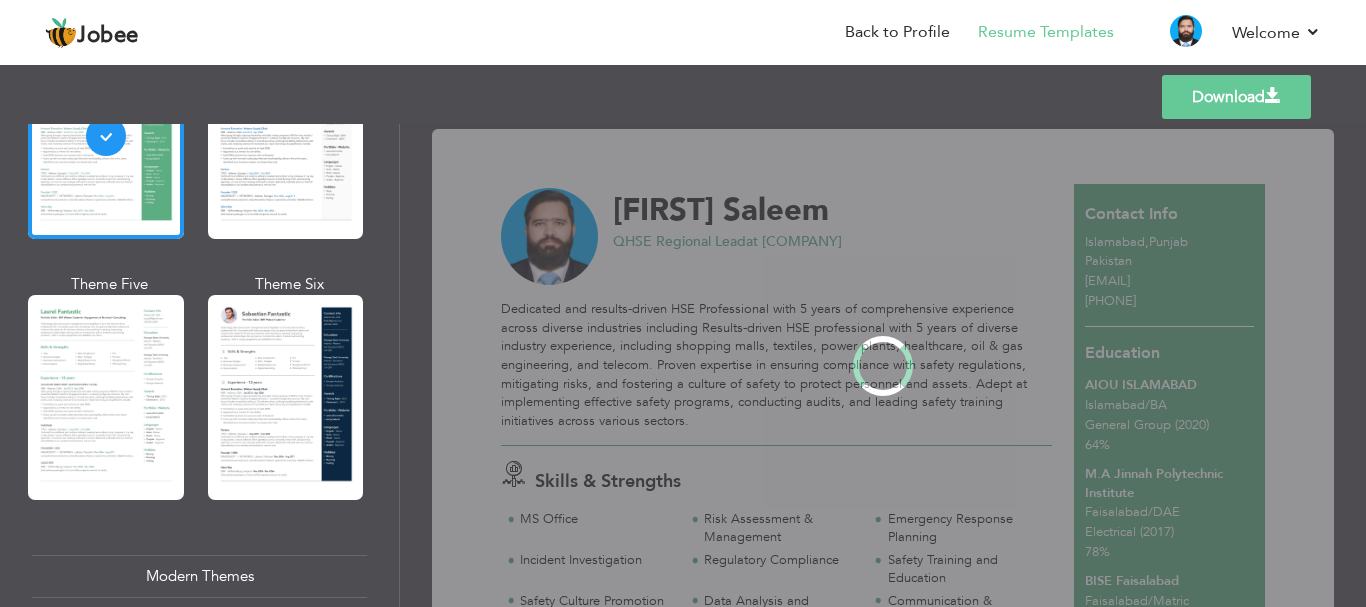 click on "Professional Themes
Theme One
Theme Two
Theme Three
Theme Four" at bounding box center [683, 365] 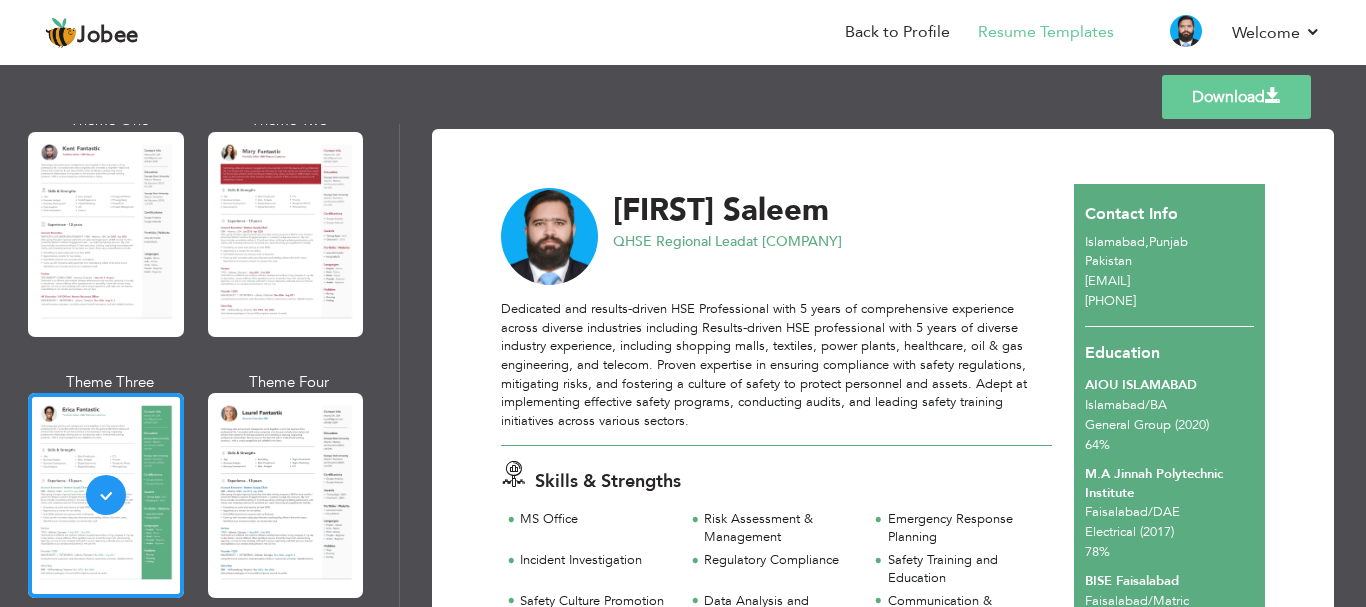 scroll, scrollTop: 133, scrollLeft: 0, axis: vertical 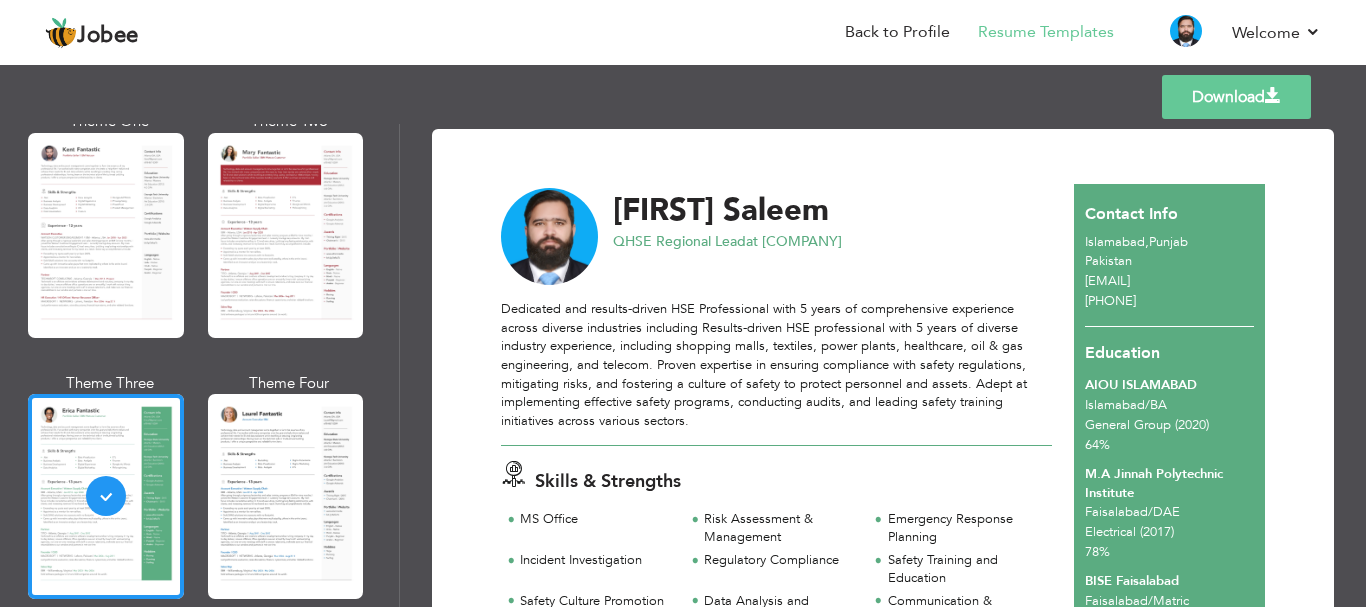 click at bounding box center (106, 235) 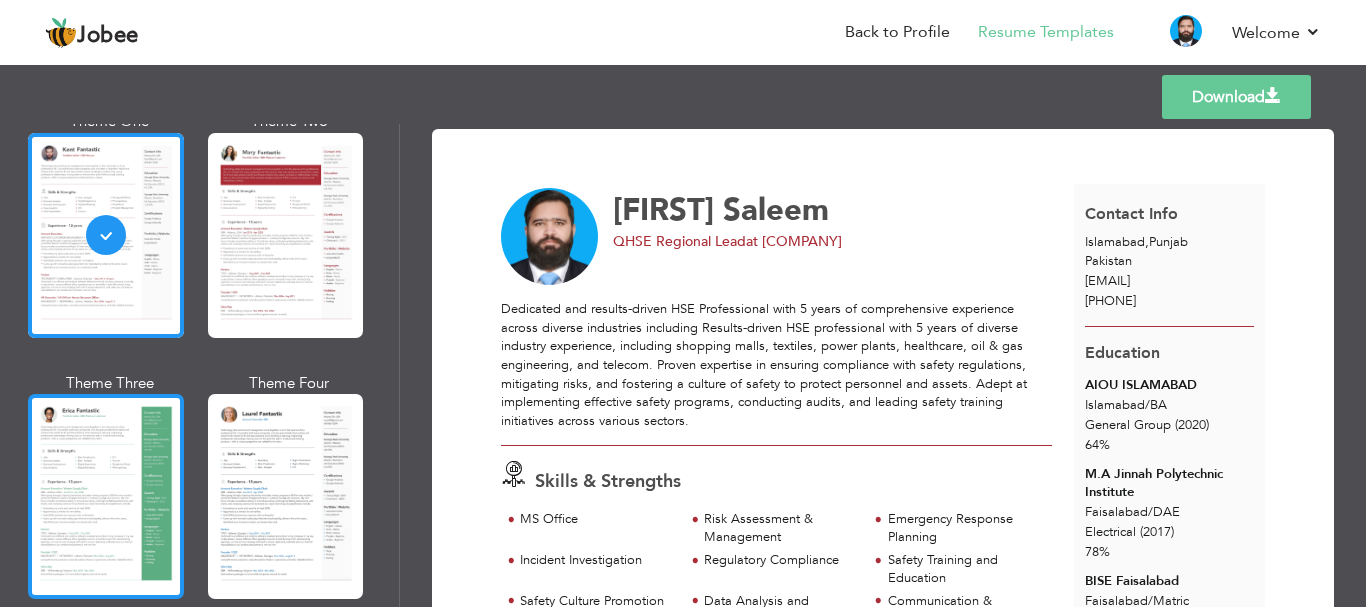 click at bounding box center [106, 496] 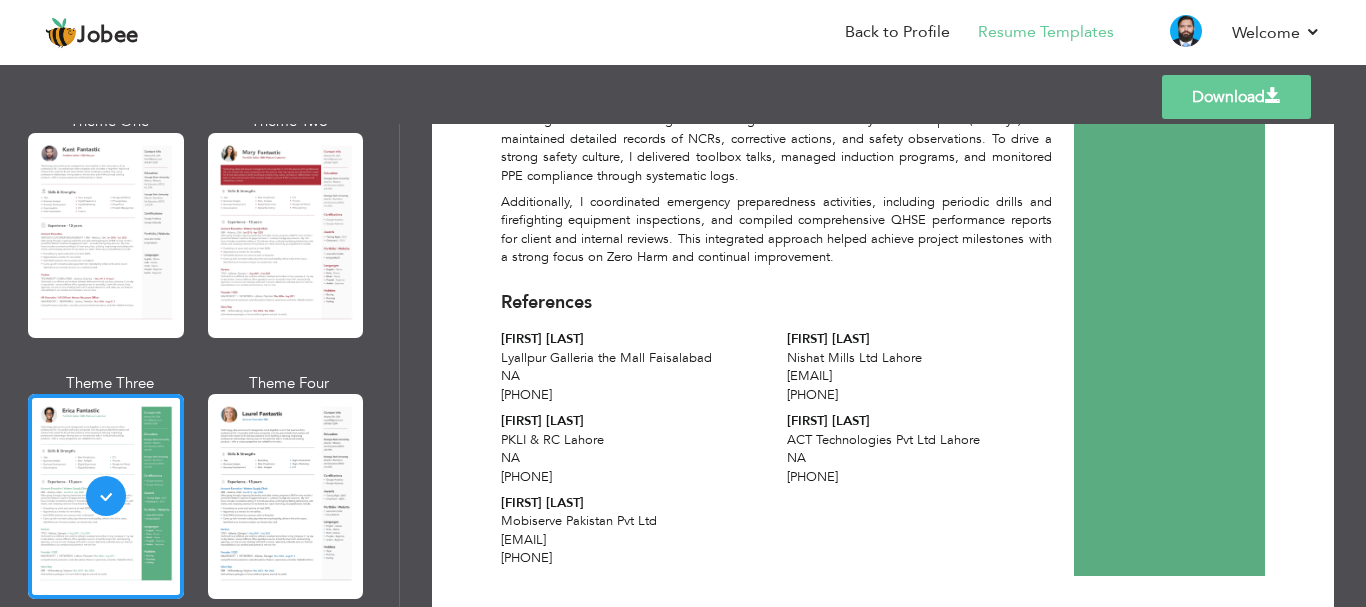 scroll, scrollTop: 2642, scrollLeft: 0, axis: vertical 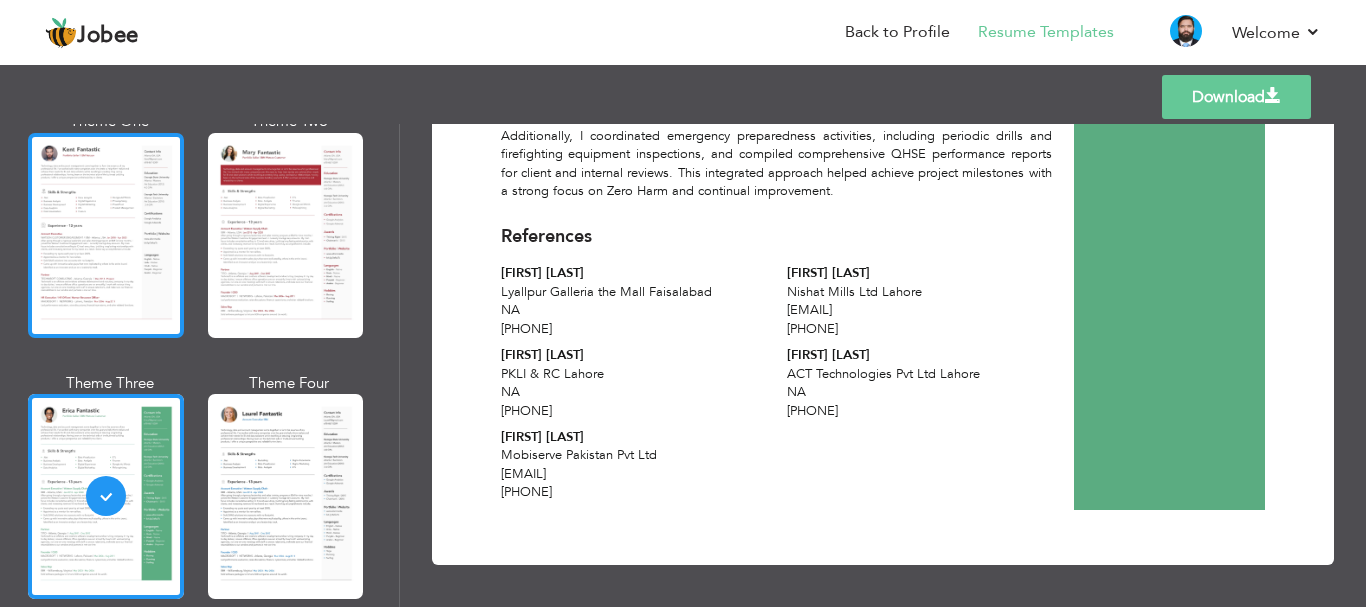 click at bounding box center (106, 235) 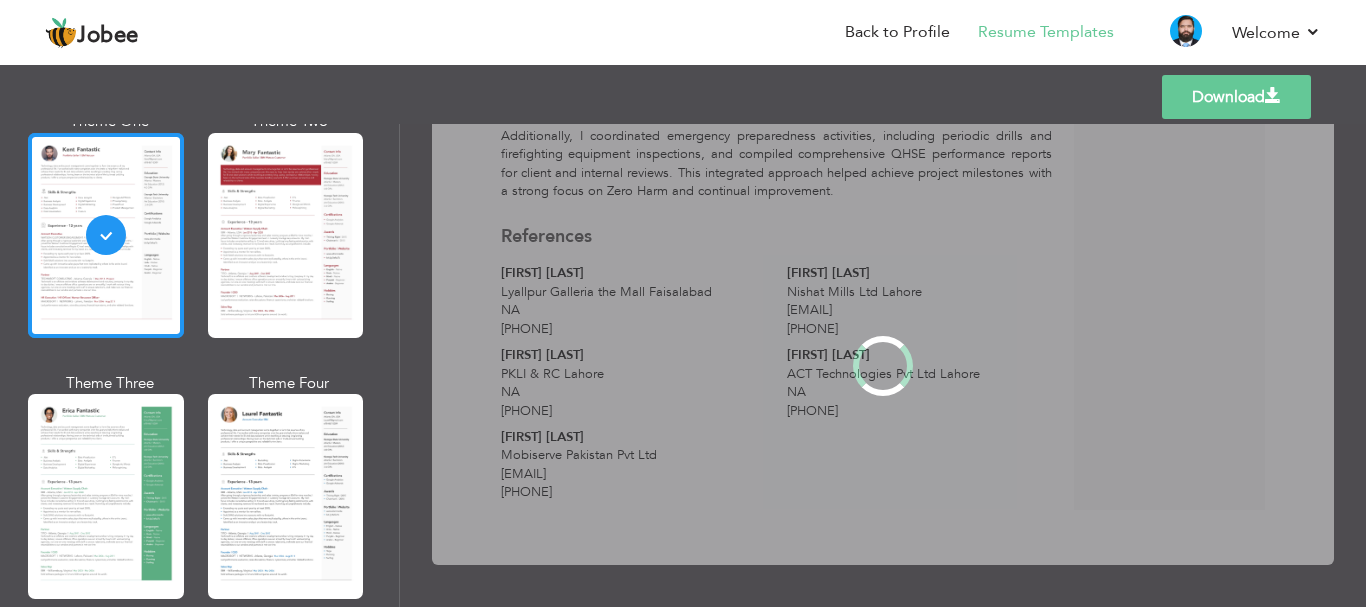 scroll, scrollTop: 0, scrollLeft: 0, axis: both 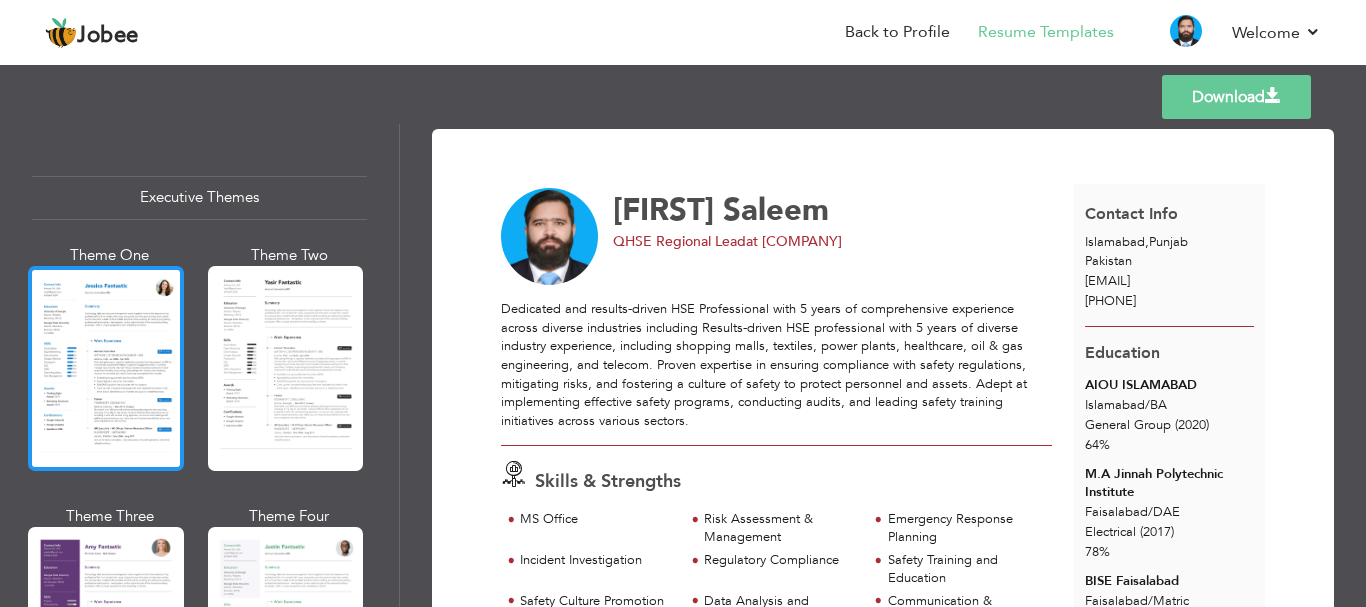 click at bounding box center [106, 368] 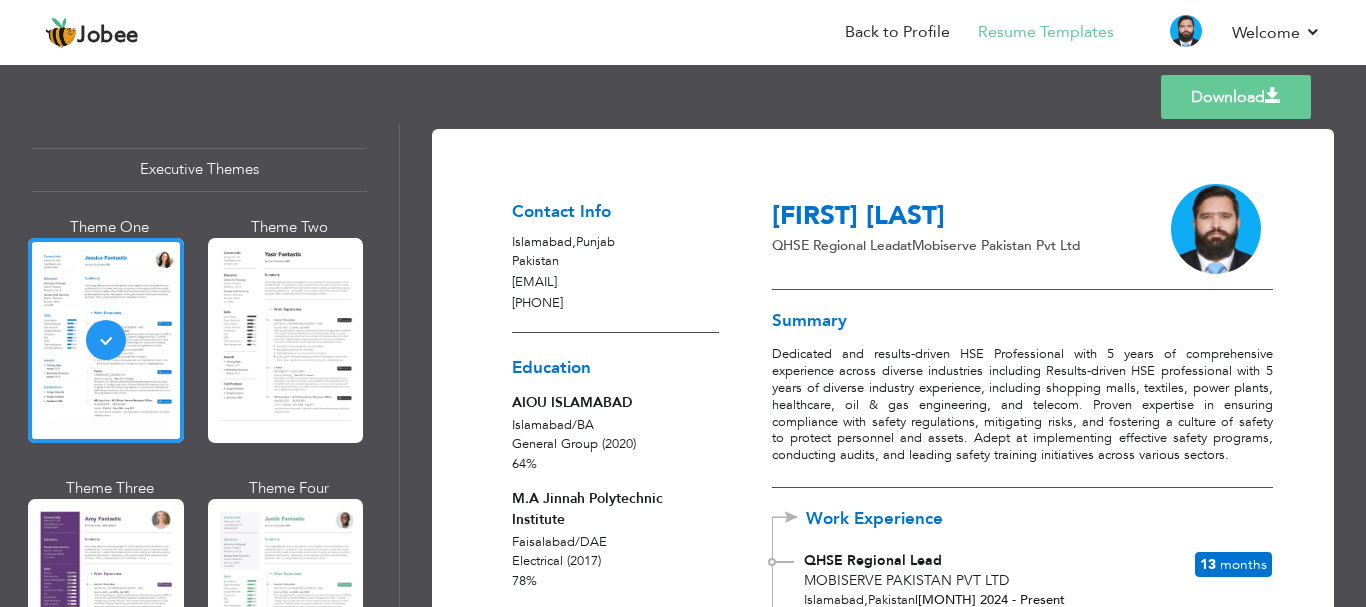 scroll, scrollTop: 1492, scrollLeft: 0, axis: vertical 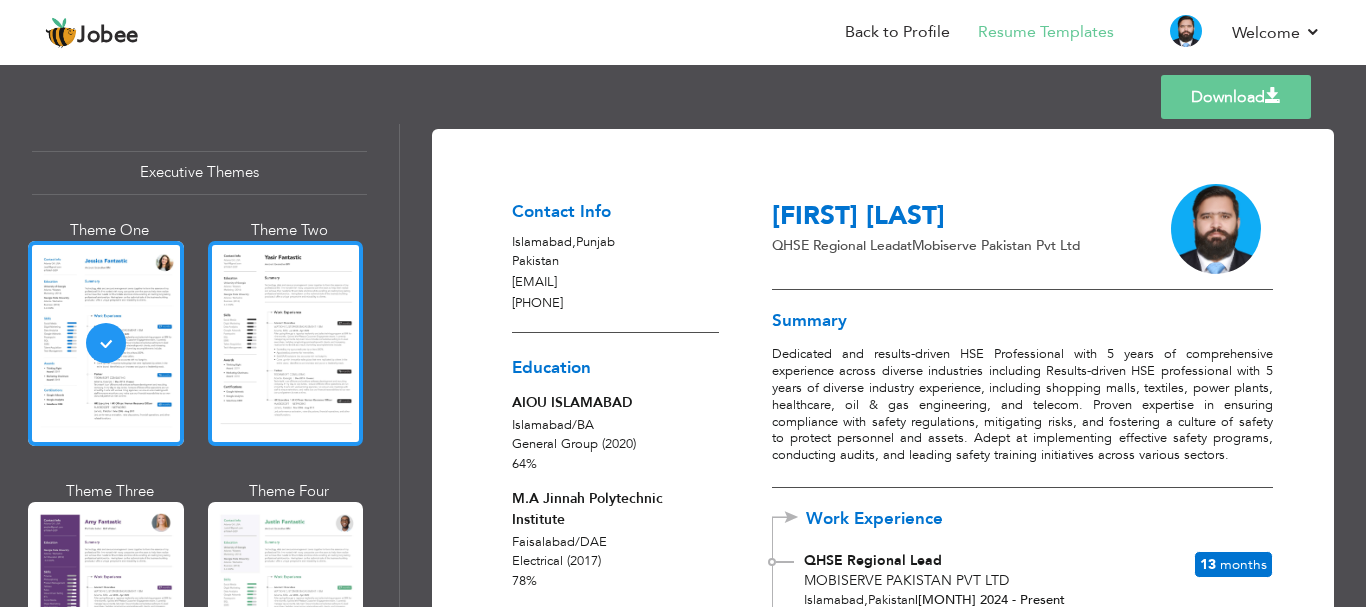 click at bounding box center (286, 343) 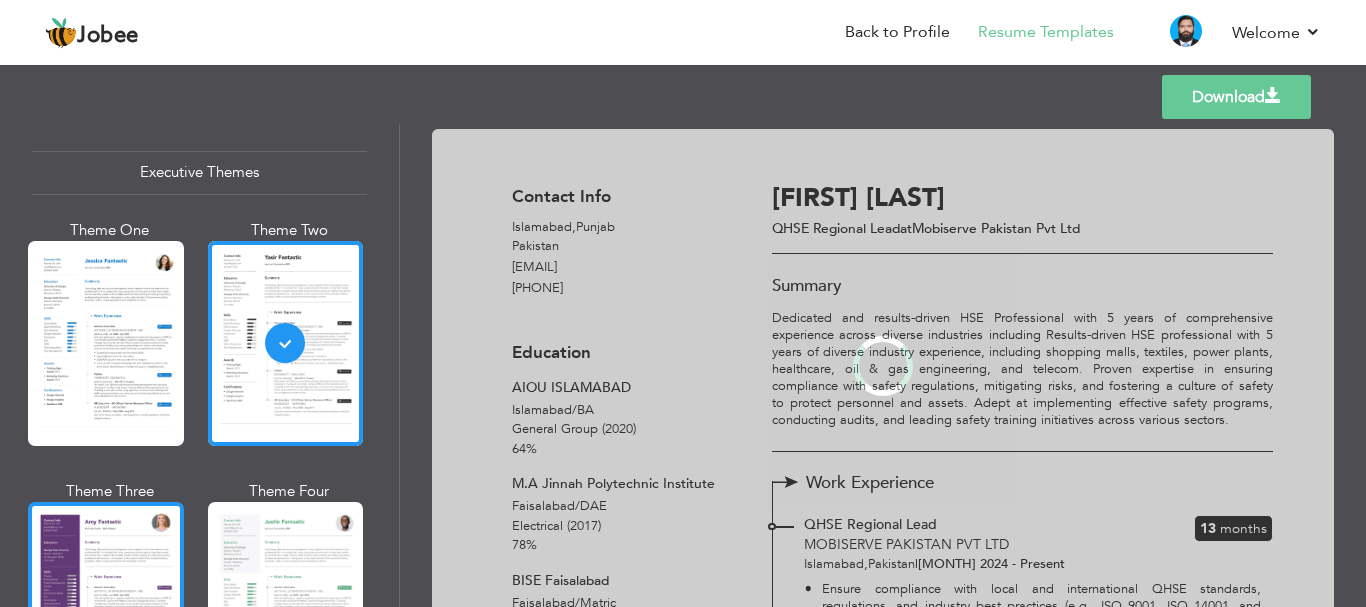 scroll, scrollTop: 1494, scrollLeft: 0, axis: vertical 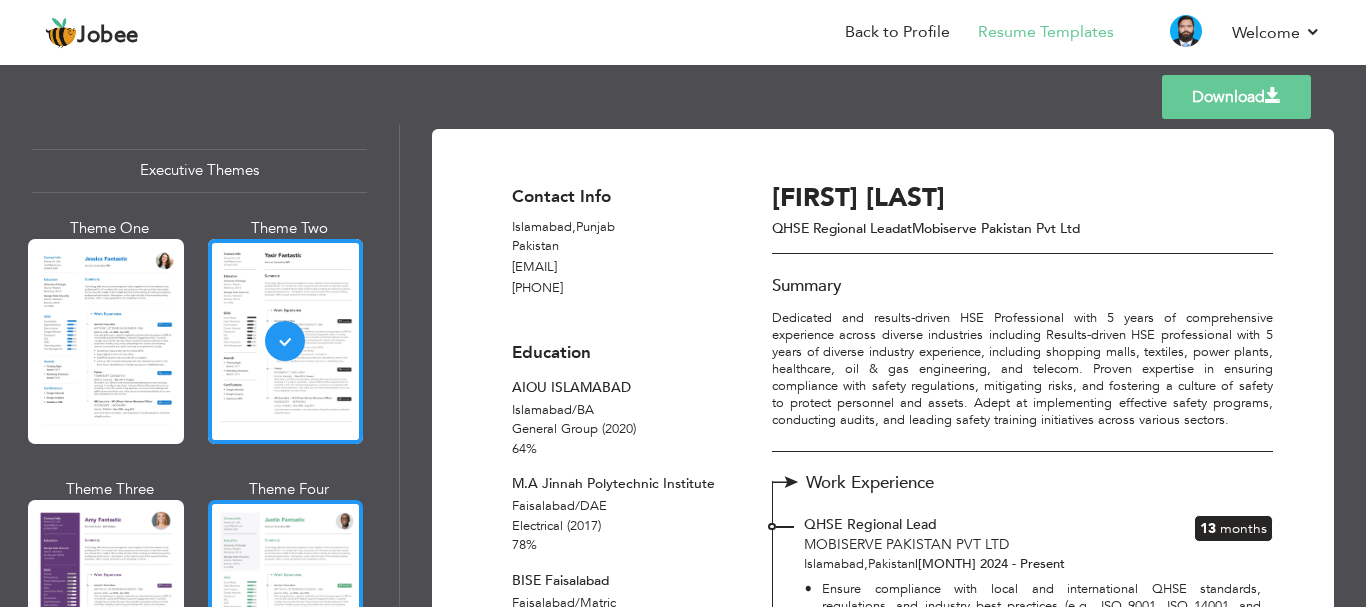 click at bounding box center (286, 602) 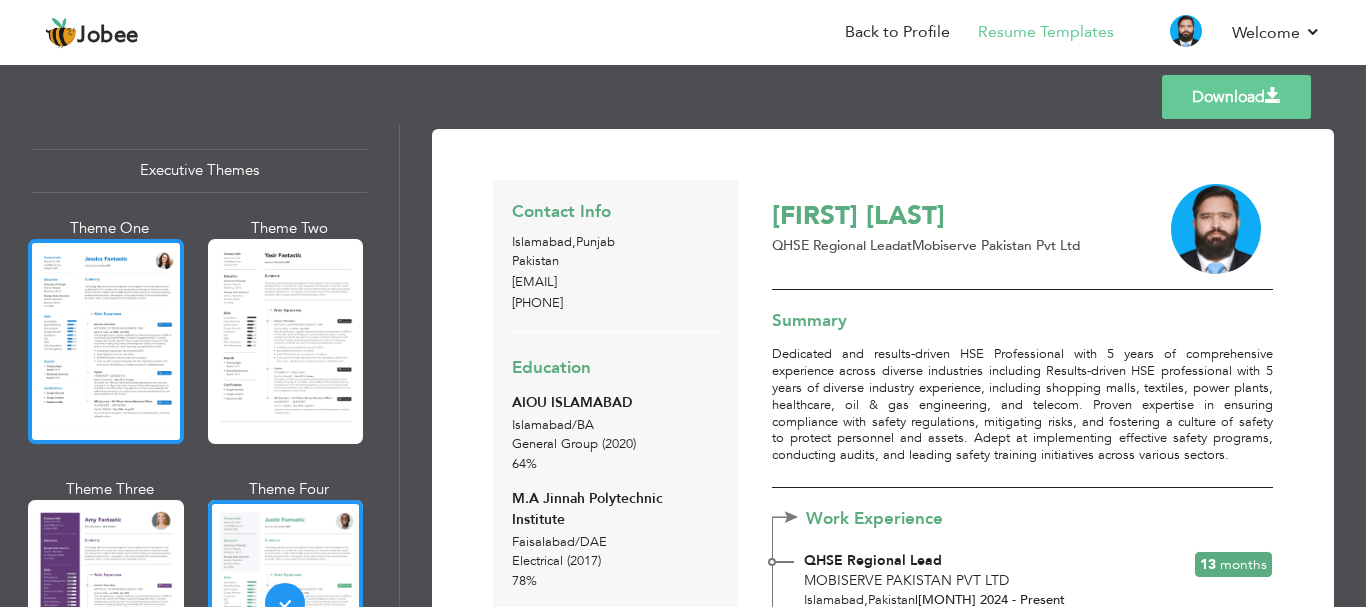 click at bounding box center (106, 341) 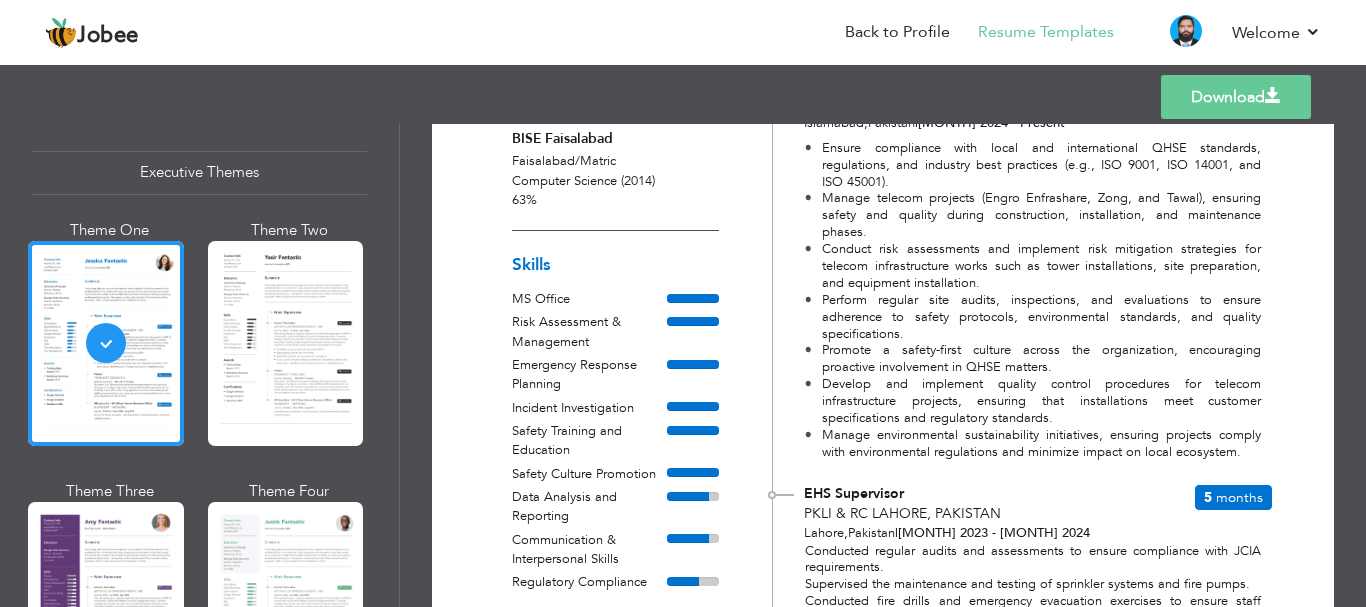 scroll, scrollTop: 493, scrollLeft: 0, axis: vertical 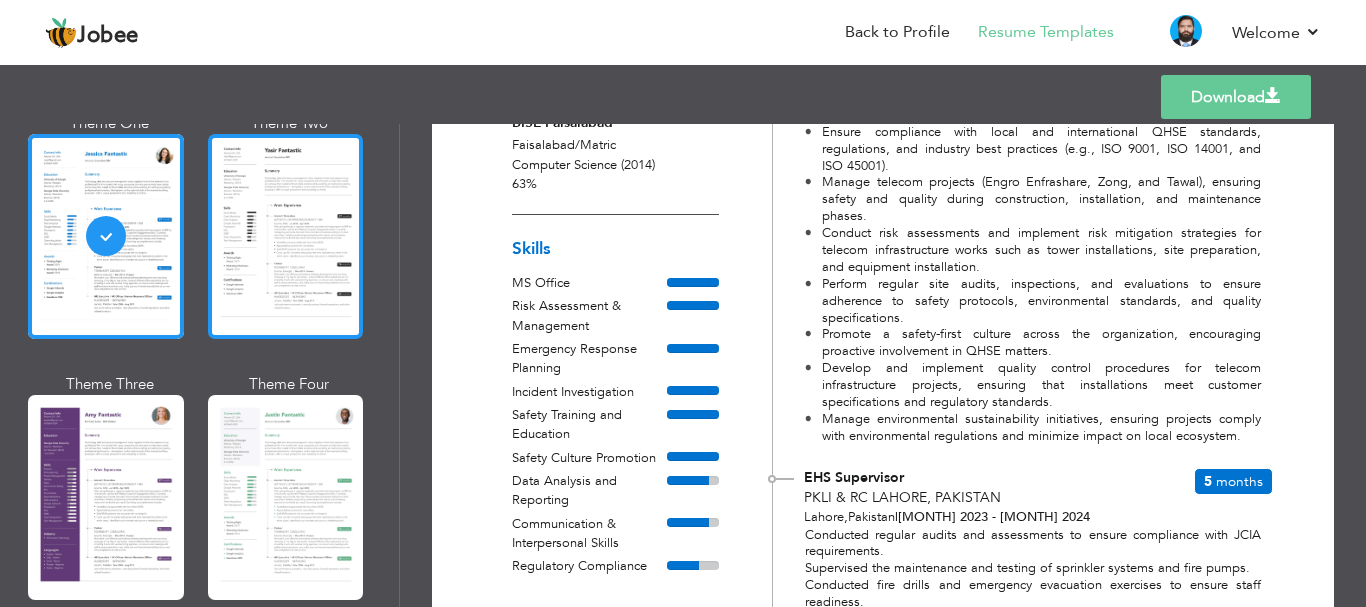 click at bounding box center [286, 236] 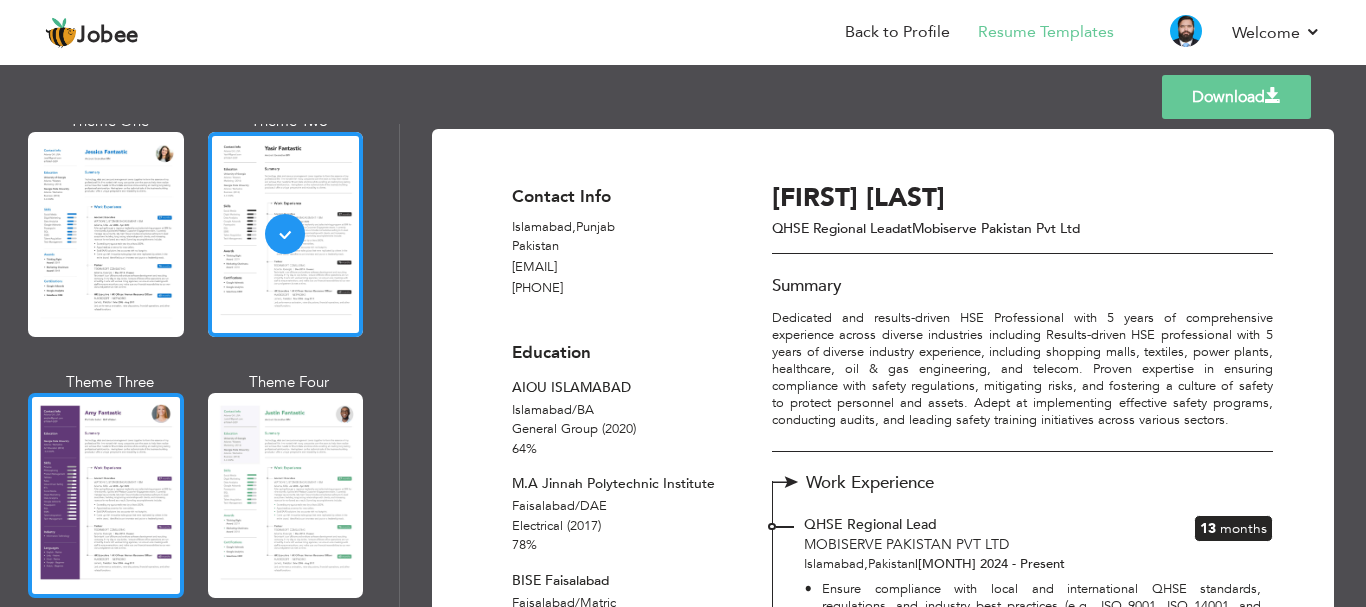 click at bounding box center [106, 495] 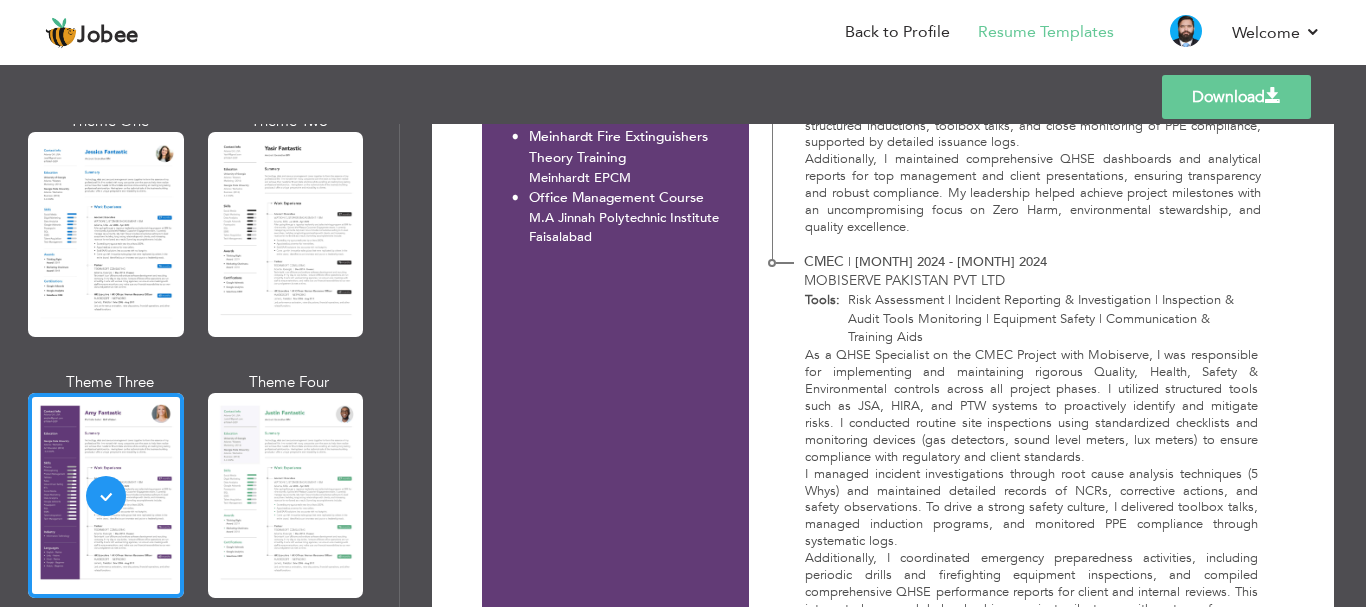 scroll, scrollTop: 2334, scrollLeft: 0, axis: vertical 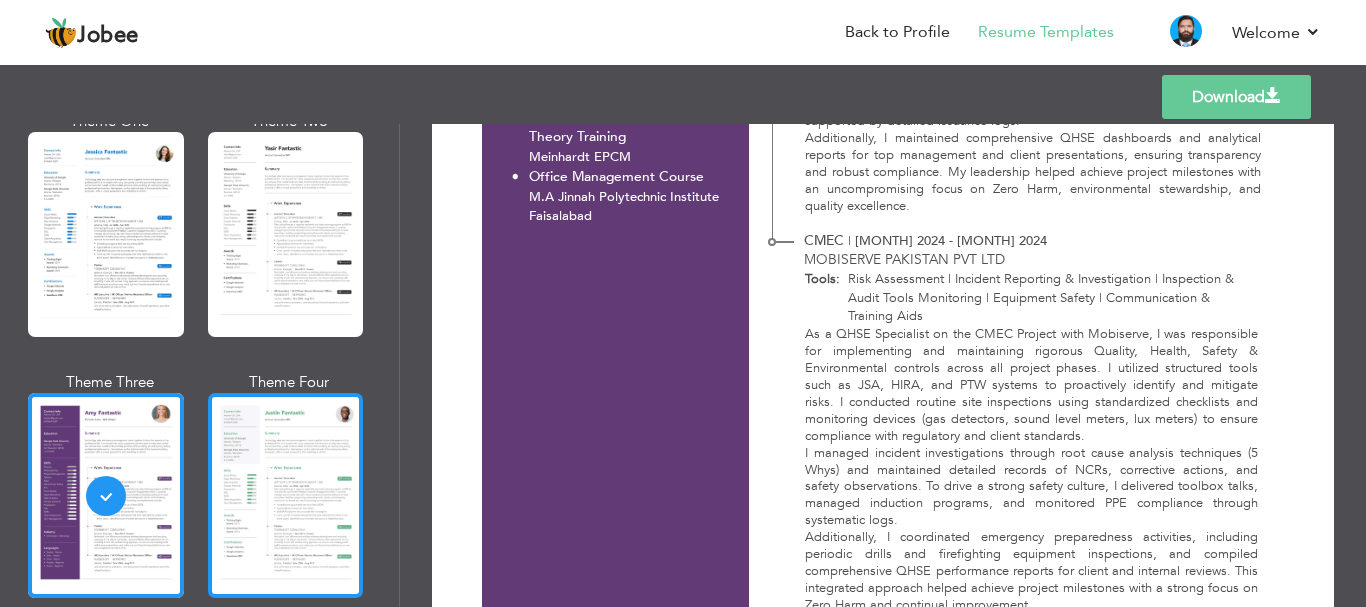 click at bounding box center [286, 495] 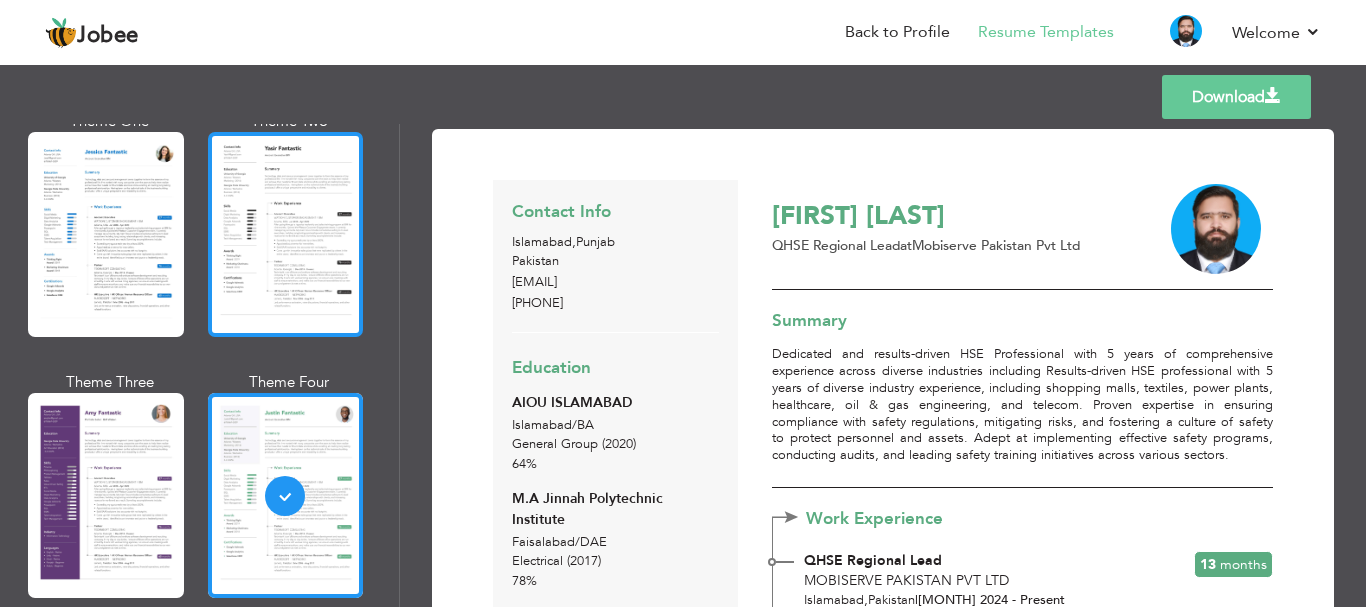 click at bounding box center [286, 234] 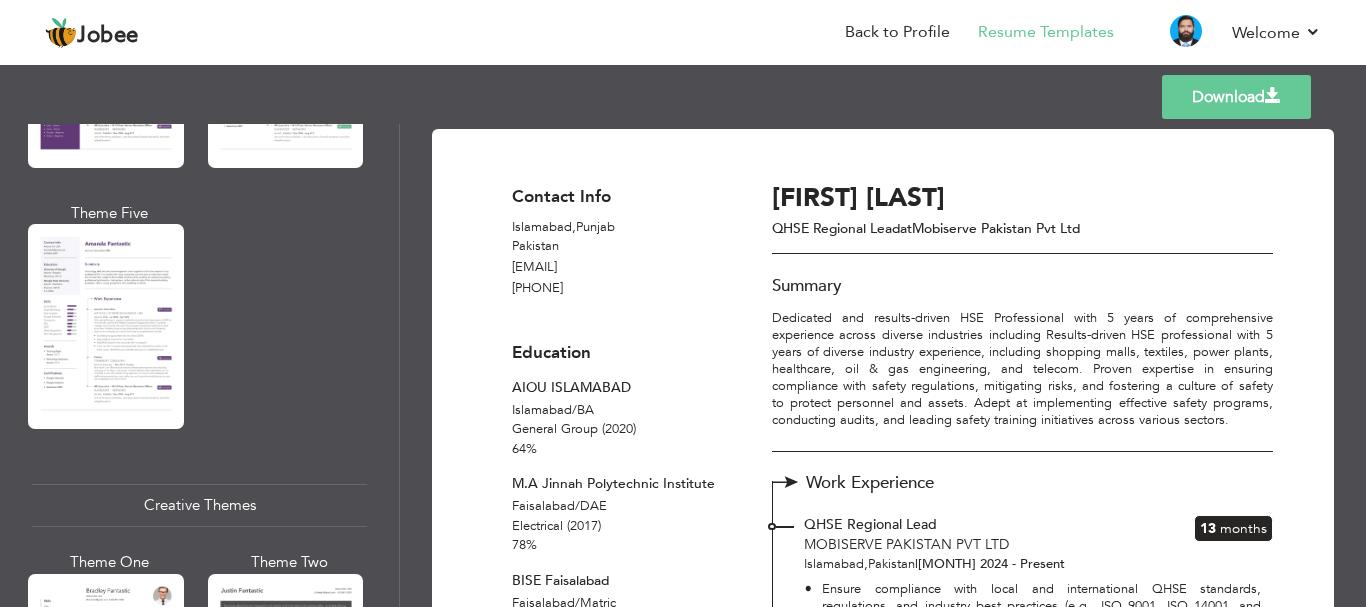 scroll, scrollTop: 1961, scrollLeft: 0, axis: vertical 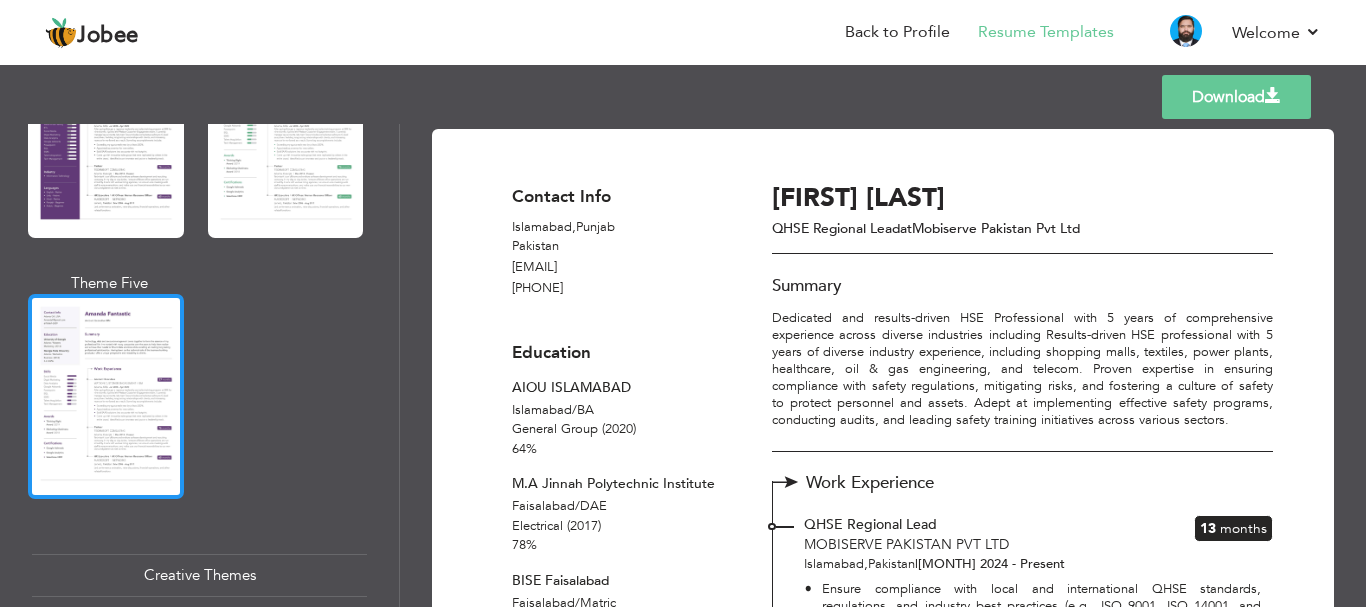 click at bounding box center (106, 396) 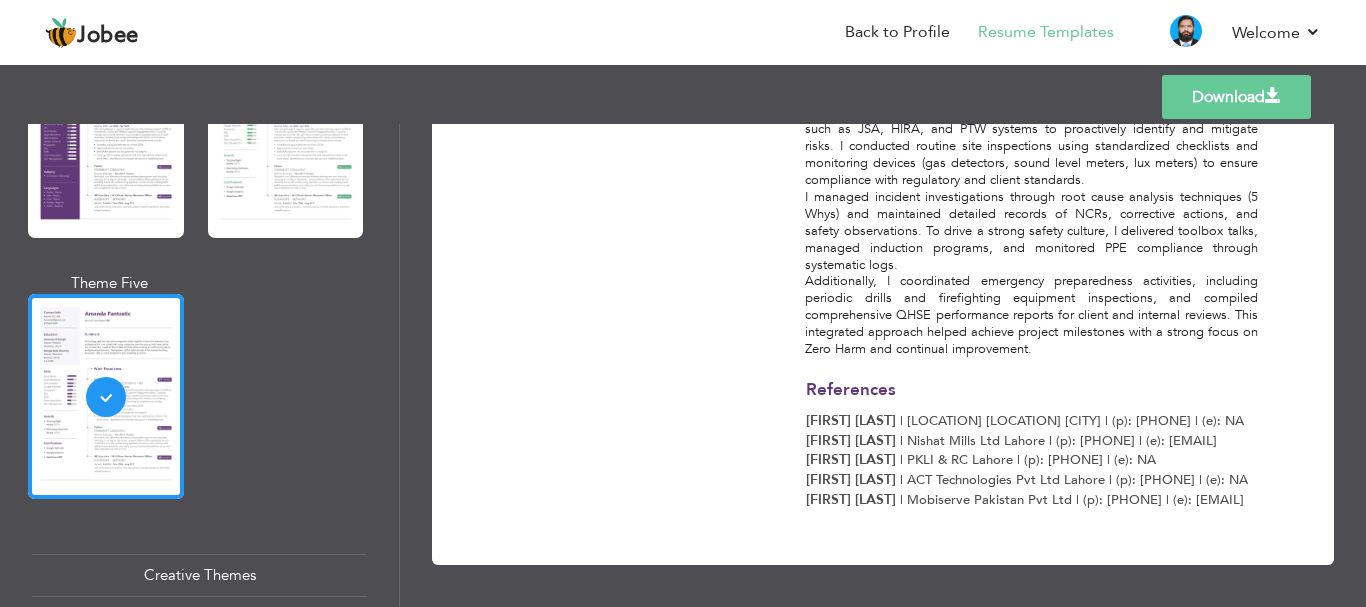 scroll, scrollTop: 2600, scrollLeft: 0, axis: vertical 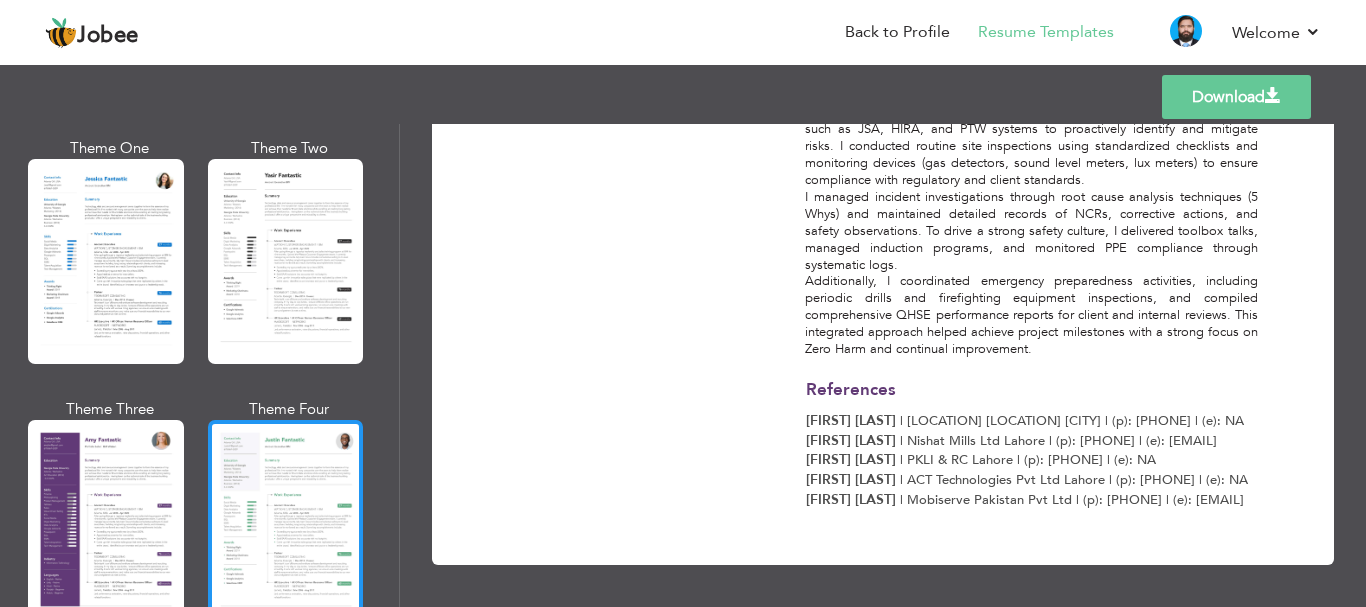 click at bounding box center (286, 522) 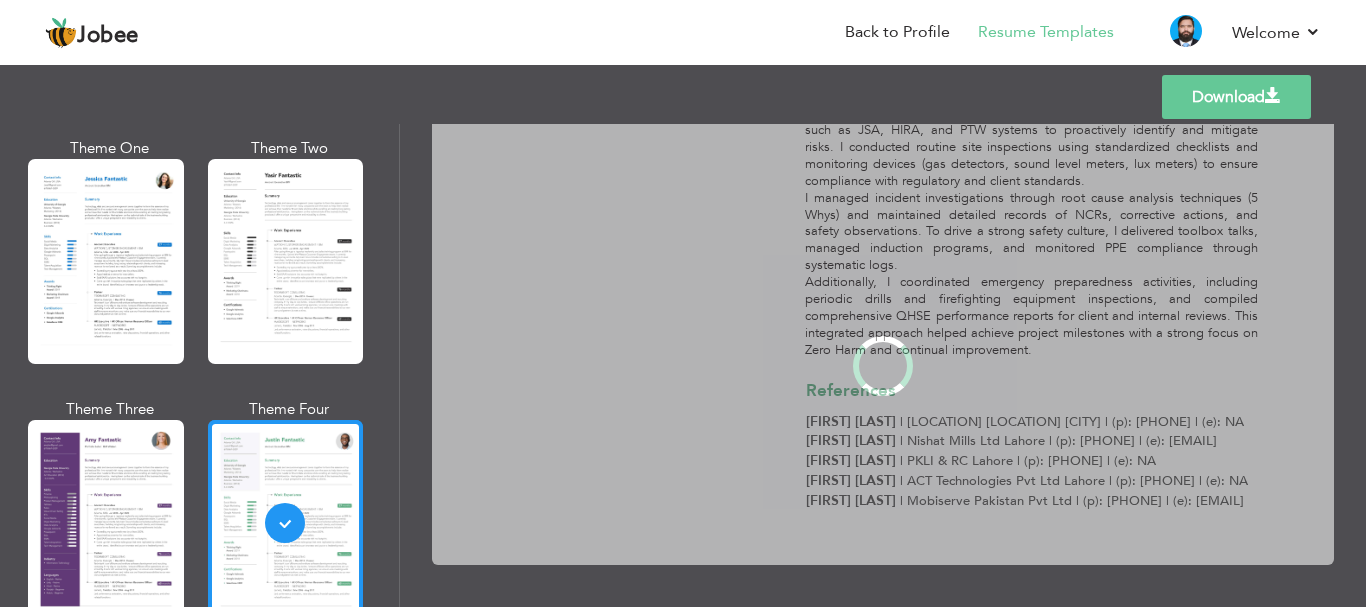 scroll, scrollTop: 0, scrollLeft: 0, axis: both 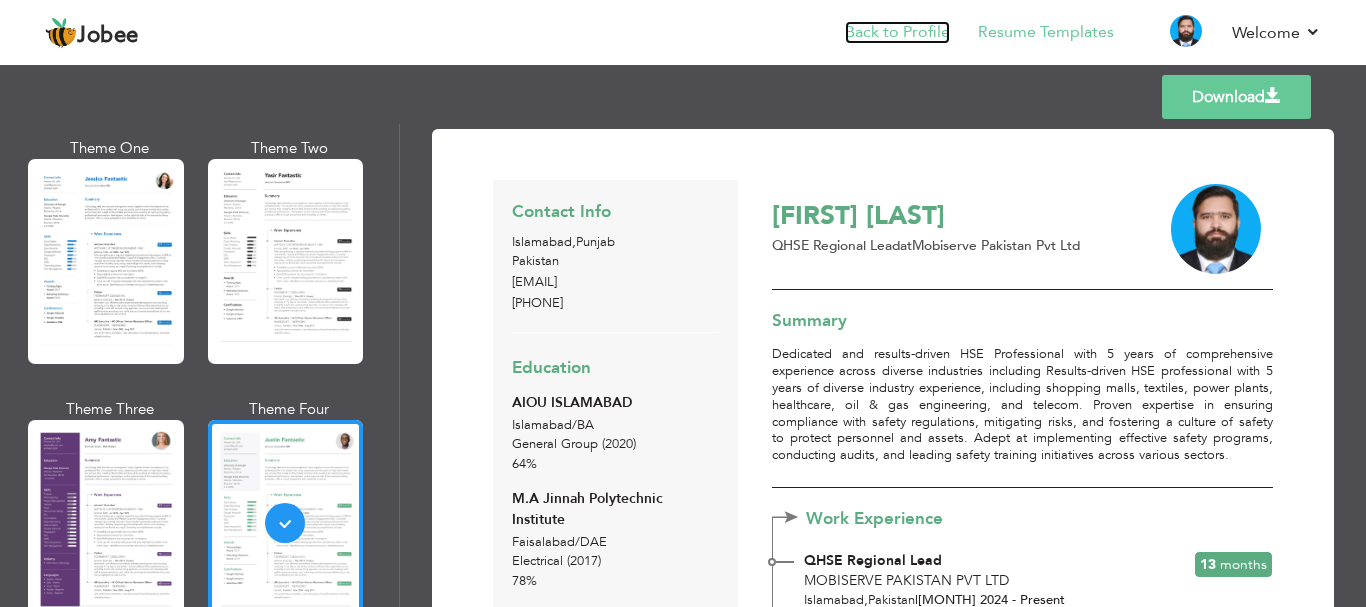 click on "Back to Profile" at bounding box center (897, 32) 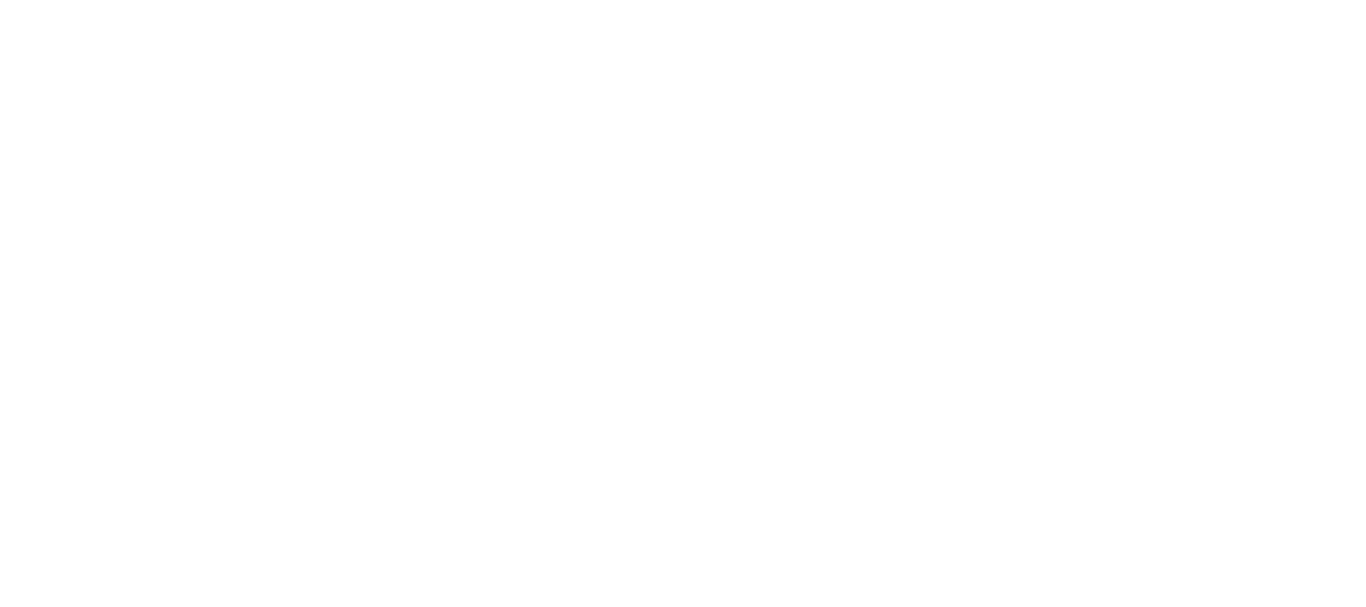 scroll, scrollTop: 0, scrollLeft: 0, axis: both 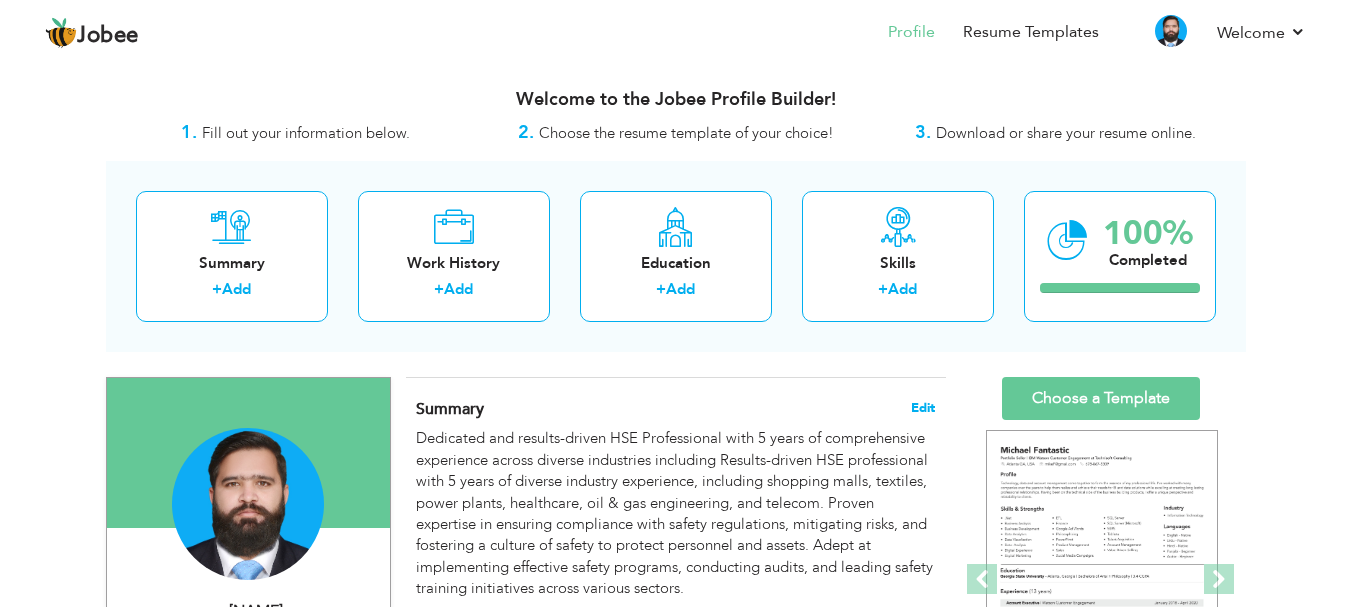 click on "Edit" at bounding box center (923, 408) 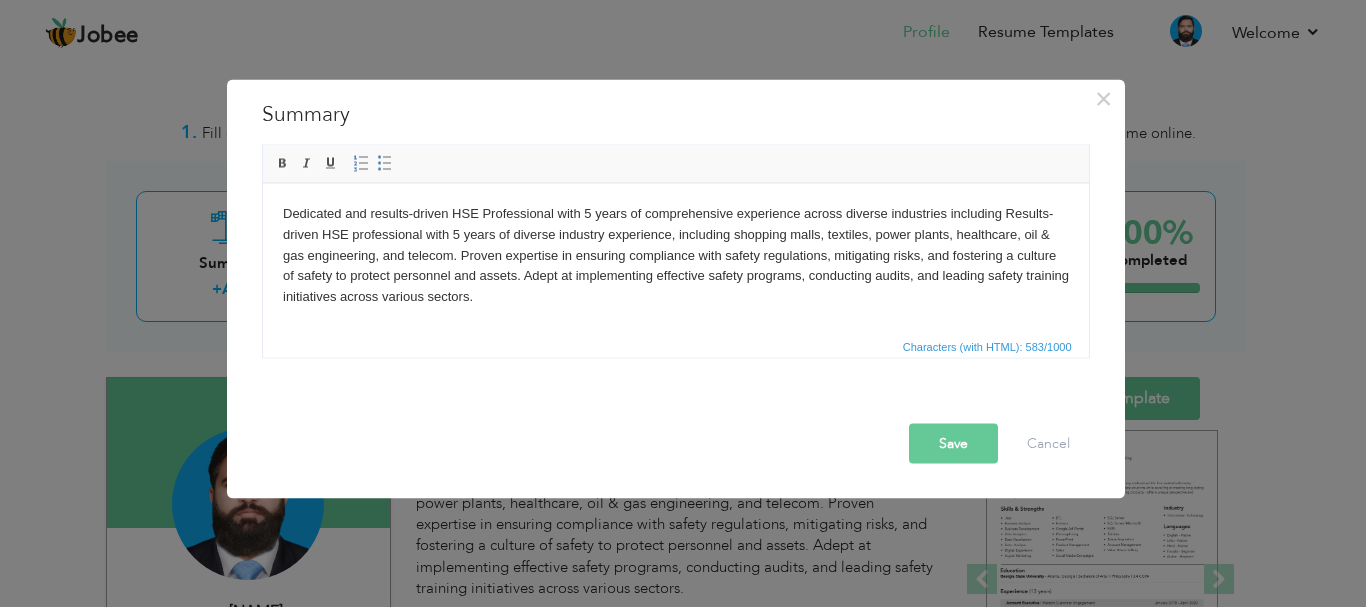 click on "Dedicated and results-driven HSE Professional with 5 years of comprehensive experience across diverse industries including Results-driven HSE professional with 5 years of diverse industry experience, including shopping malls, textiles, power plants, healthcare, oil & gas engineering, and telecom. Proven expertise in ensuring compliance with safety regulations, mitigating risks, and fostering a culture of safety to protect personnel and assets. Adept at implementing effective safety programs, conducting audits, and leading safety training initiatives across various sectors." at bounding box center (675, 255) 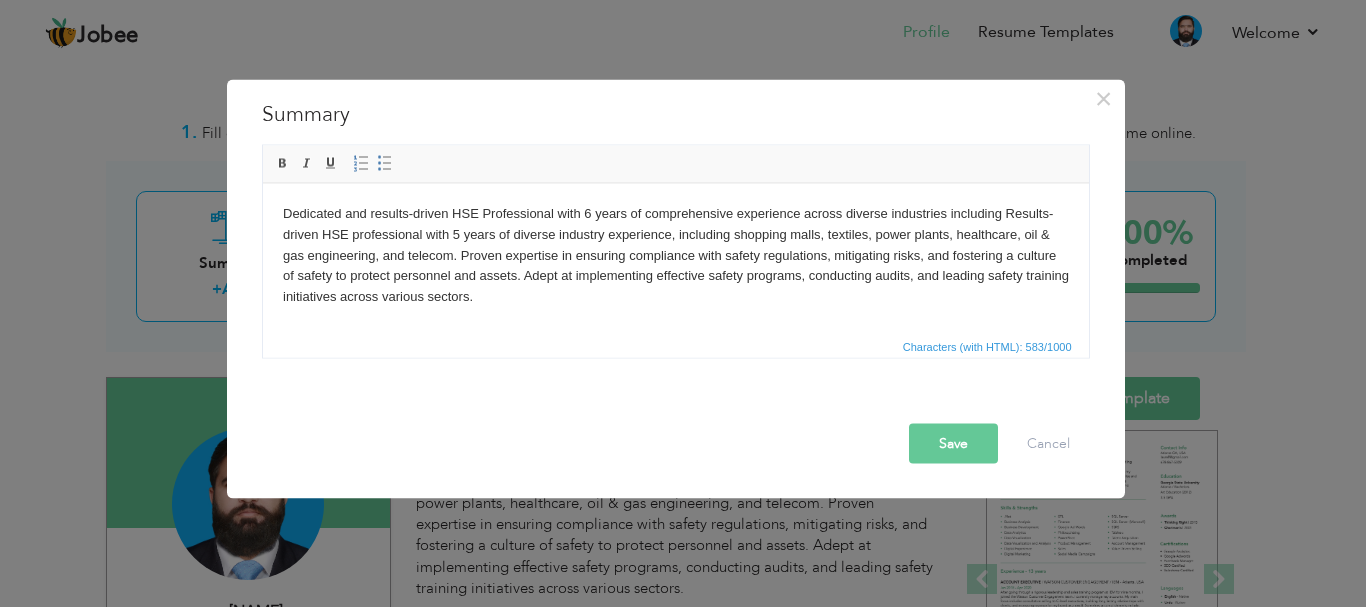 click on "Dedicated and results-driven HSE Professional with 6 years of comprehensive experience across diverse industries including Results-driven HSE professional with 5 years of diverse industry experience, including shopping malls, textiles, power plants, healthcare, oil & gas engineering, and telecom. Proven expertise in ensuring compliance with safety regulations, mitigating risks, and fostering a culture of safety to protect personnel and assets. Adept at implementing effective safety programs, conducting audits, and leading safety training initiatives across various sectors." at bounding box center (675, 255) 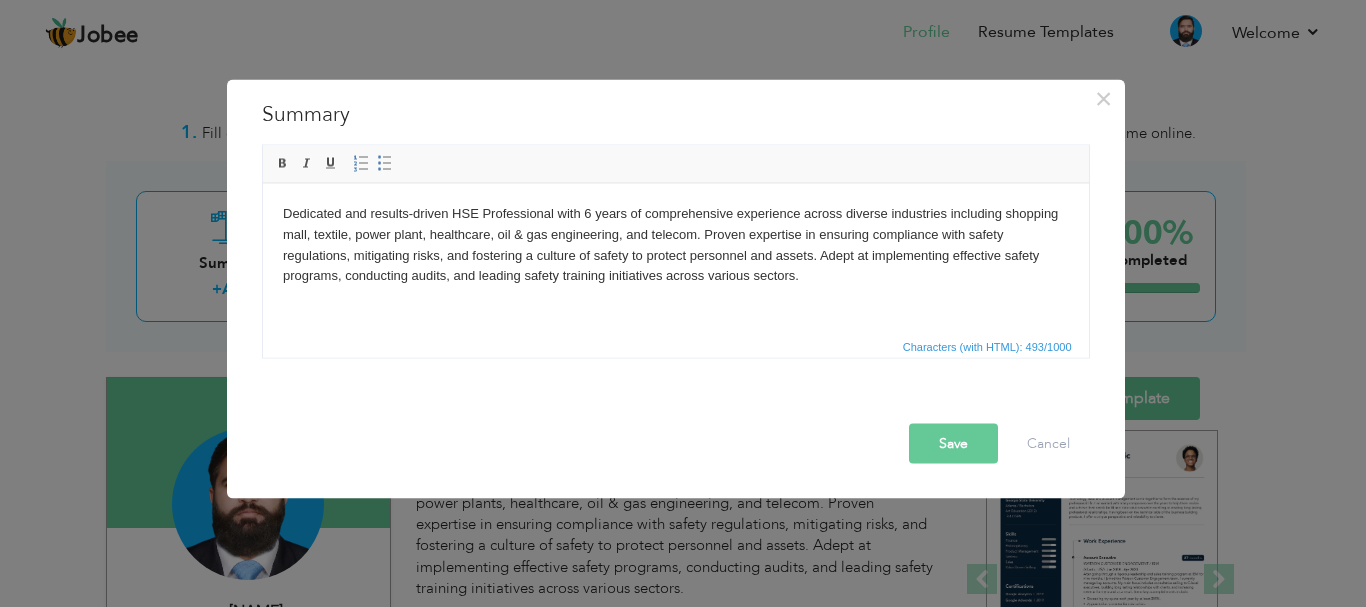 click on "Save" at bounding box center [953, 443] 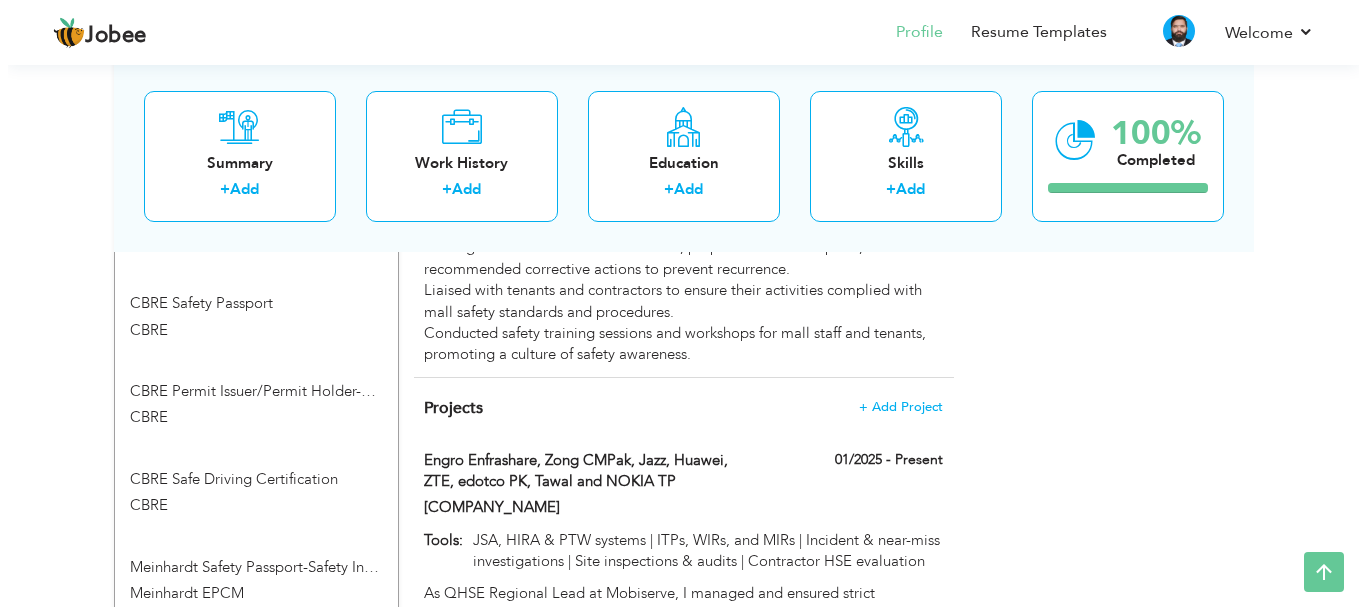 scroll, scrollTop: 2120, scrollLeft: 0, axis: vertical 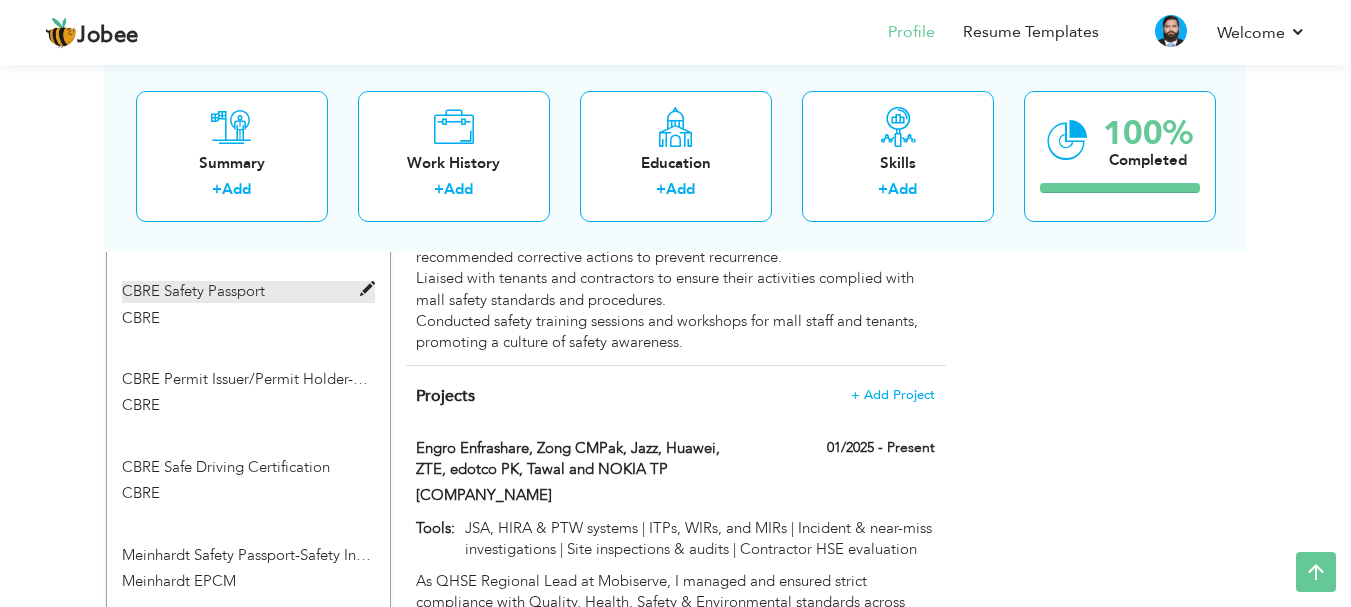 click at bounding box center (367, 289) 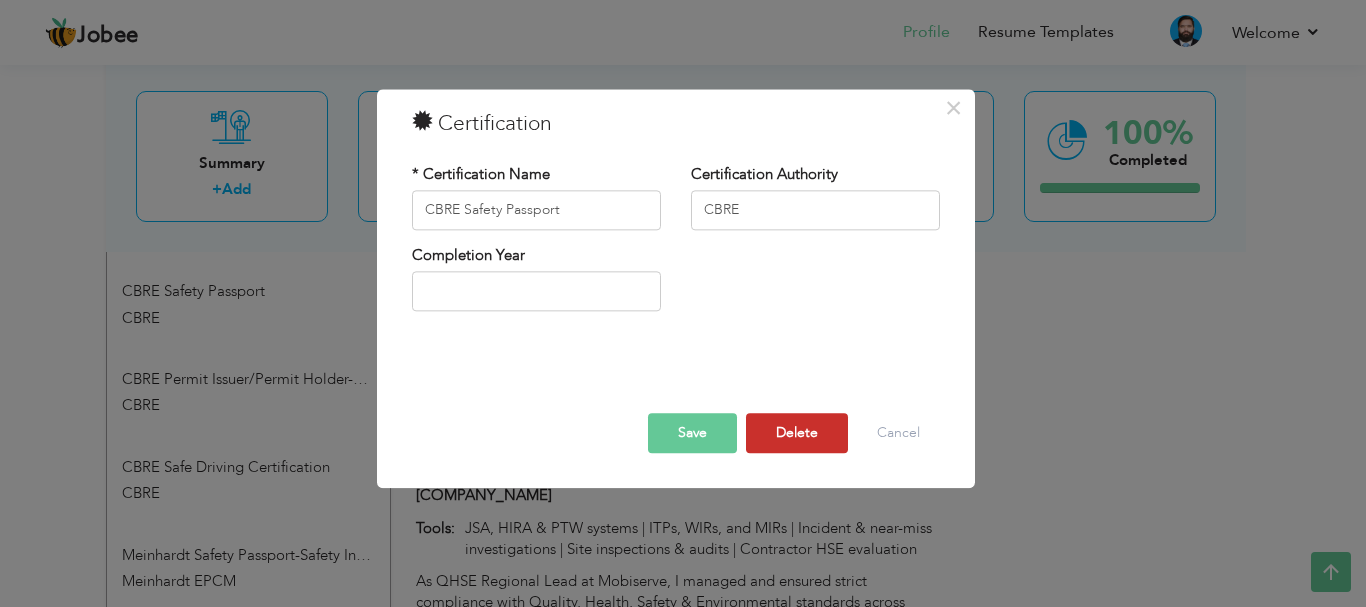 click on "Delete" at bounding box center (797, 433) 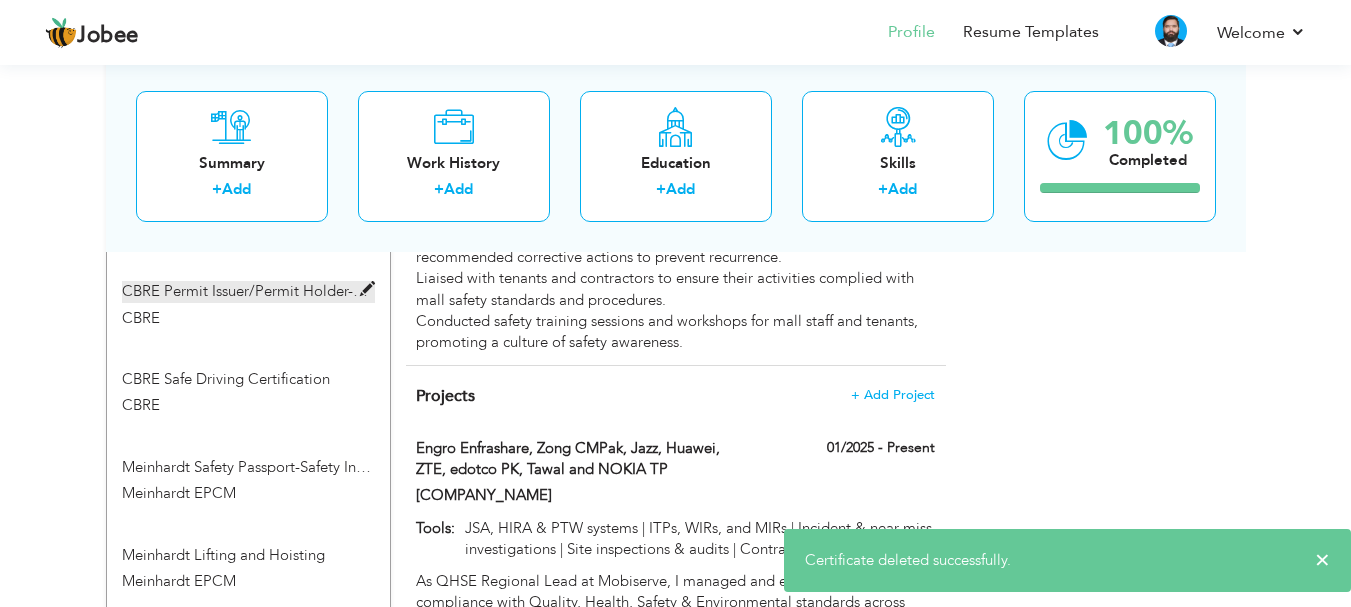 click at bounding box center (367, 289) 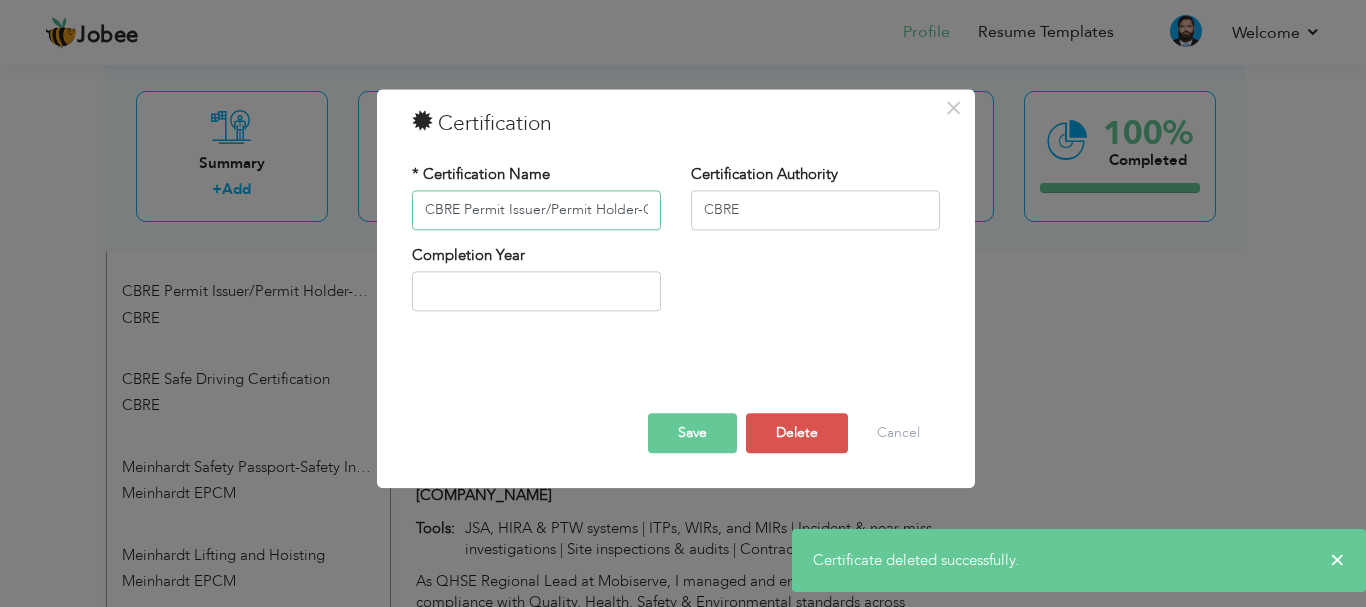 scroll, scrollTop: 0, scrollLeft: 68, axis: horizontal 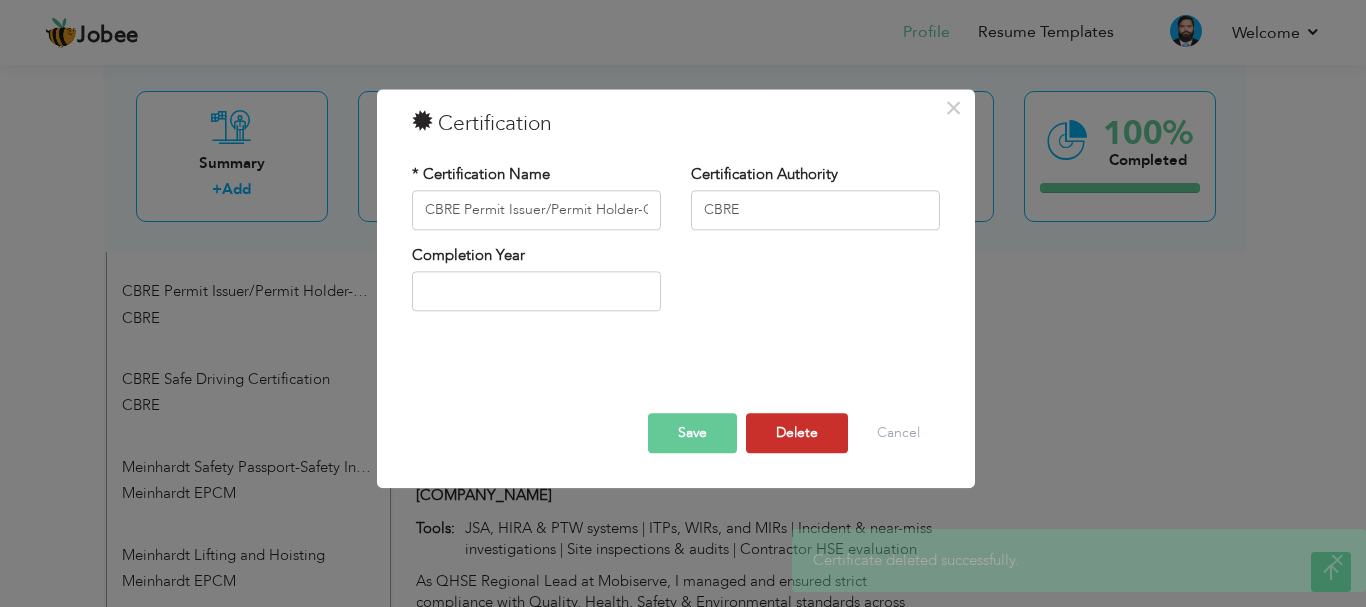 click on "Delete" at bounding box center [797, 433] 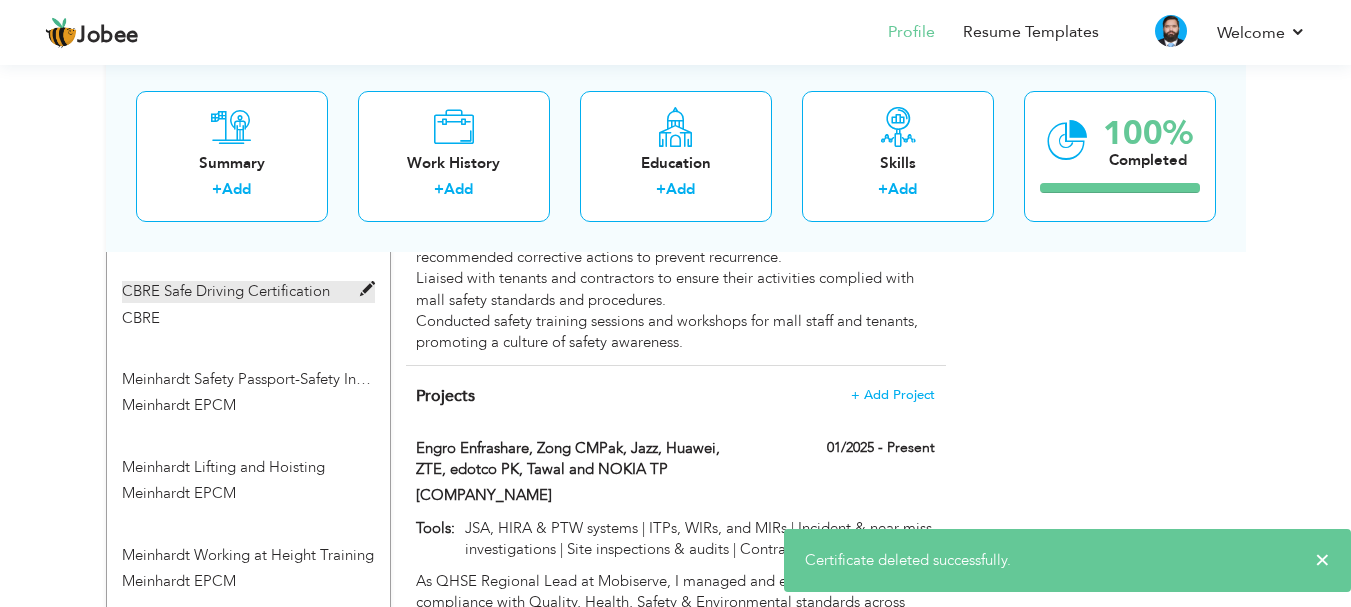 click at bounding box center (367, 289) 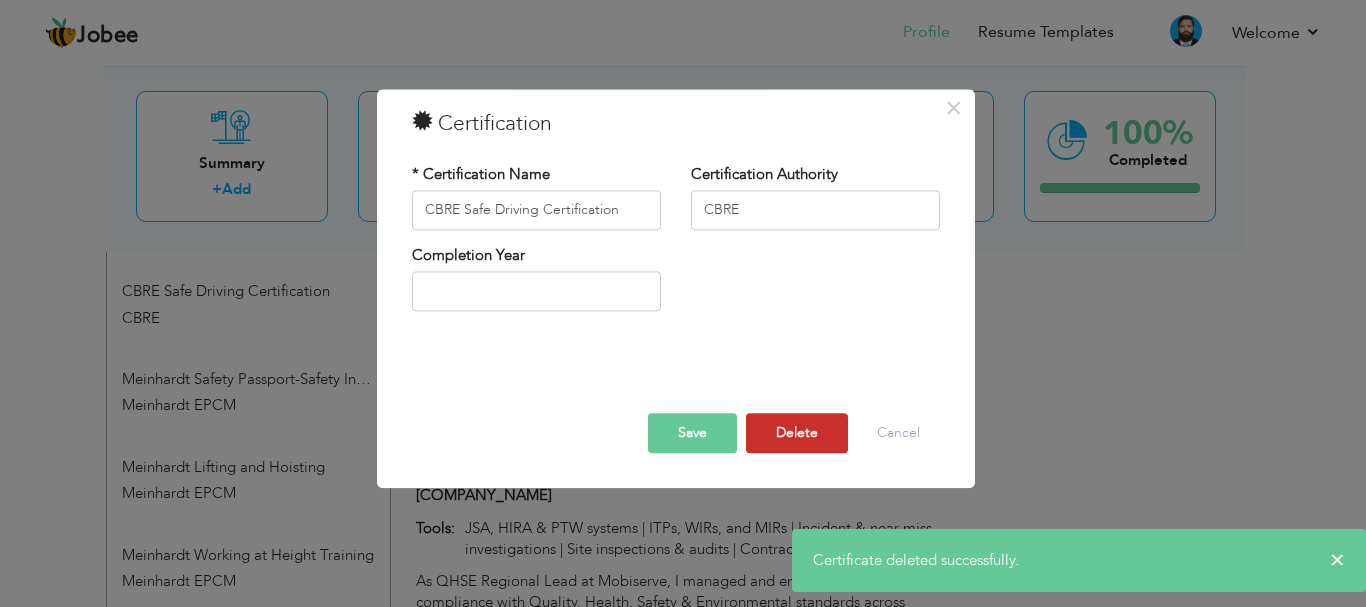 click on "Delete" at bounding box center [797, 433] 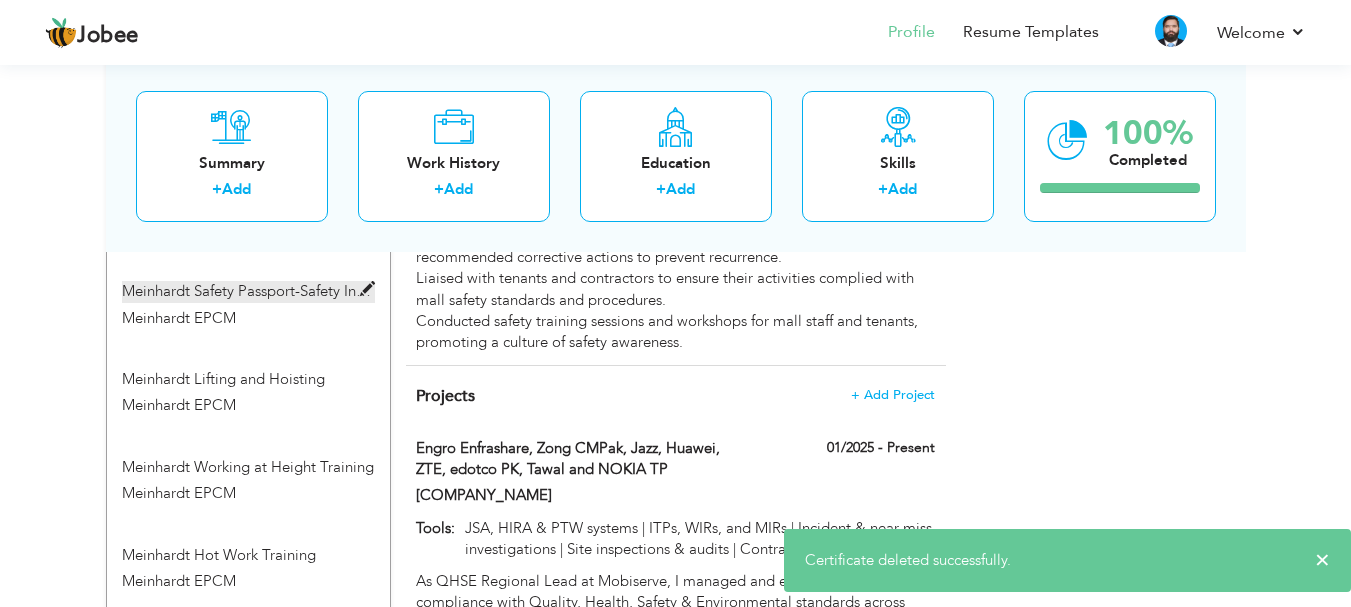 click at bounding box center (367, 289) 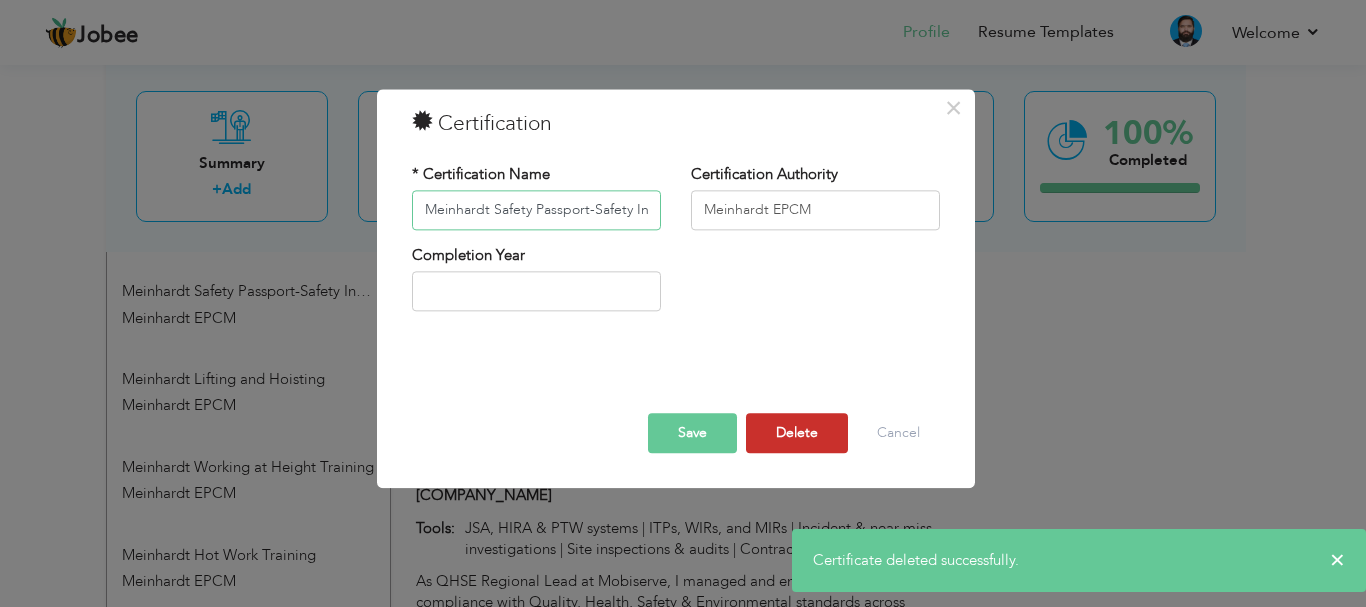 scroll, scrollTop: 0, scrollLeft: 45, axis: horizontal 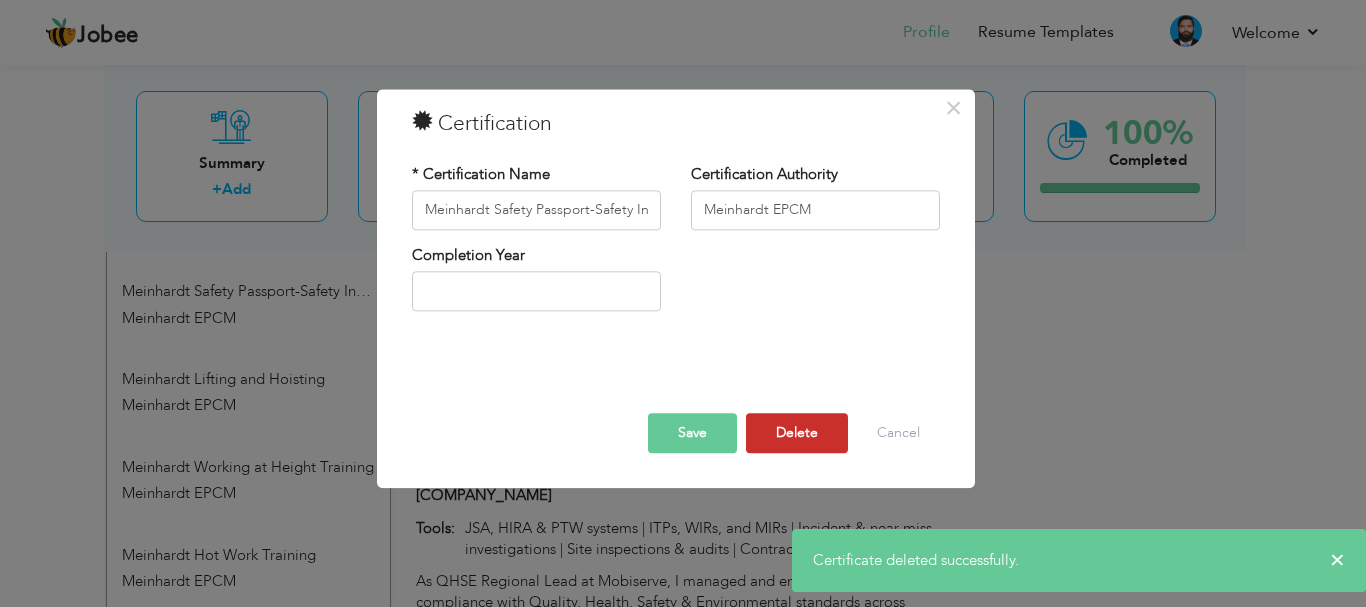click on "Delete" at bounding box center (797, 433) 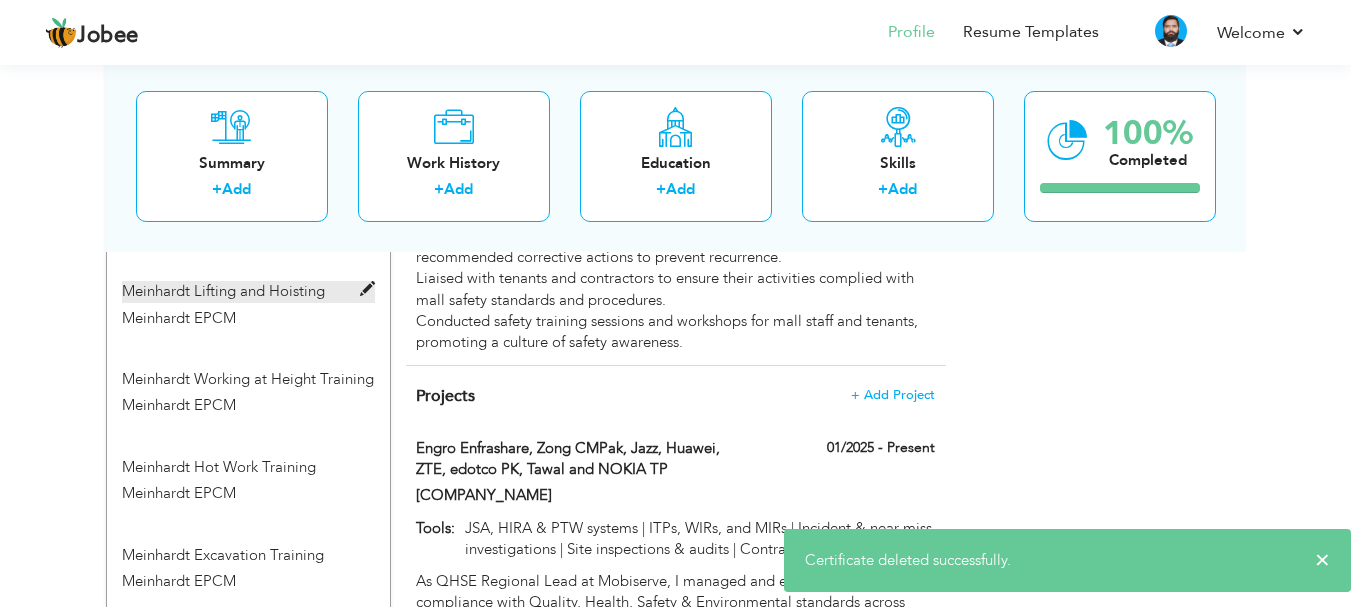 click at bounding box center [367, 289] 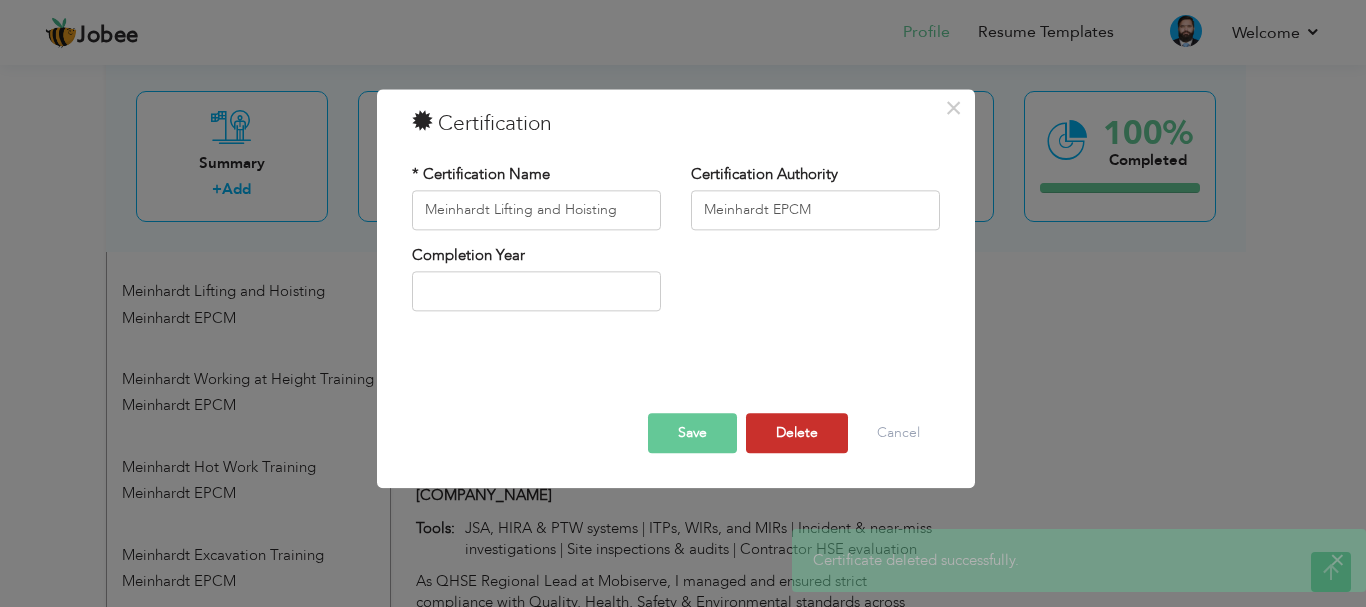 click on "Delete" at bounding box center [797, 433] 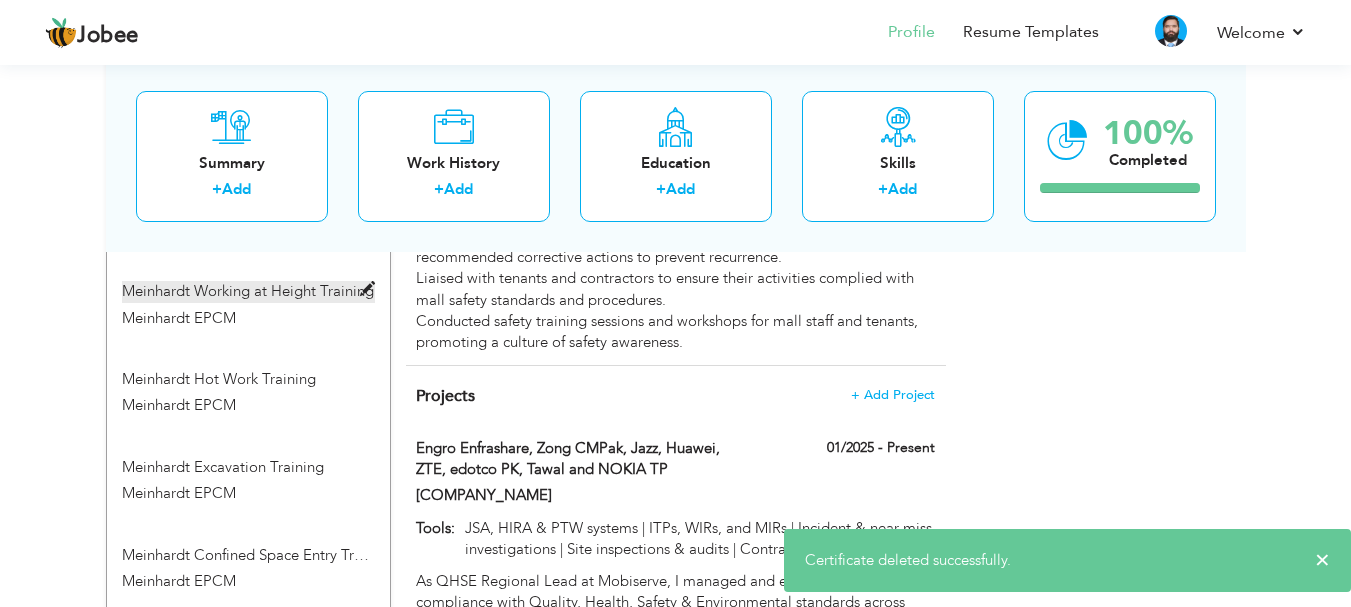click at bounding box center [367, 289] 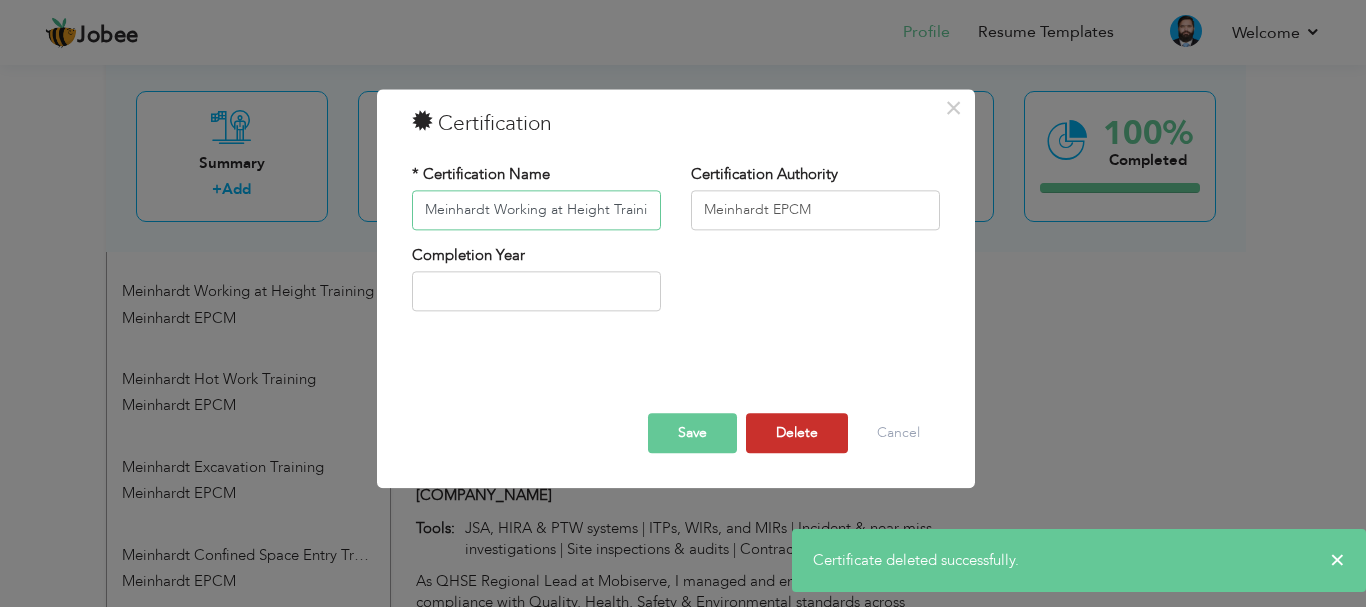 scroll, scrollTop: 0, scrollLeft: 12, axis: horizontal 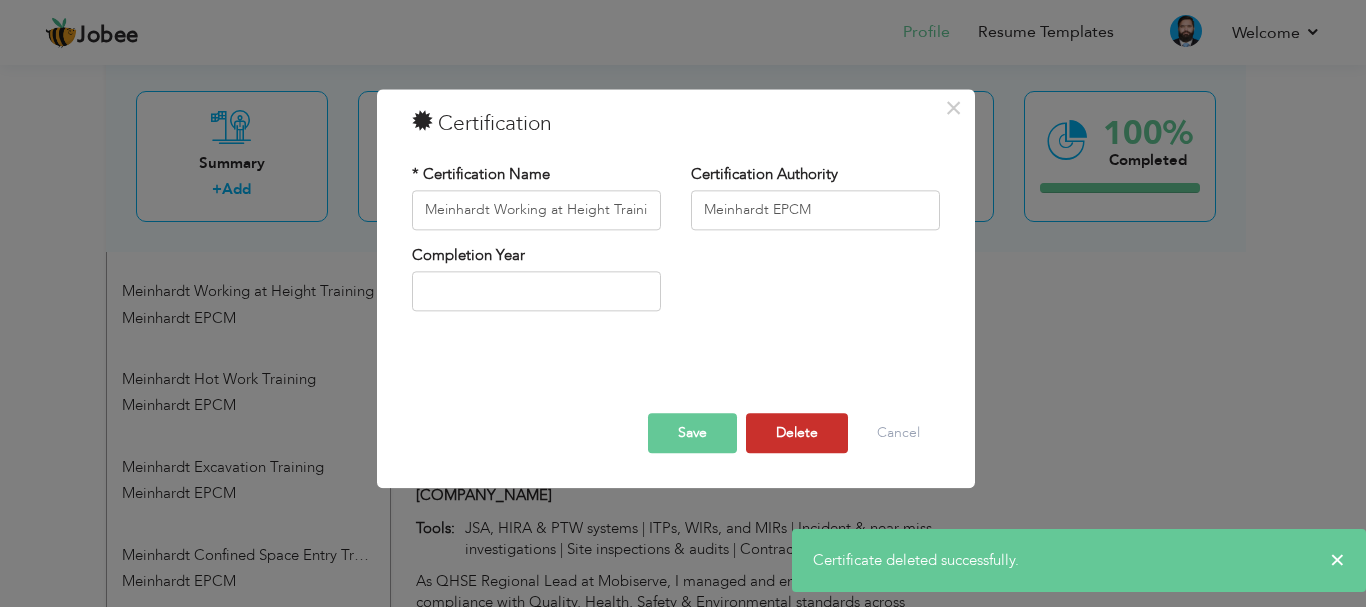 click on "Delete" at bounding box center (797, 433) 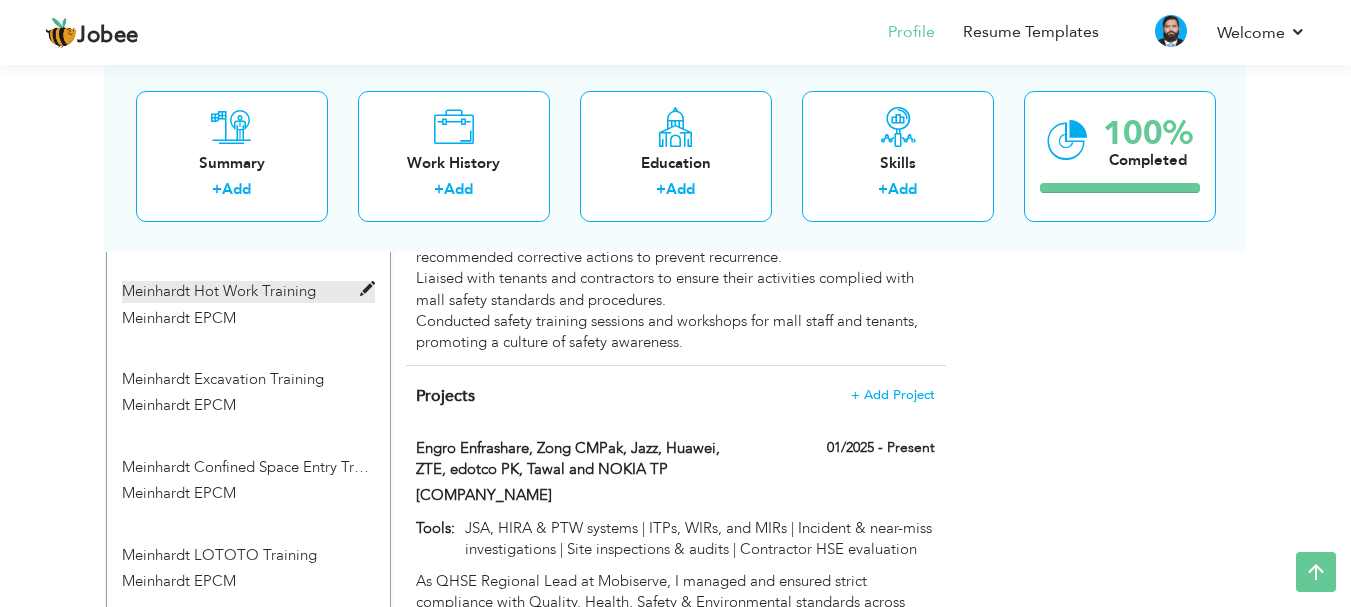 click at bounding box center [367, 289] 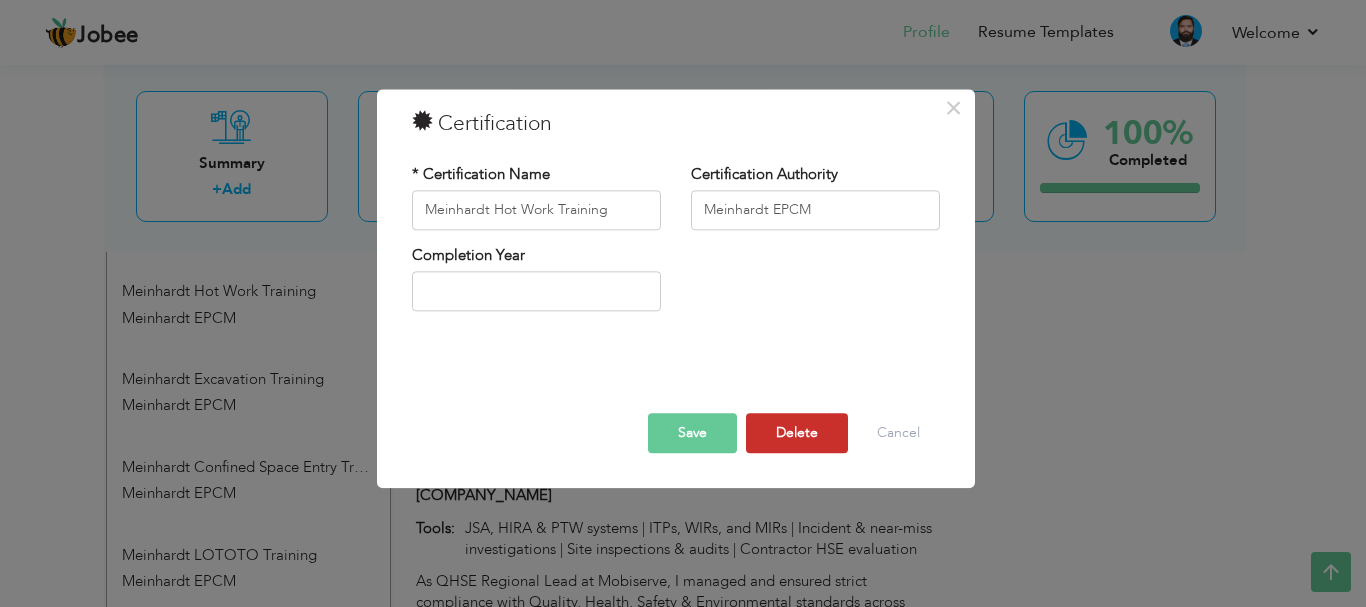 click on "Delete" at bounding box center (797, 433) 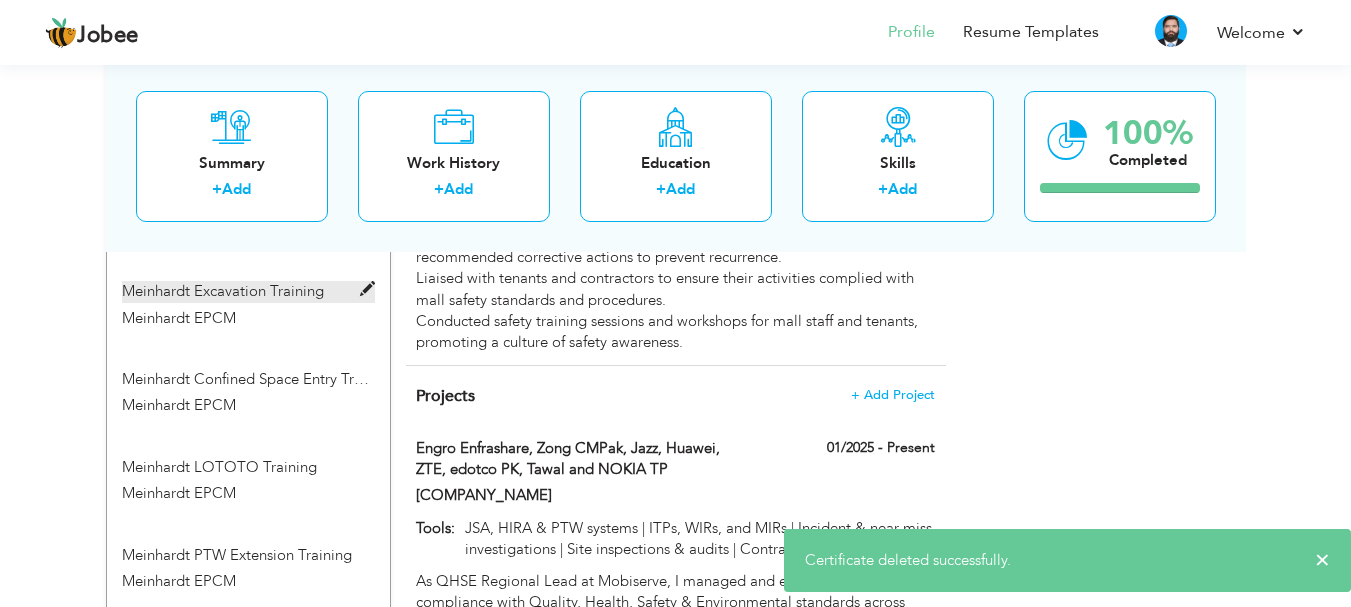 click at bounding box center [367, 289] 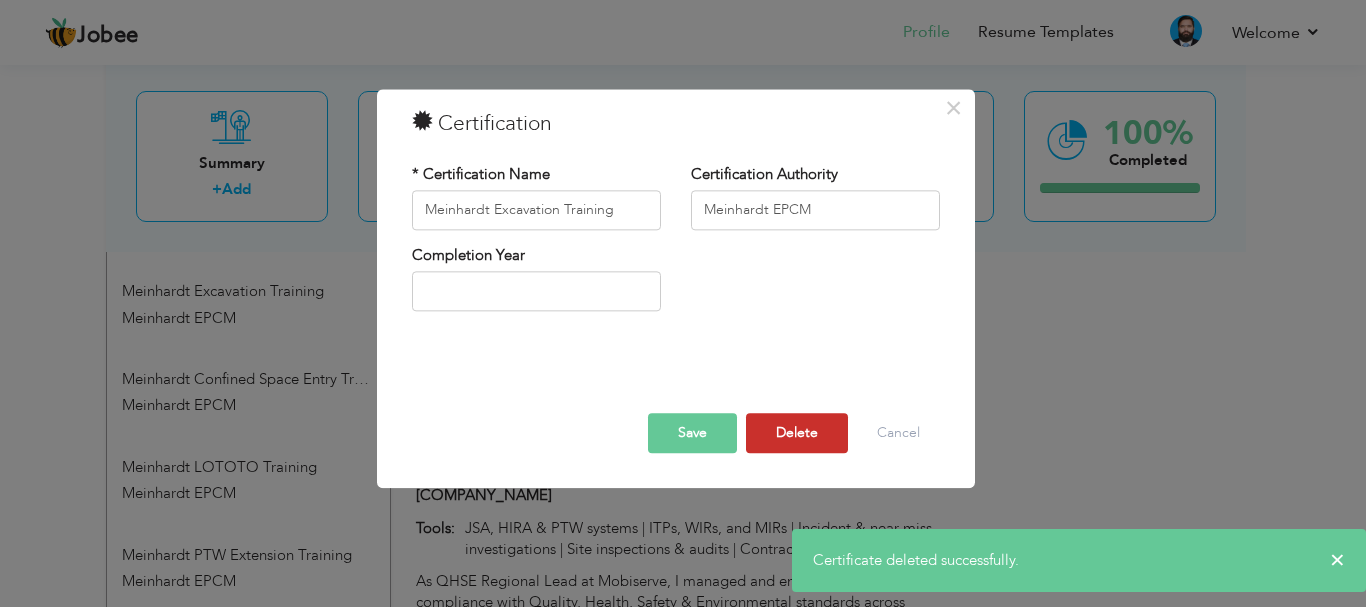 click on "Delete" at bounding box center [797, 433] 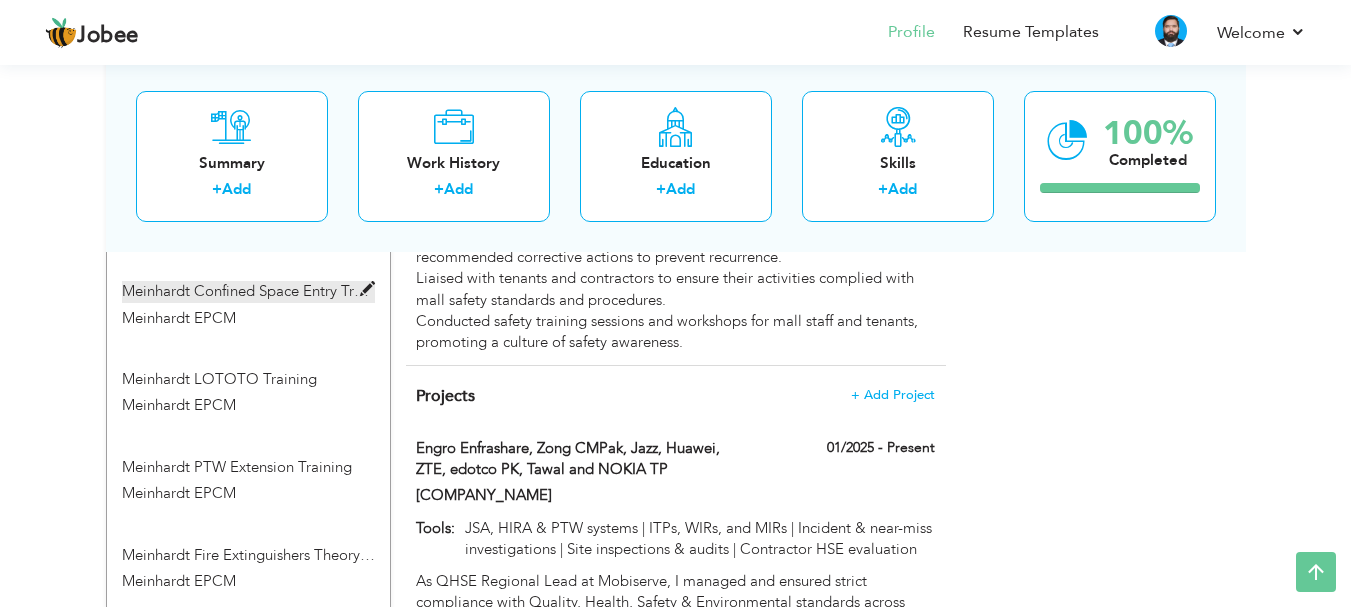 click at bounding box center (367, 289) 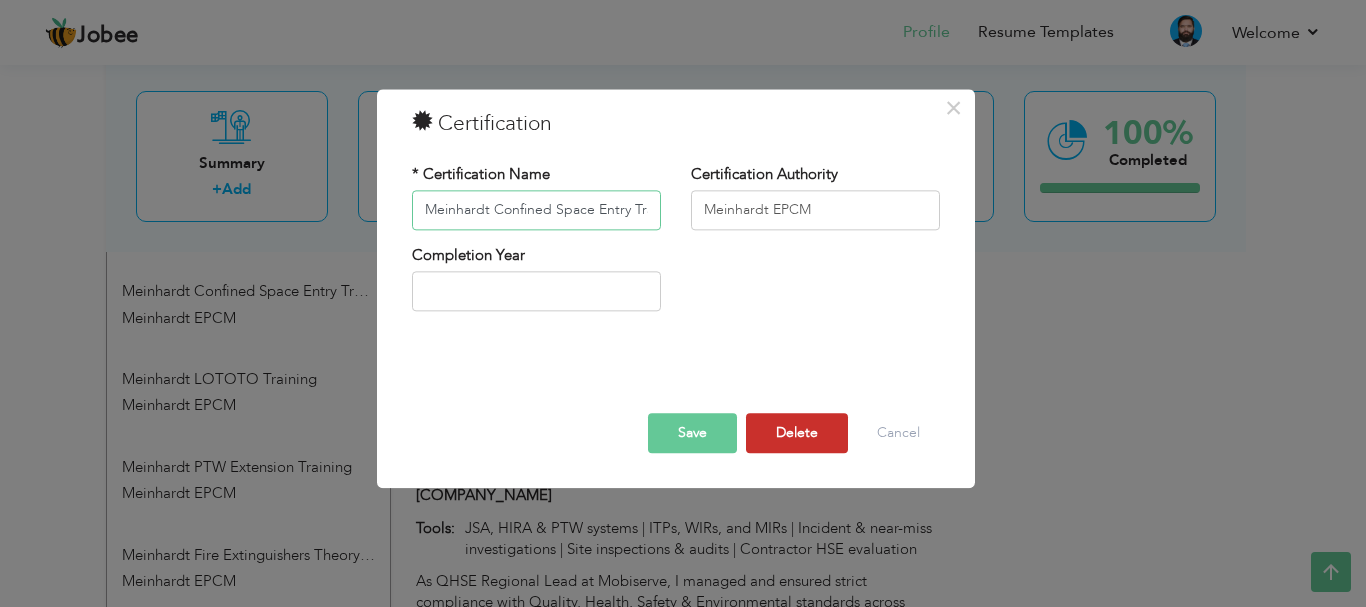 scroll, scrollTop: 0, scrollLeft: 33, axis: horizontal 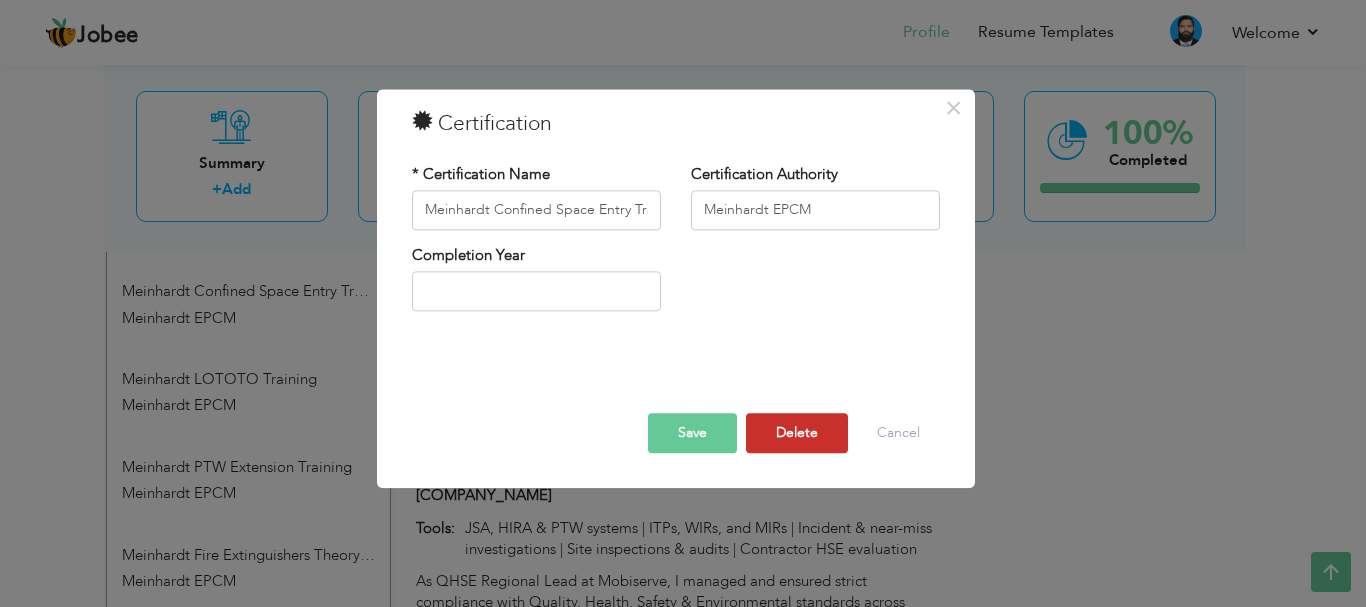 click on "Delete" at bounding box center [797, 433] 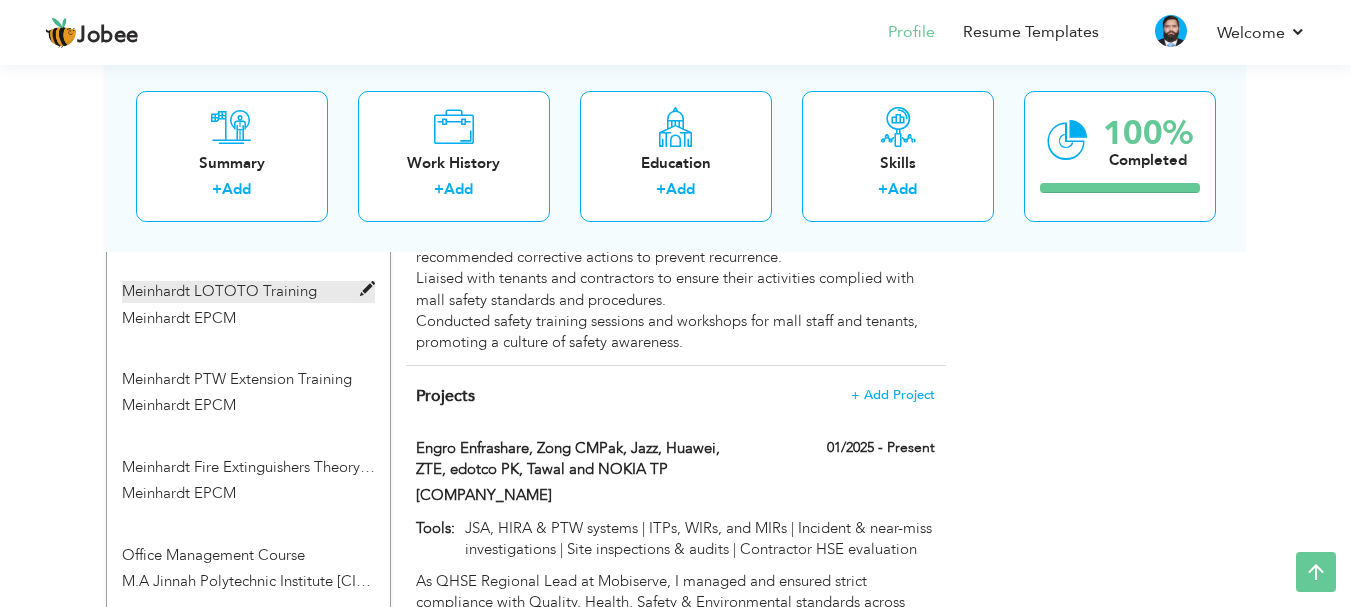click at bounding box center [367, 289] 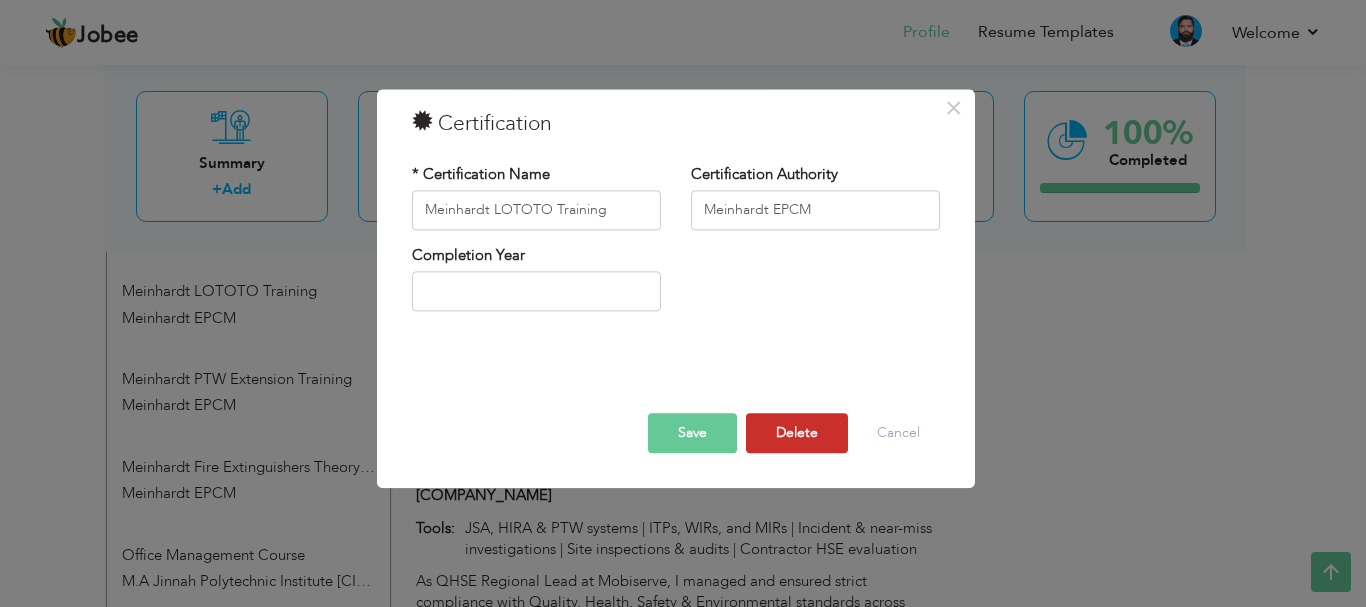click on "Delete" at bounding box center (797, 433) 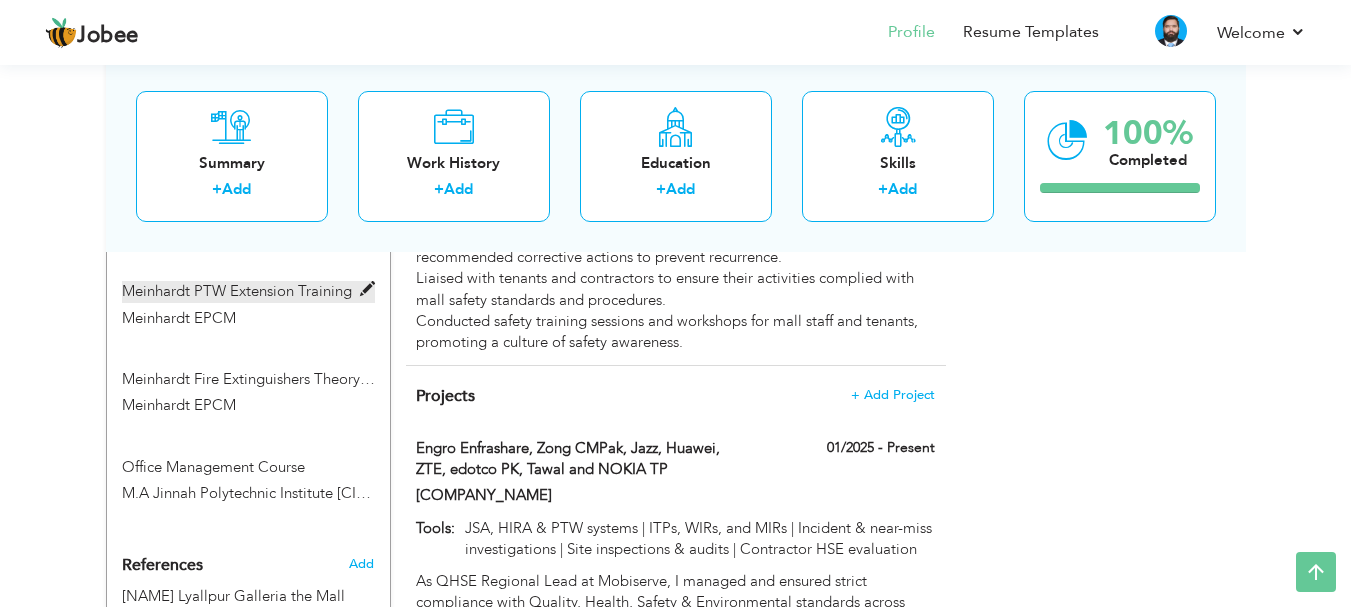 click at bounding box center [367, 289] 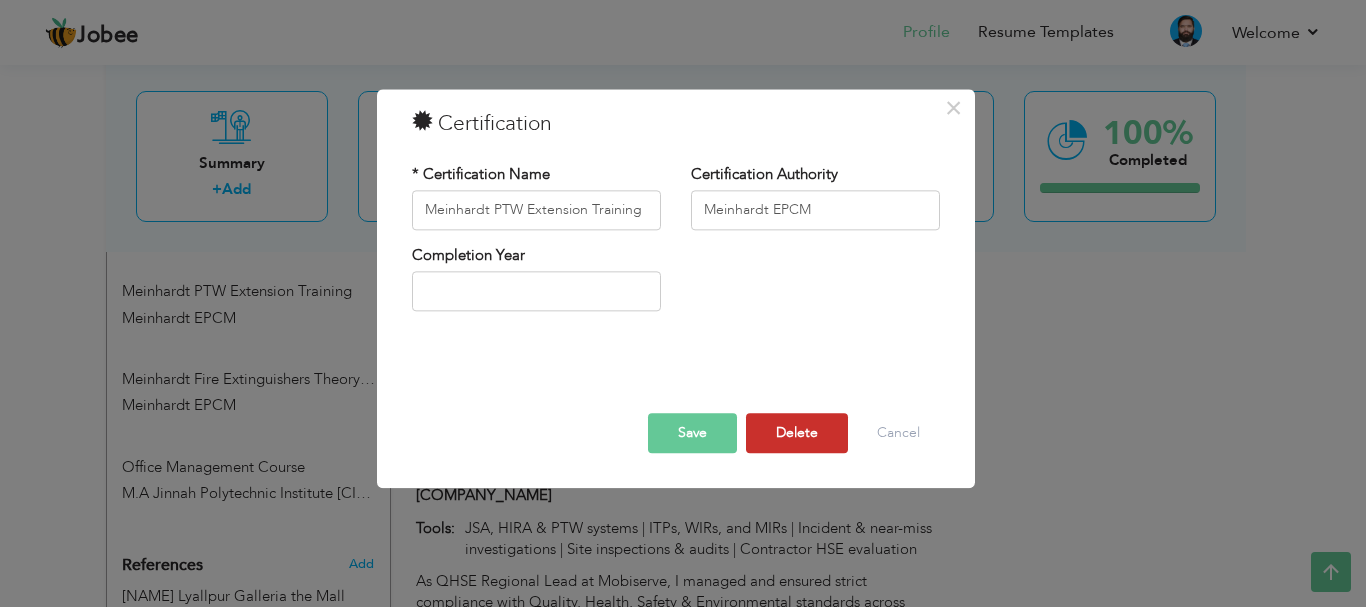 click on "Delete" at bounding box center (797, 433) 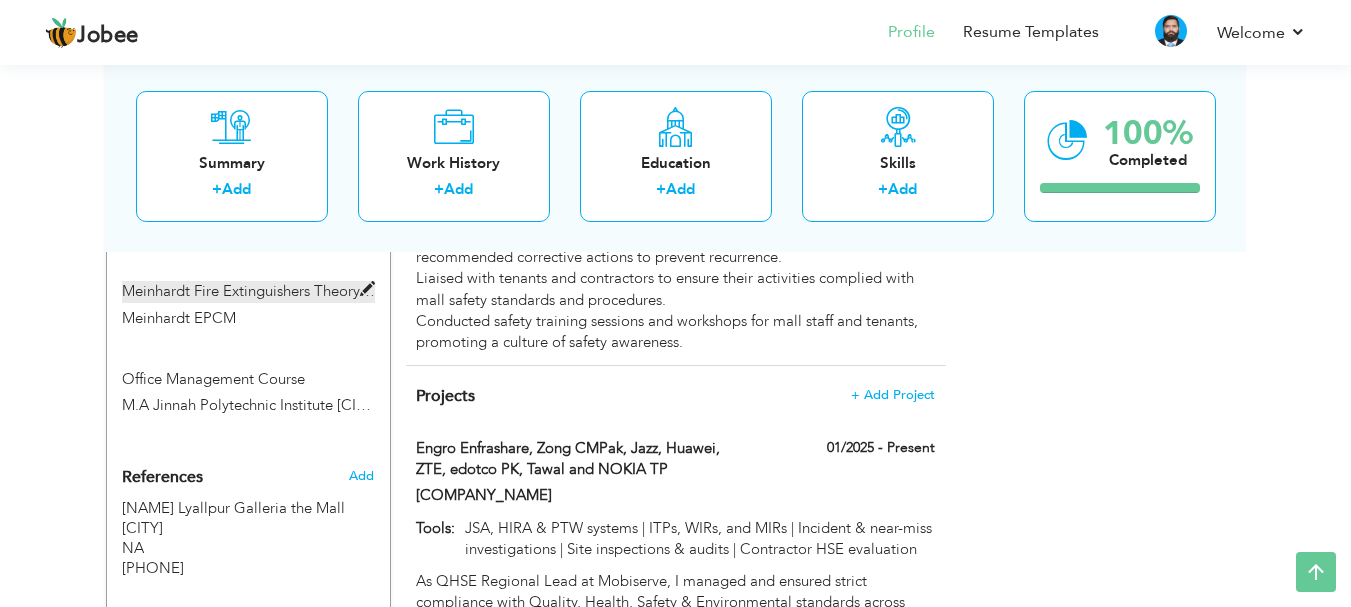 click at bounding box center [367, 289] 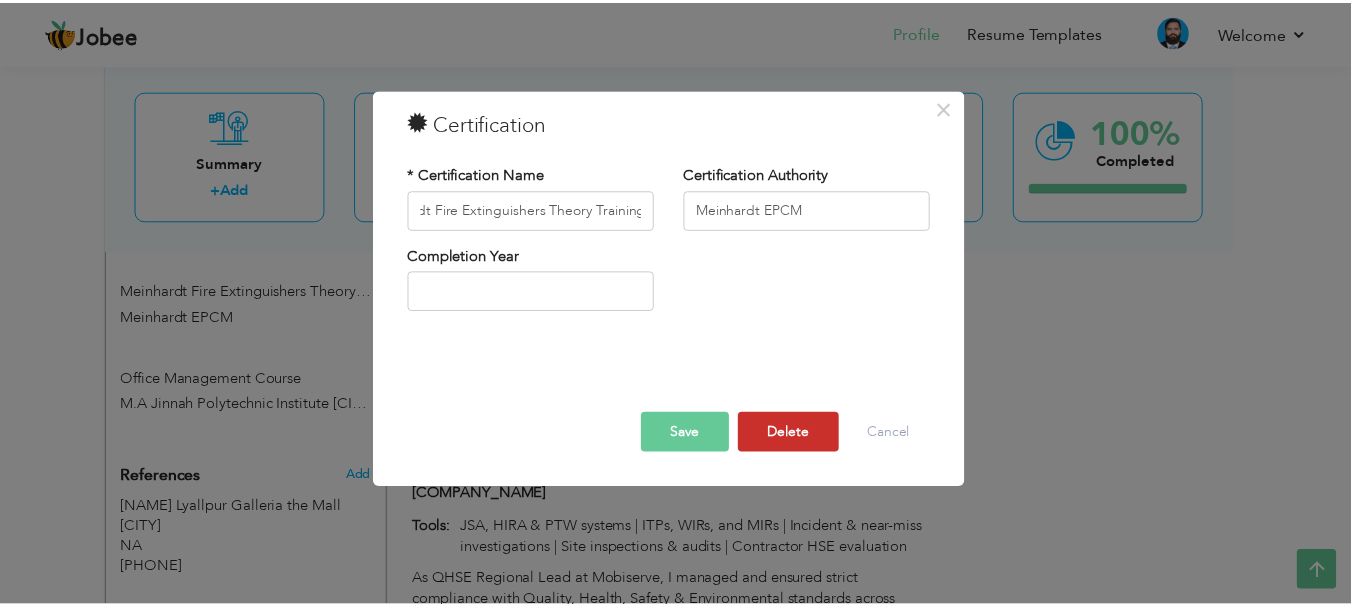 scroll, scrollTop: 0, scrollLeft: 0, axis: both 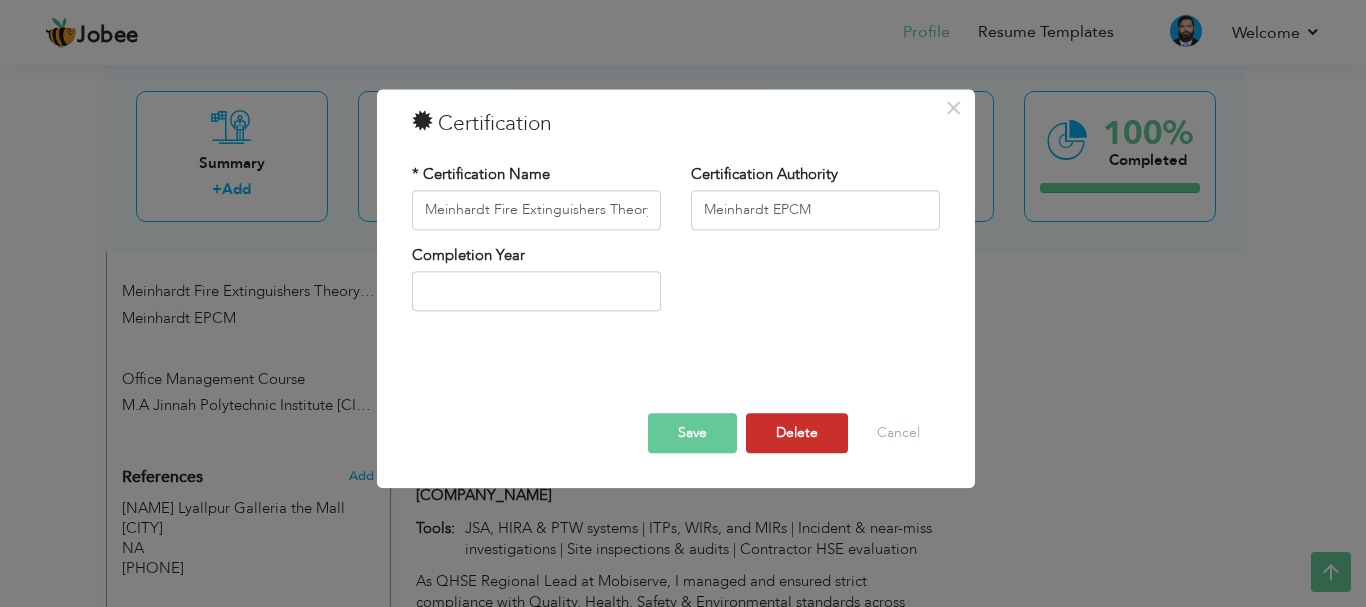 click on "Delete" at bounding box center [797, 433] 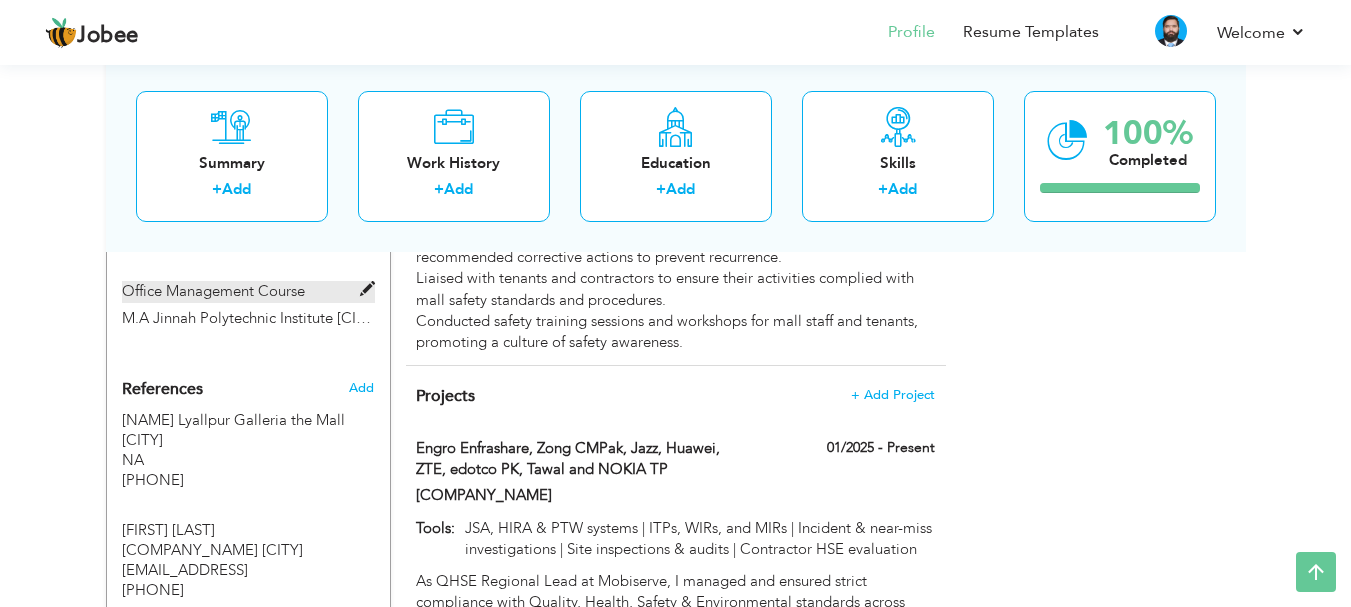 click at bounding box center [367, 289] 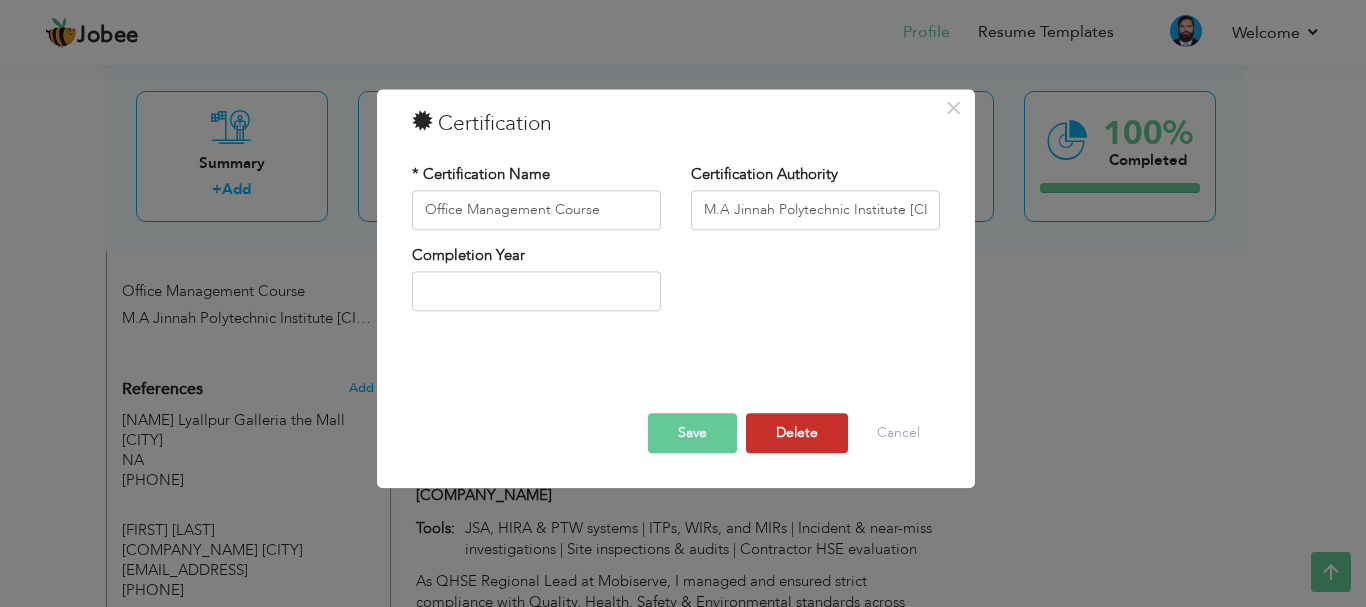 click on "Delete" at bounding box center [797, 433] 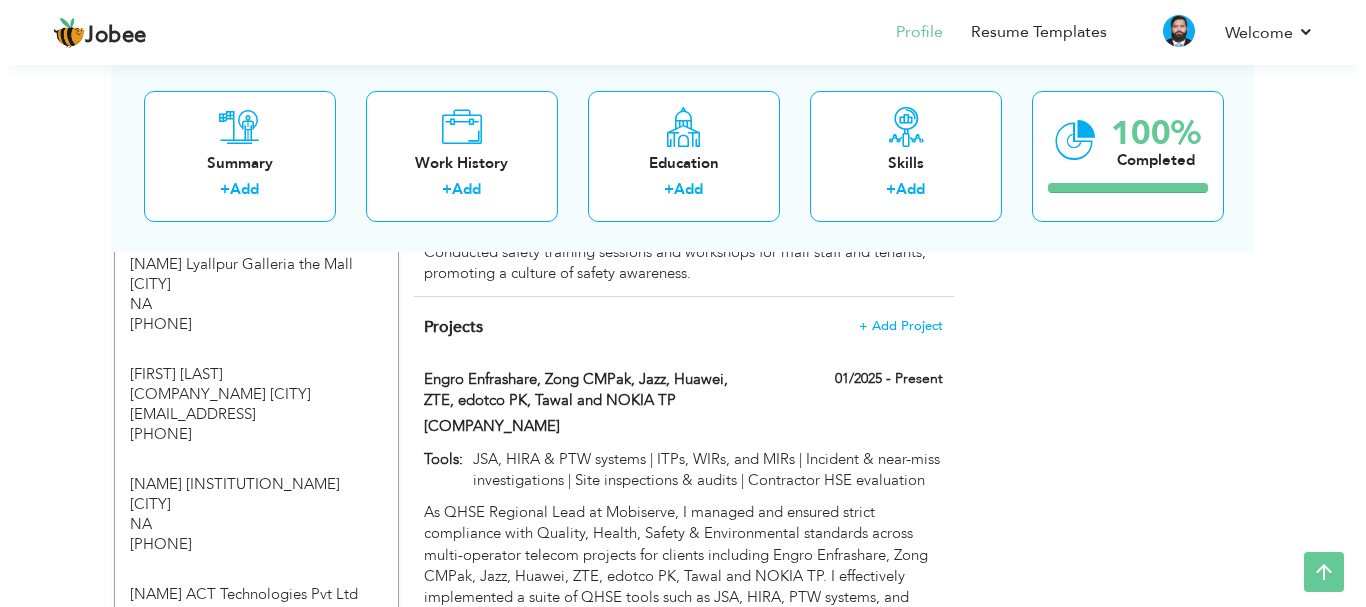 scroll, scrollTop: 2220, scrollLeft: 0, axis: vertical 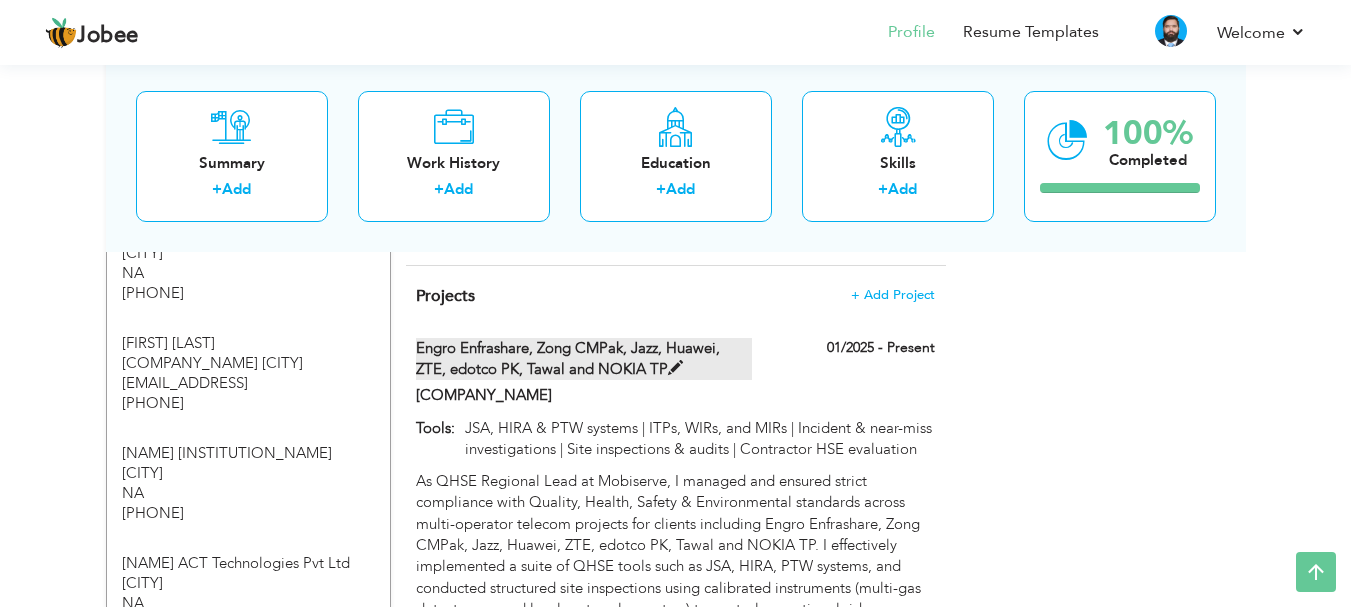 click at bounding box center (675, 368) 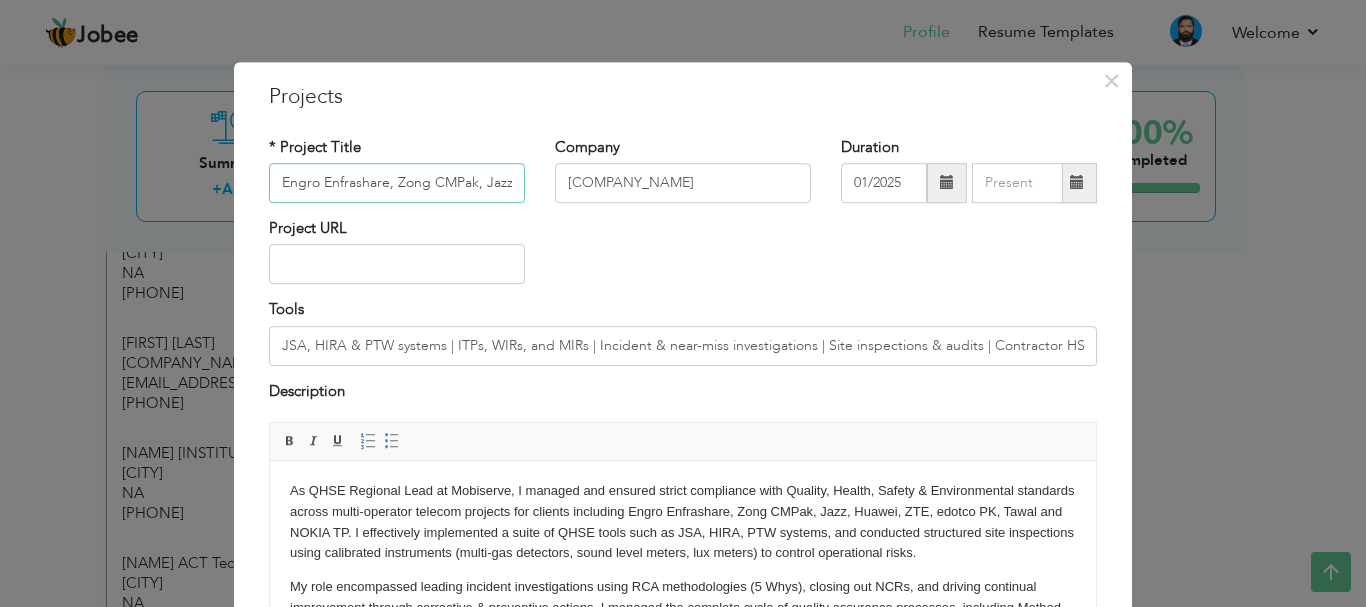 scroll, scrollTop: 0, scrollLeft: 290, axis: horizontal 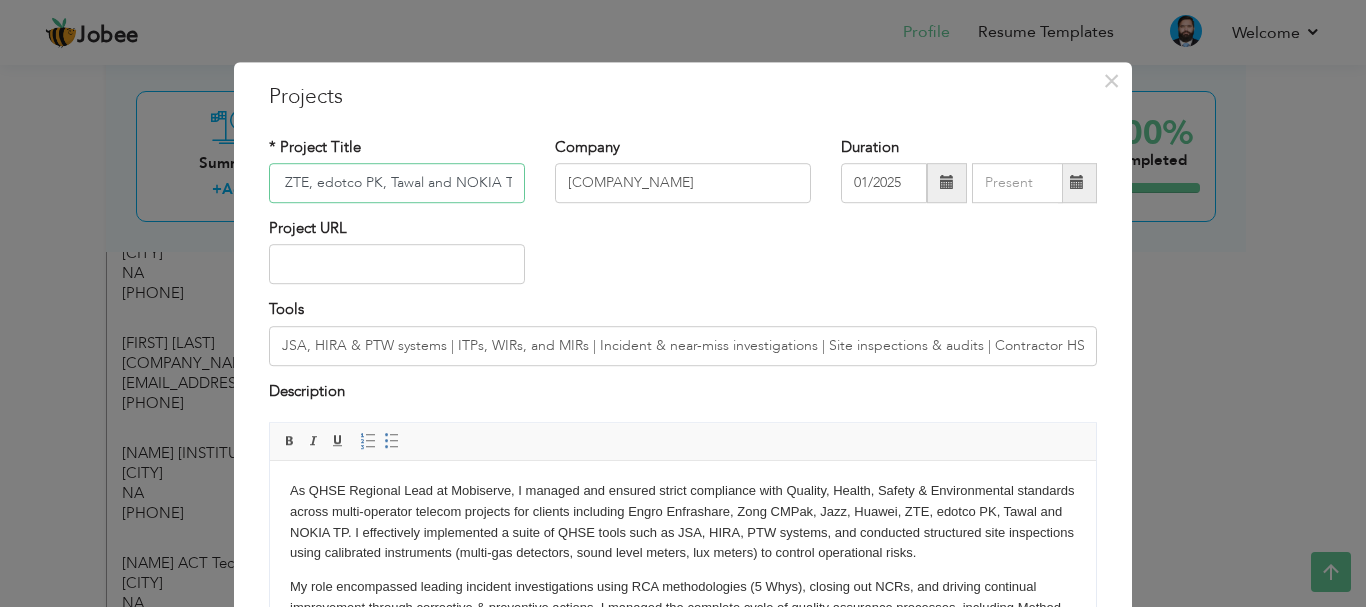 click on "Engro Enfrashare, Zong CMPak, Jazz, Huawei, ZTE, edotco PK, Tawal and NOKIA TP" at bounding box center (397, 183) 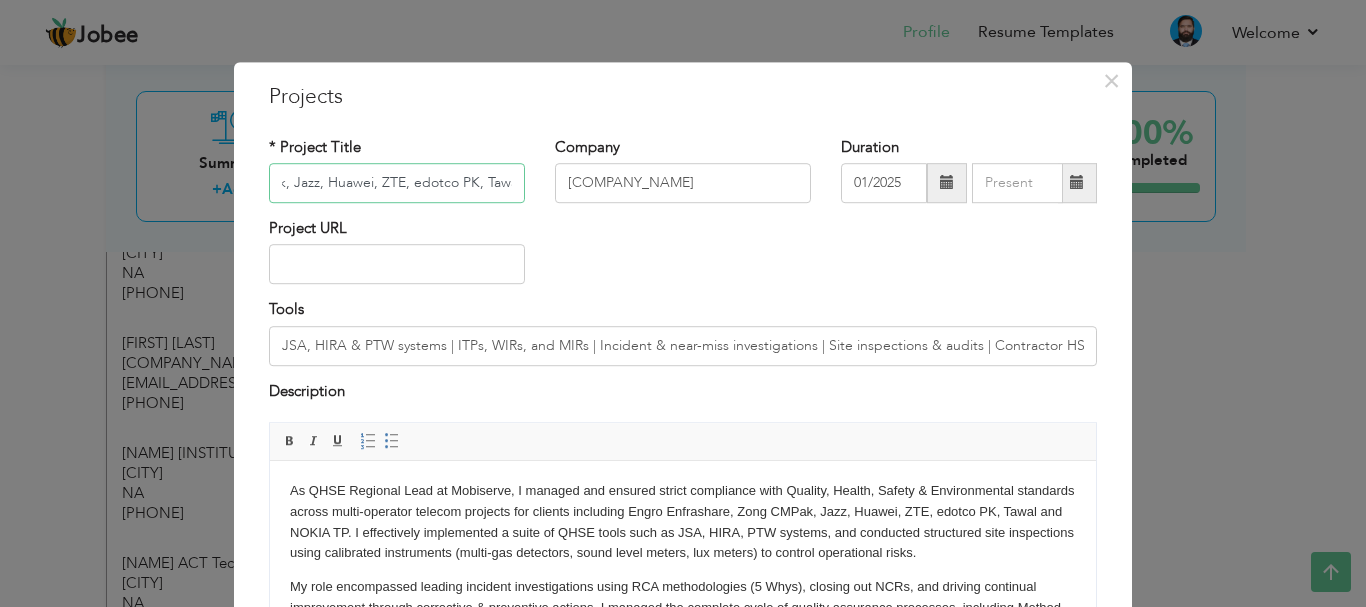 scroll, scrollTop: 0, scrollLeft: 0, axis: both 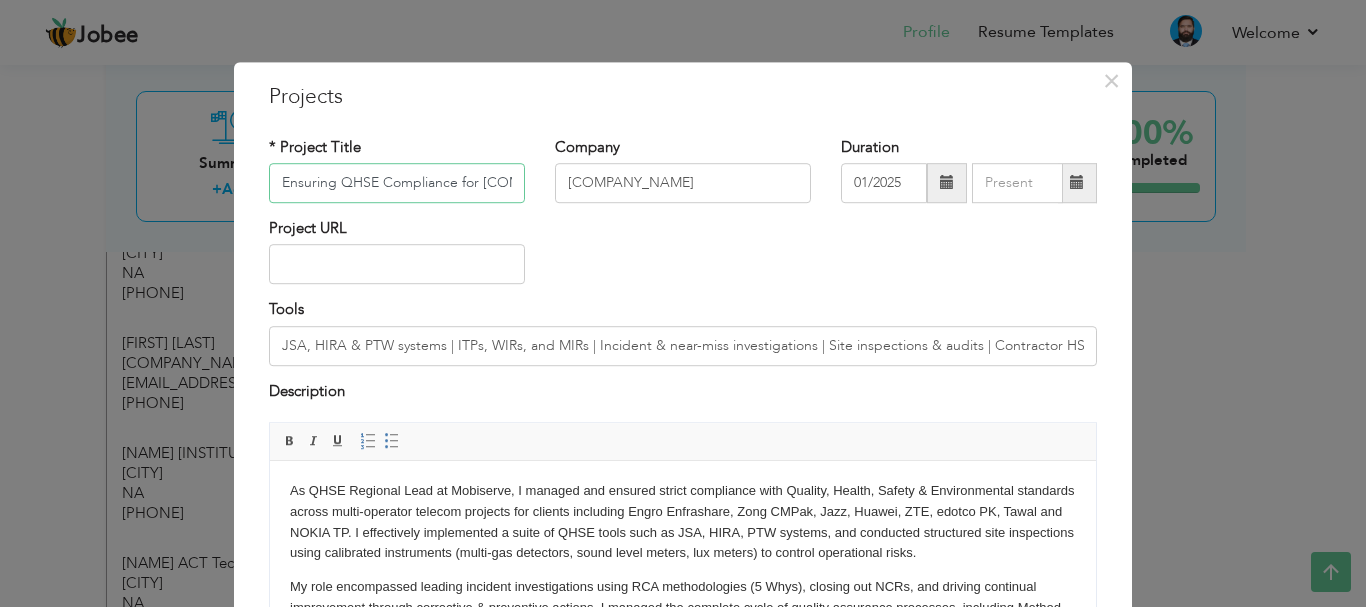 paste on "NOKIA TP" 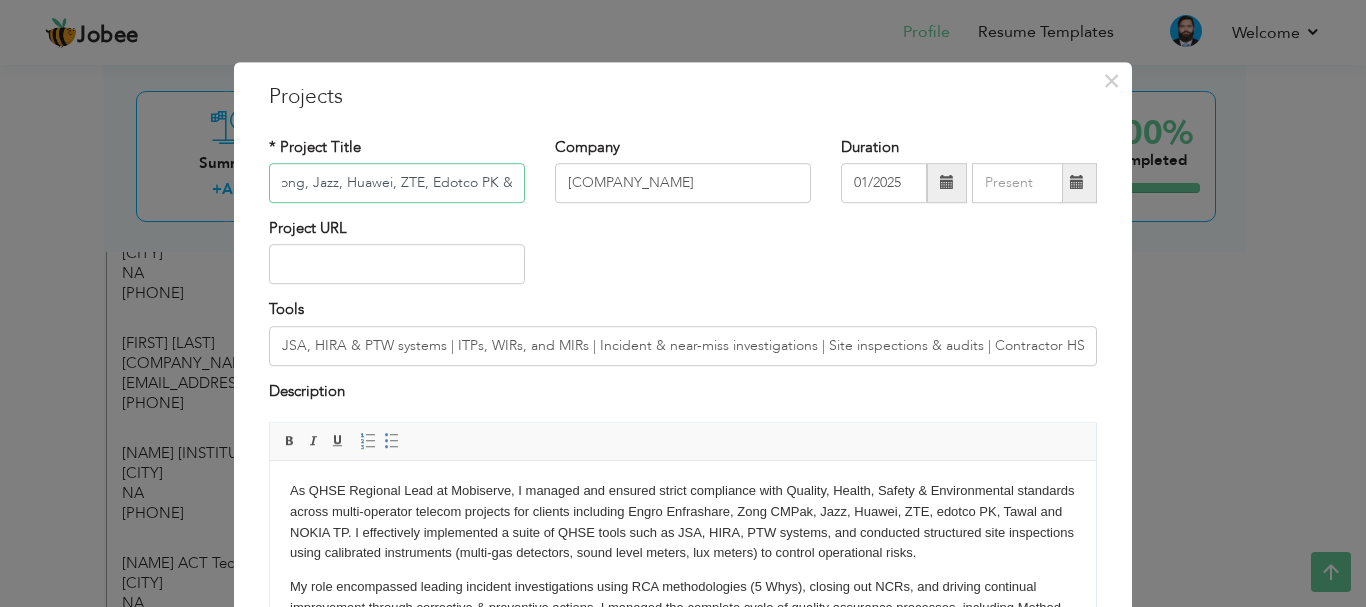 scroll, scrollTop: 0, scrollLeft: 516, axis: horizontal 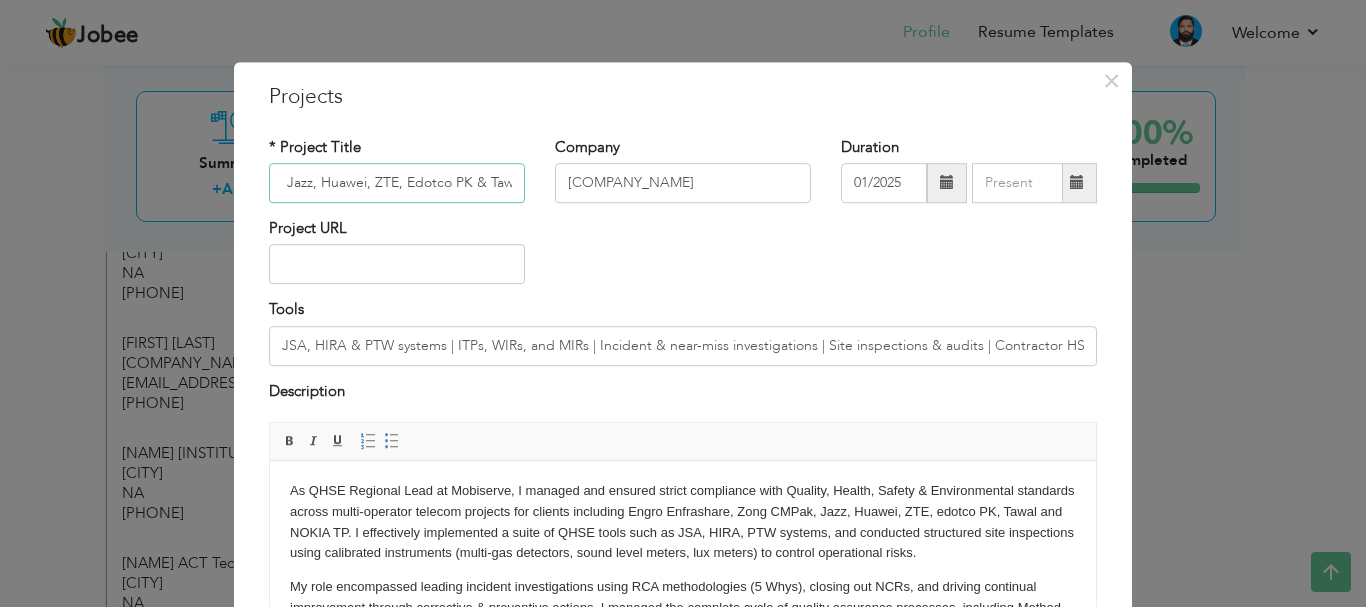 click on "Ensuring QHSE Compliance for NOKIA, Telenor Pakistan, Engro Enfrashare, Zong, Jazz, Huawei, ZTE, Edotco PK & Tawal" at bounding box center (397, 183) 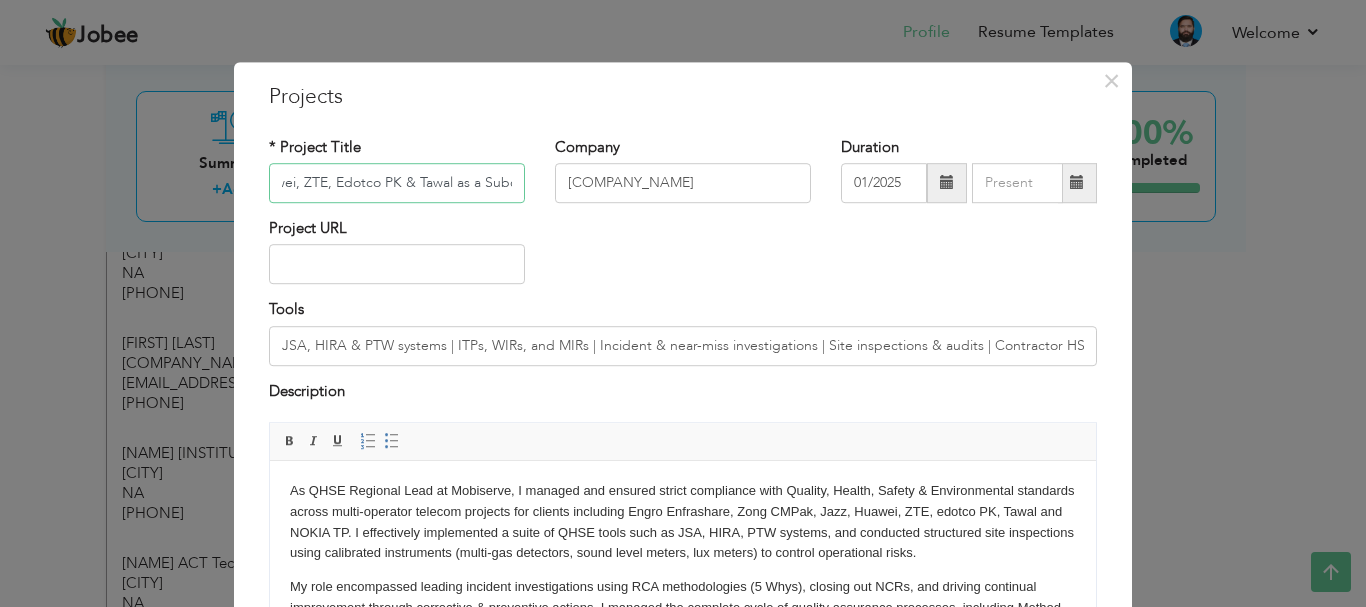 scroll, scrollTop: 0, scrollLeft: 595, axis: horizontal 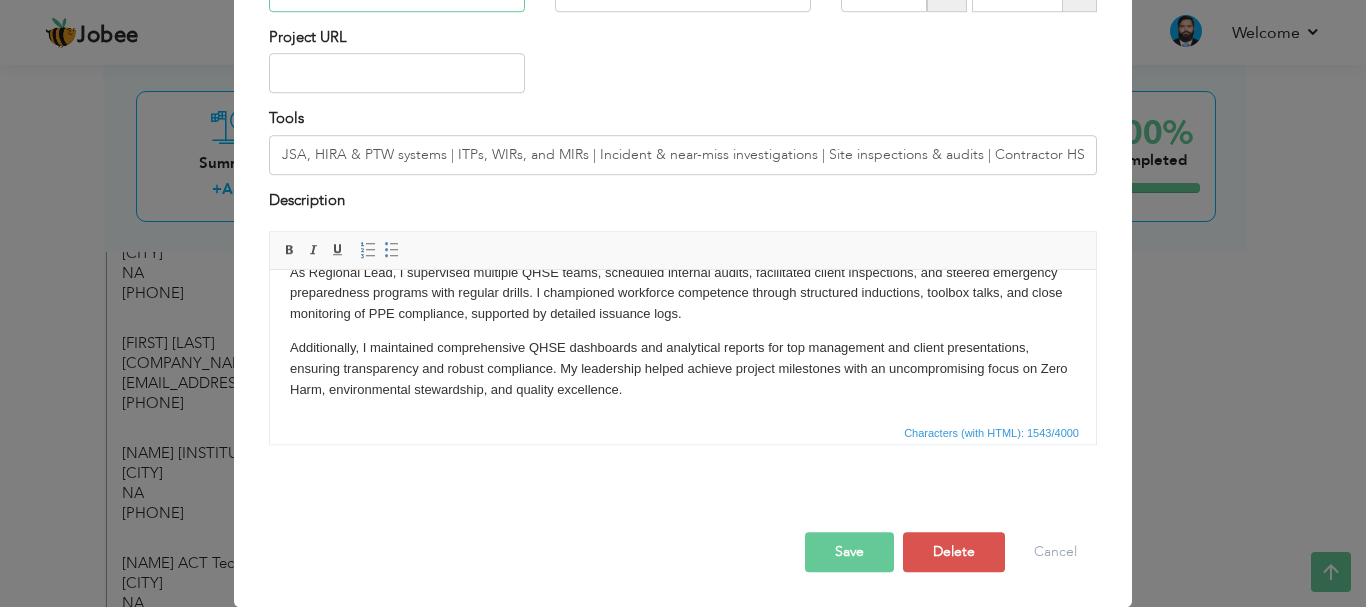 type on "Ensuring QHSE Compliance for NOKIA, Telenor Pakistan, Engro Enfrashare, Zong, Jazz, Huawei, ZTE, Edotco PK & Tawal as a Subcon" 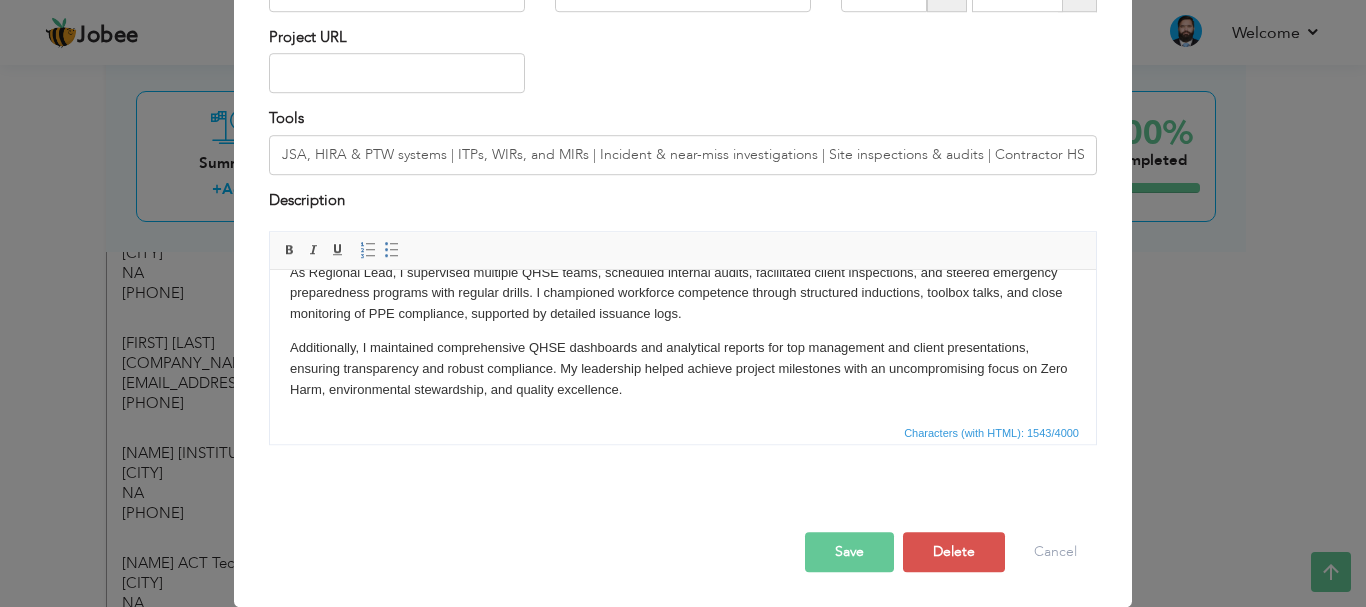 click on "Save" at bounding box center (849, 552) 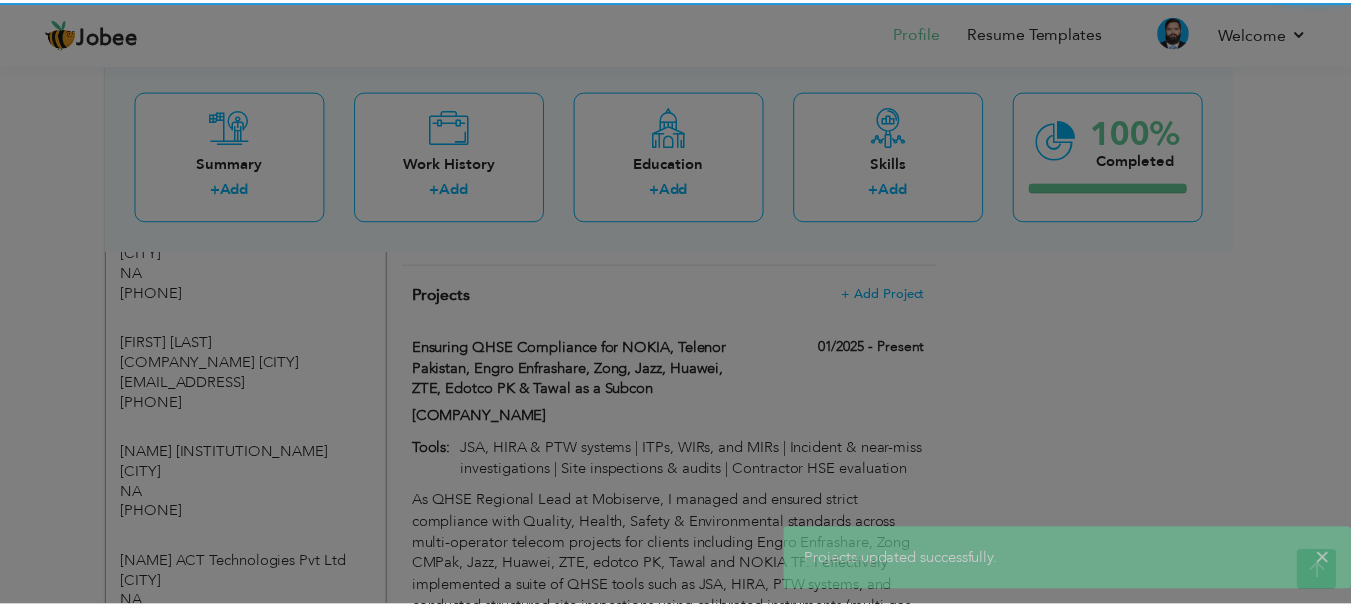 scroll, scrollTop: 0, scrollLeft: 0, axis: both 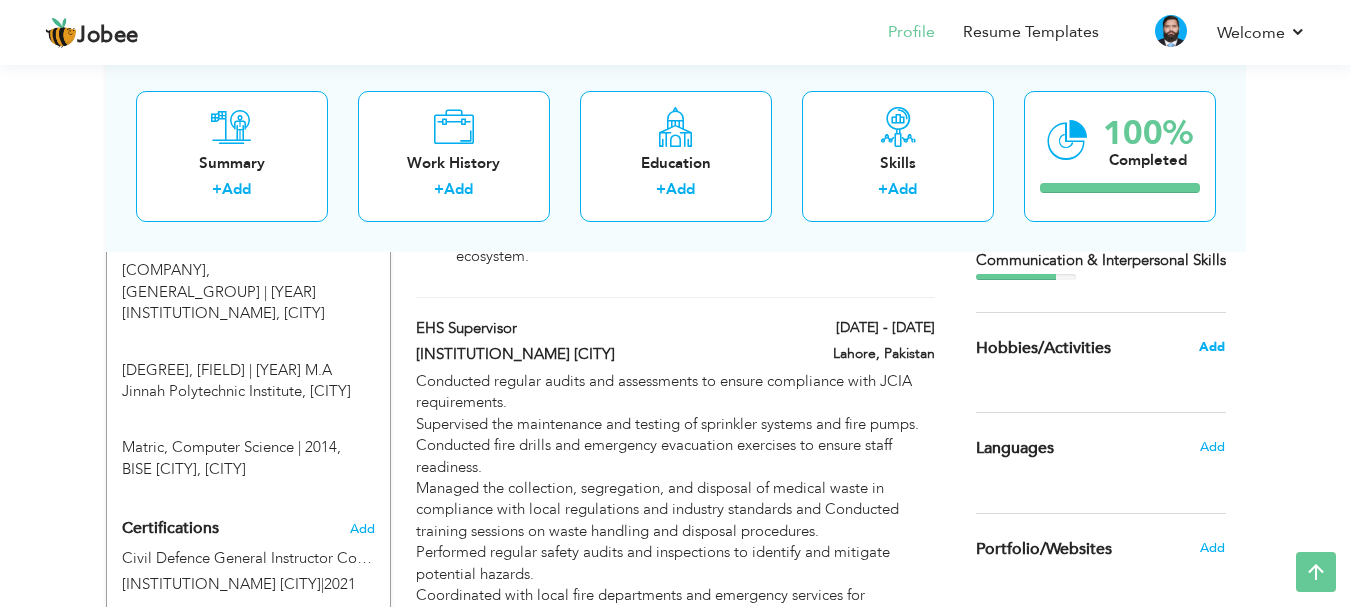 click on "Add" at bounding box center [1212, 347] 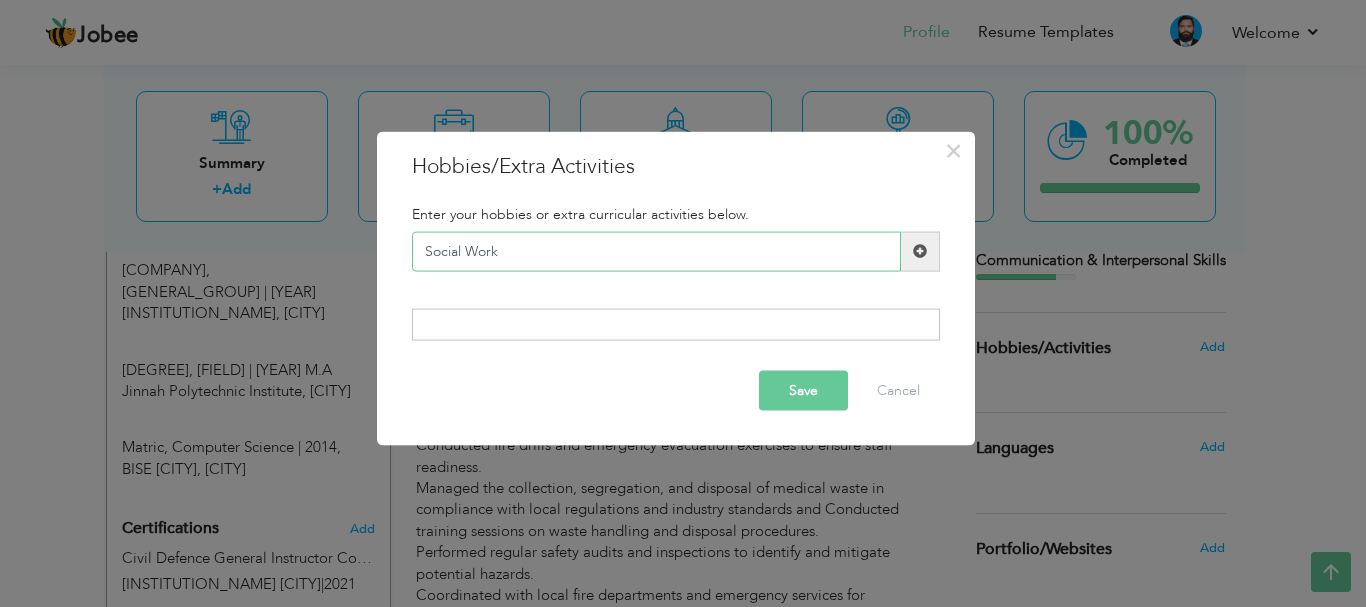 type on "Social Work" 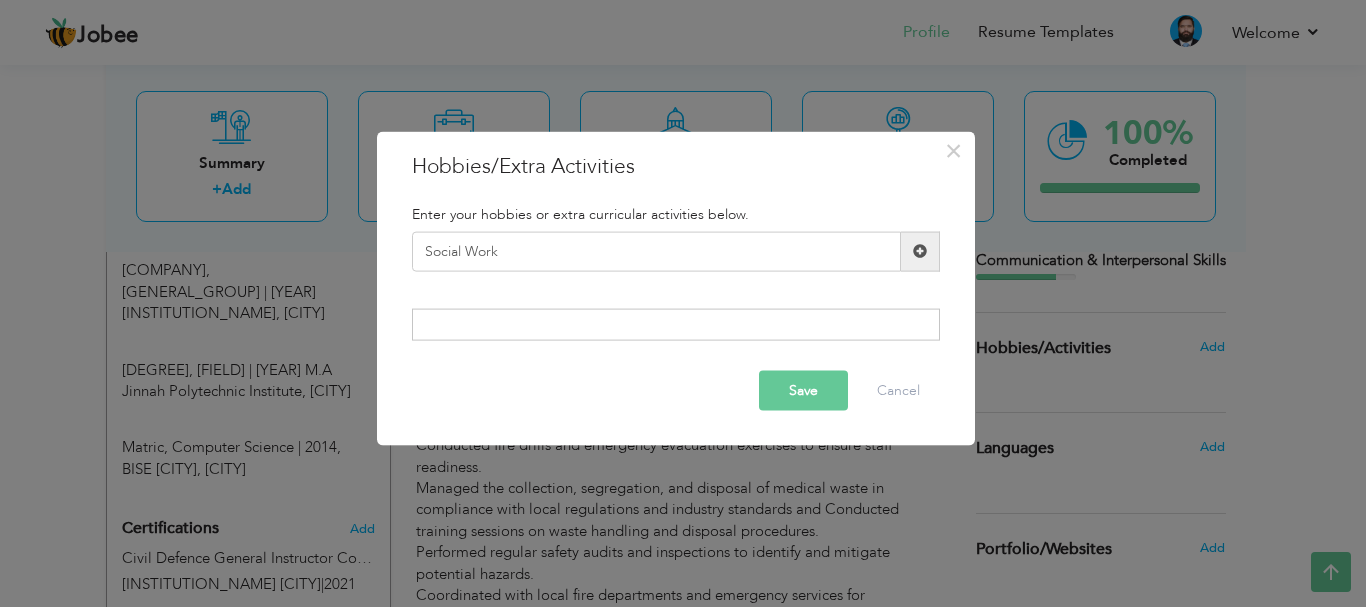 click at bounding box center (920, 251) 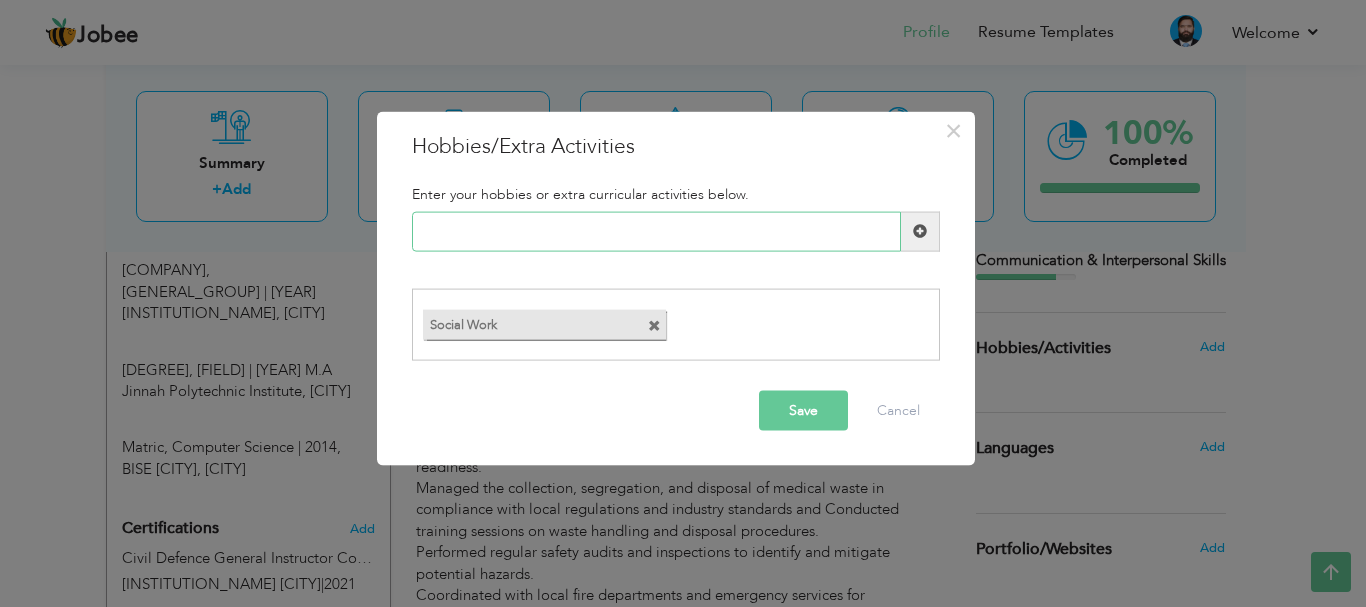 click at bounding box center (656, 231) 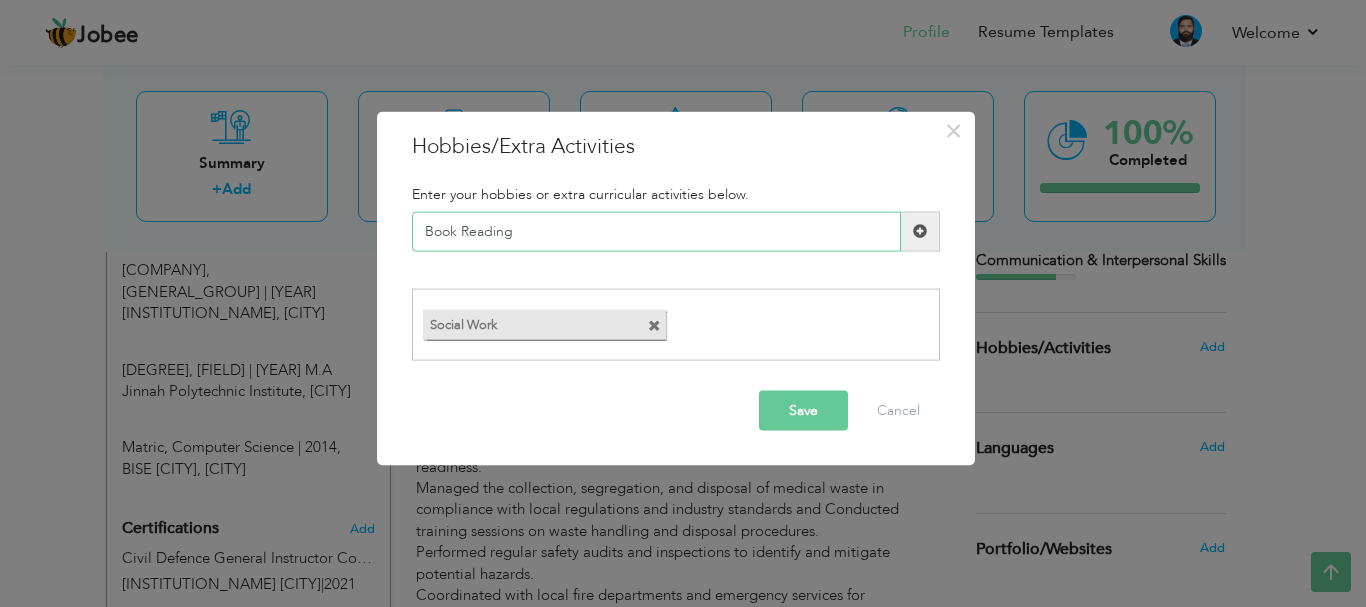 type on "Book Reading" 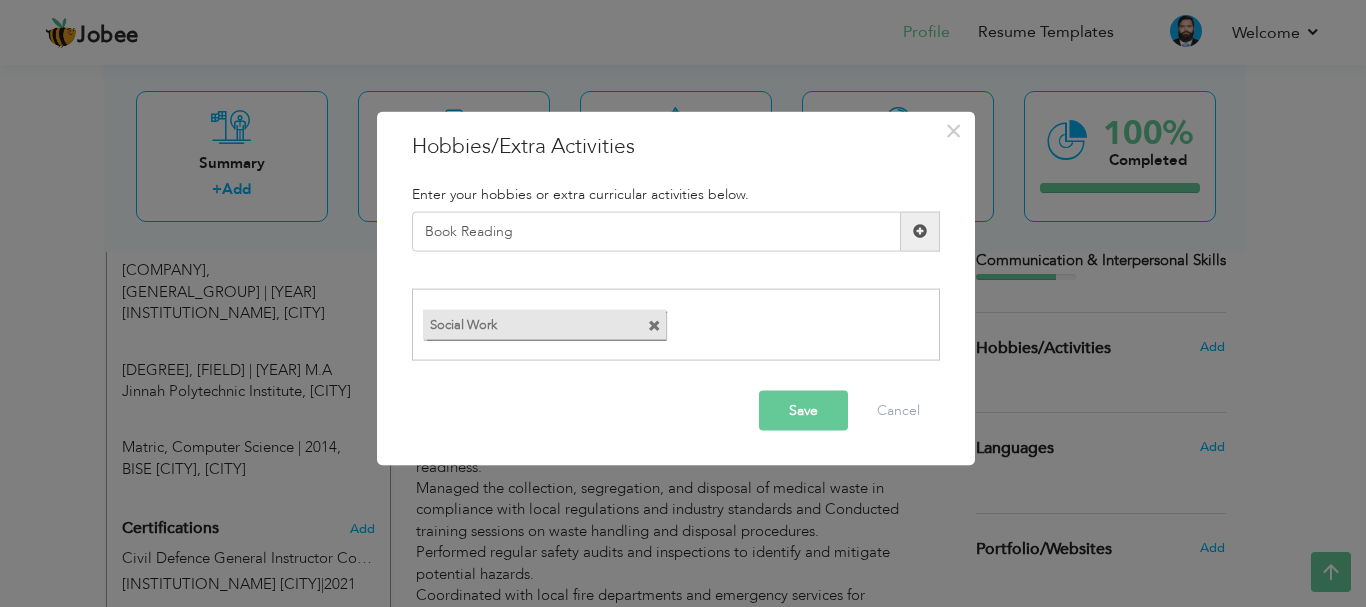 click on "Save" at bounding box center (803, 411) 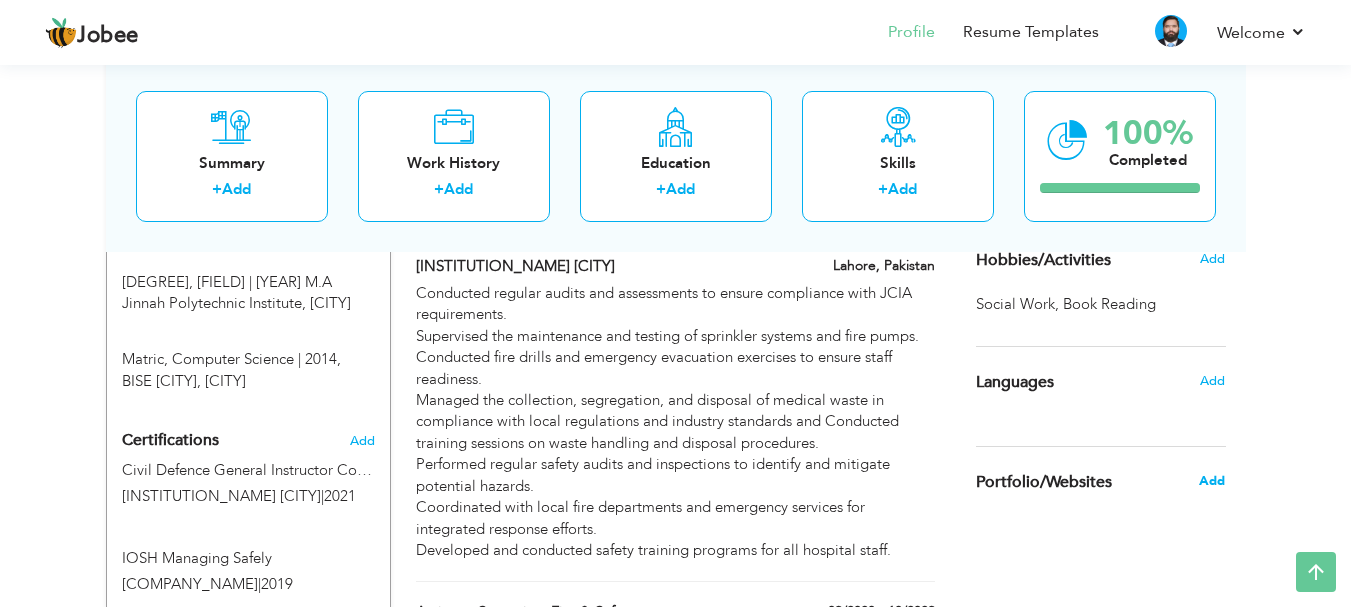 scroll, scrollTop: 960, scrollLeft: 0, axis: vertical 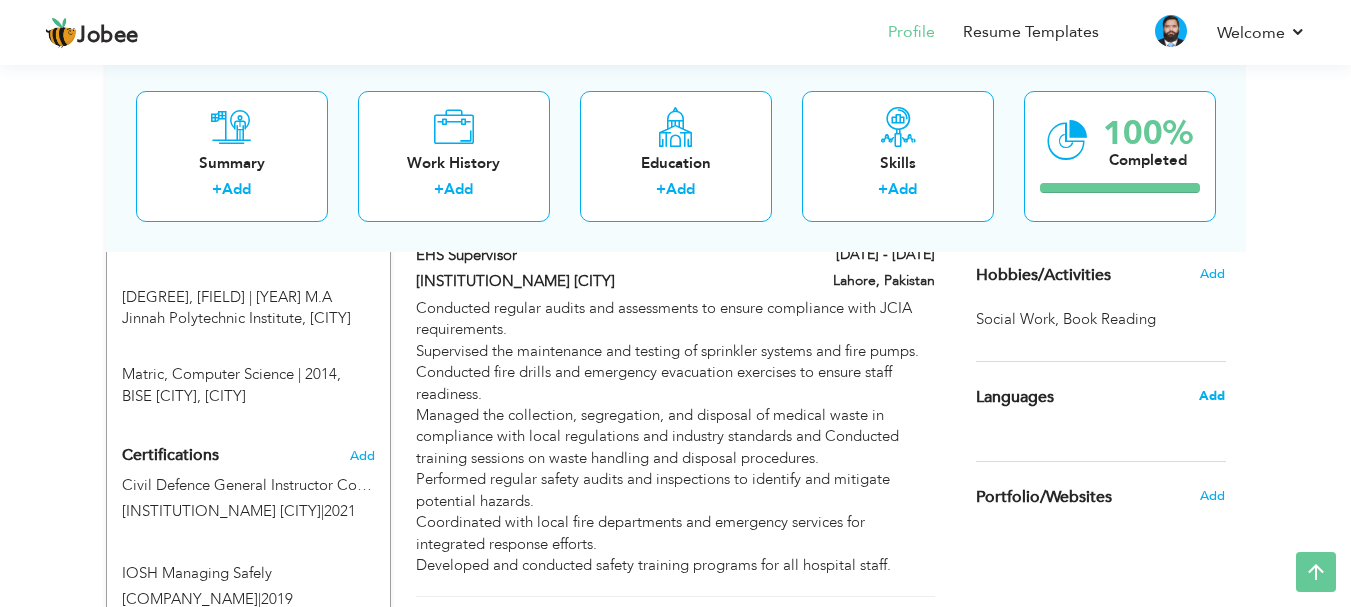 click on "Add" at bounding box center (1212, 396) 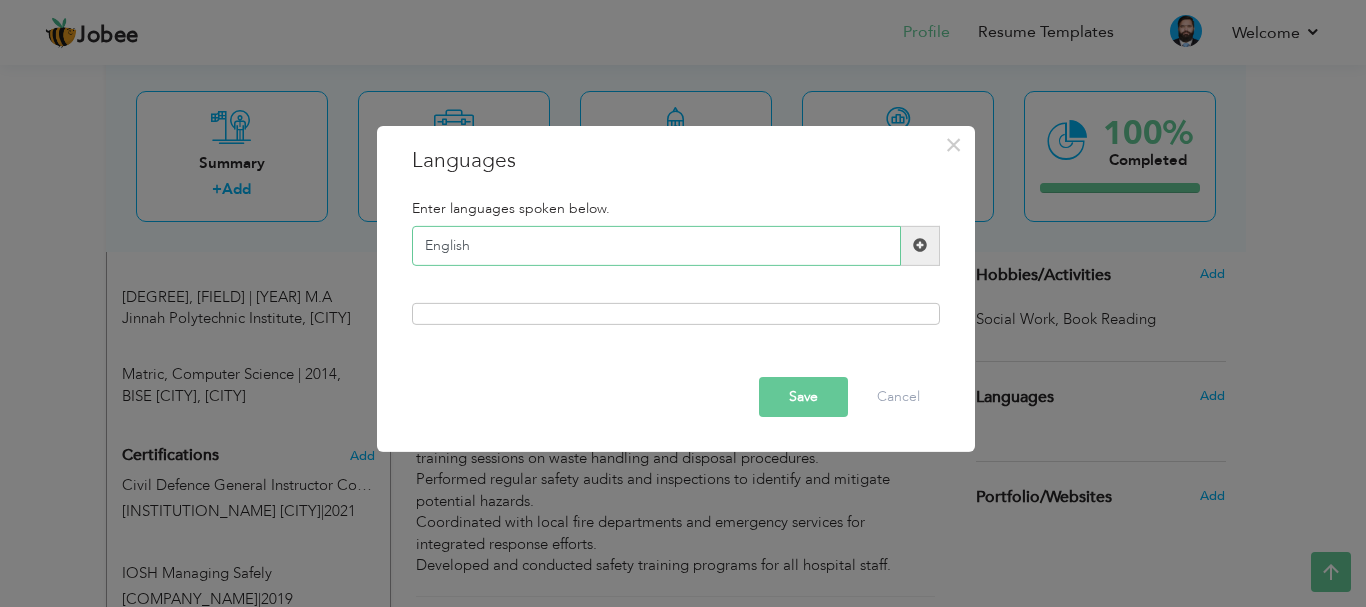 type on "English" 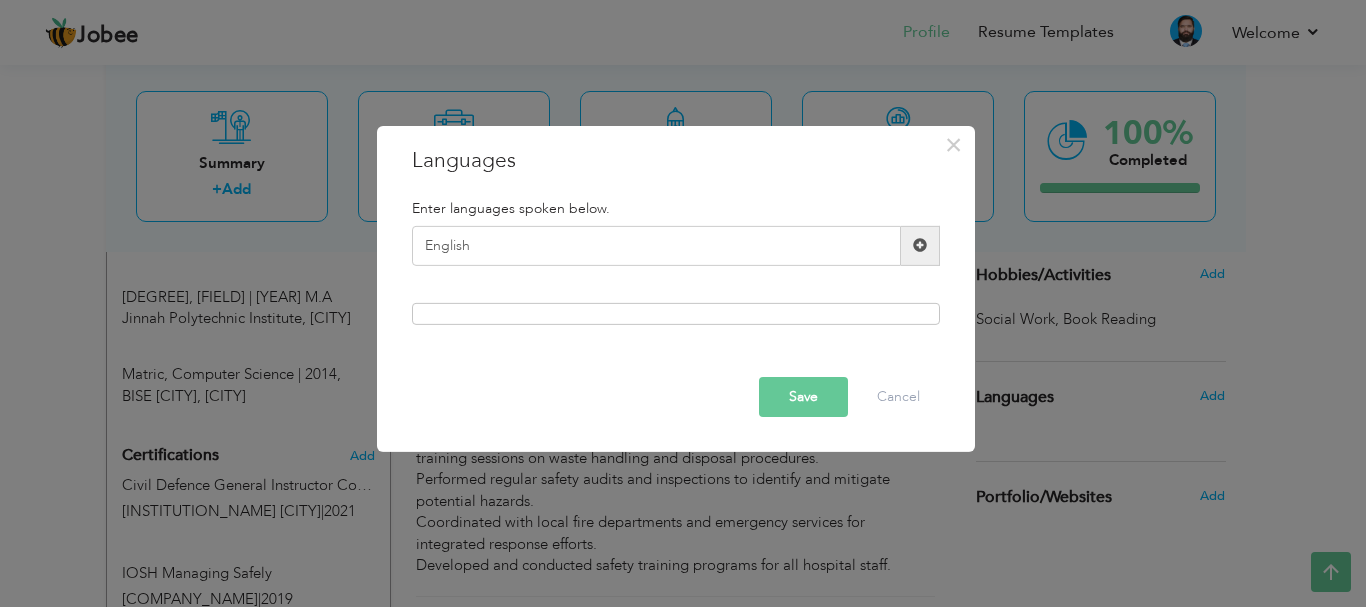 click at bounding box center (920, 245) 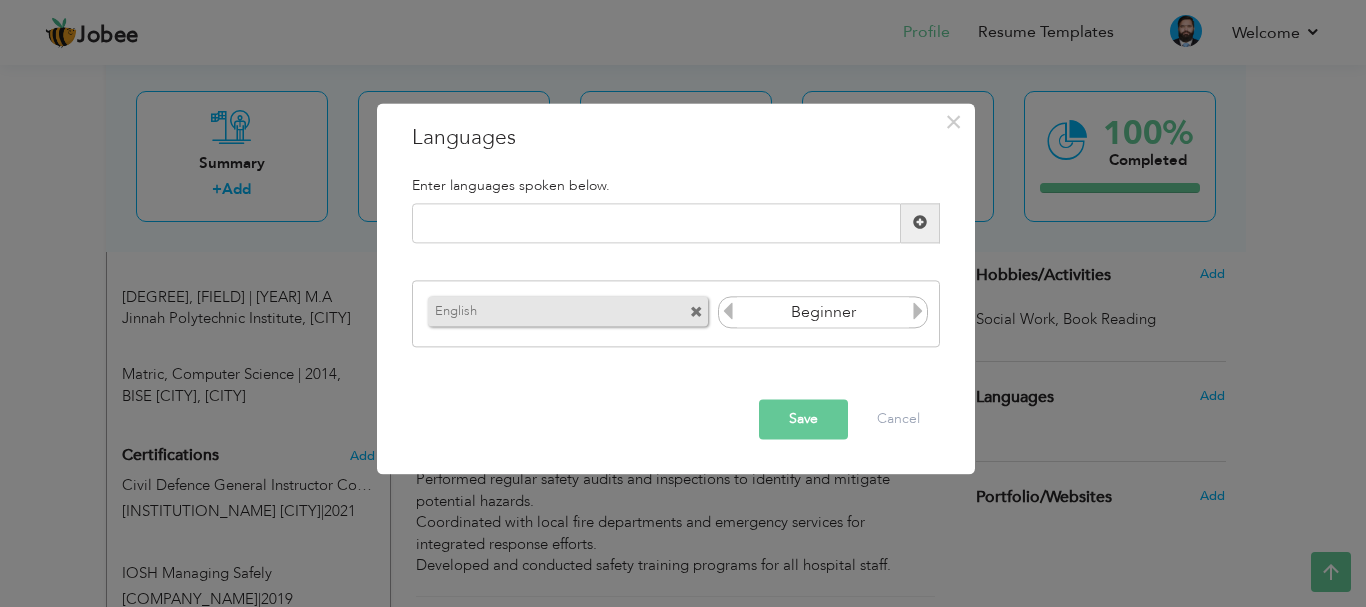 click at bounding box center (918, 312) 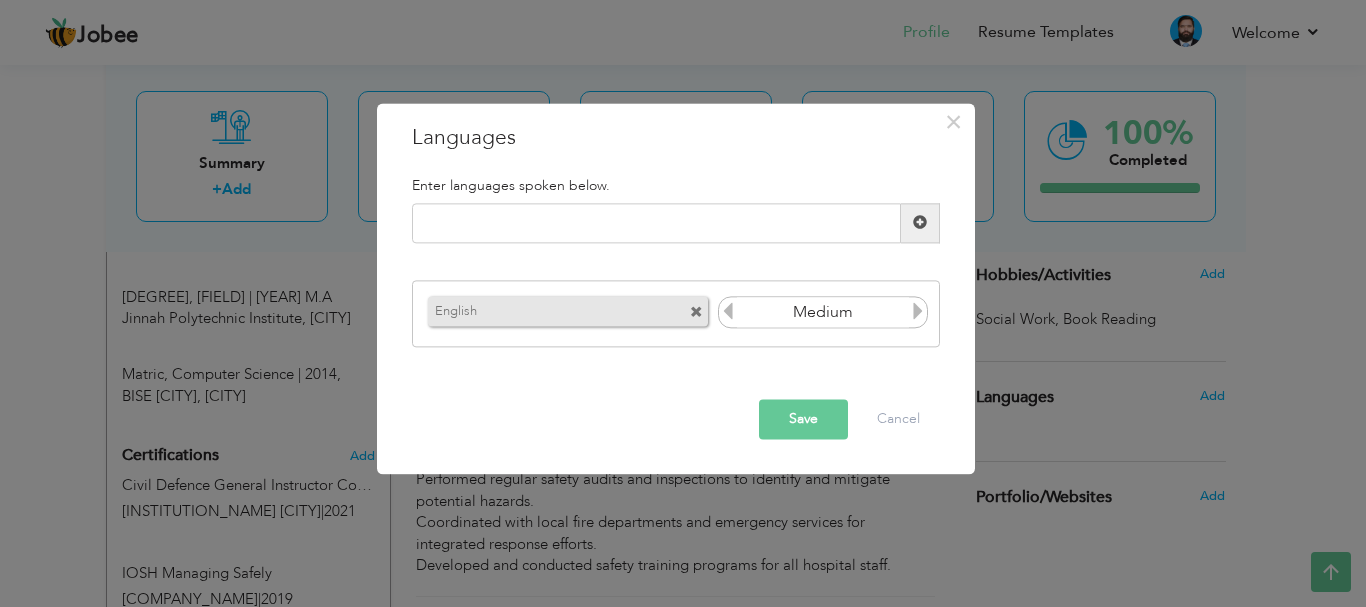 click at bounding box center [918, 312] 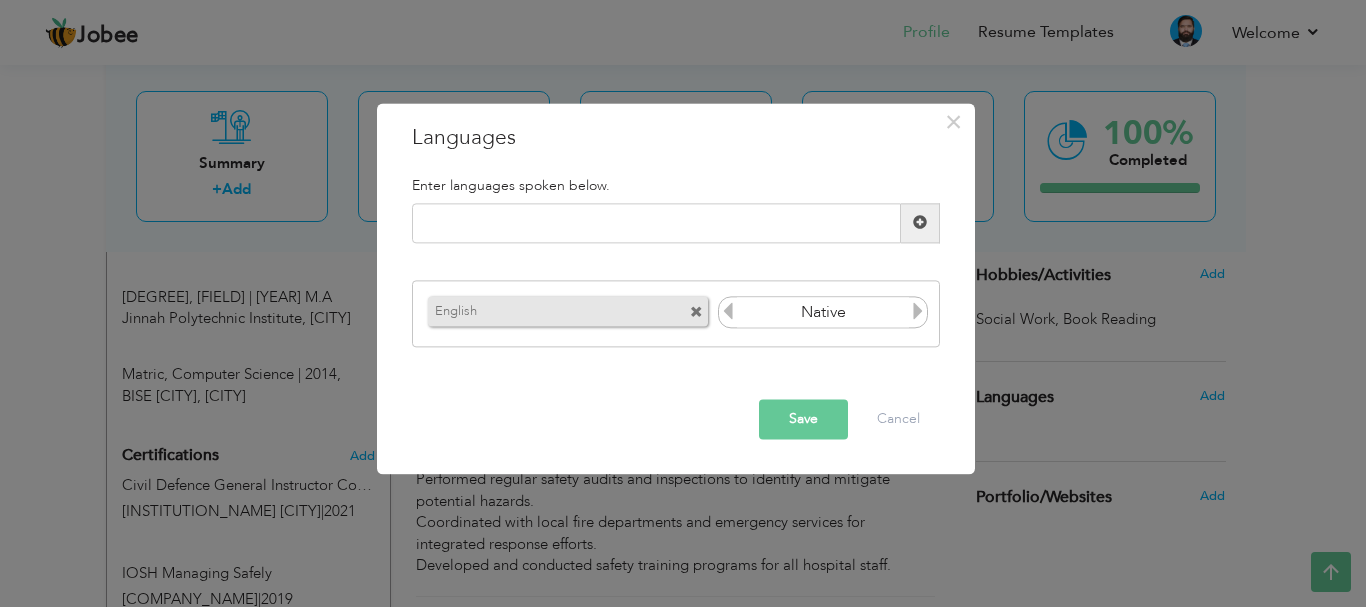 click at bounding box center [918, 312] 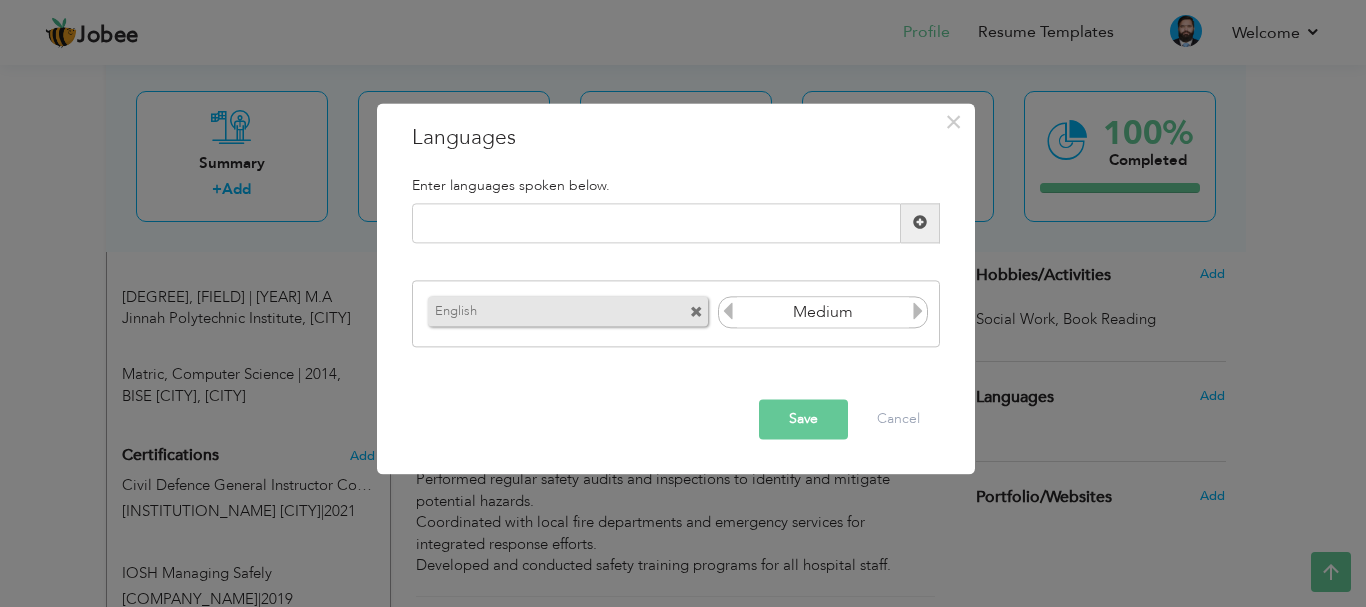 click at bounding box center [920, 223] 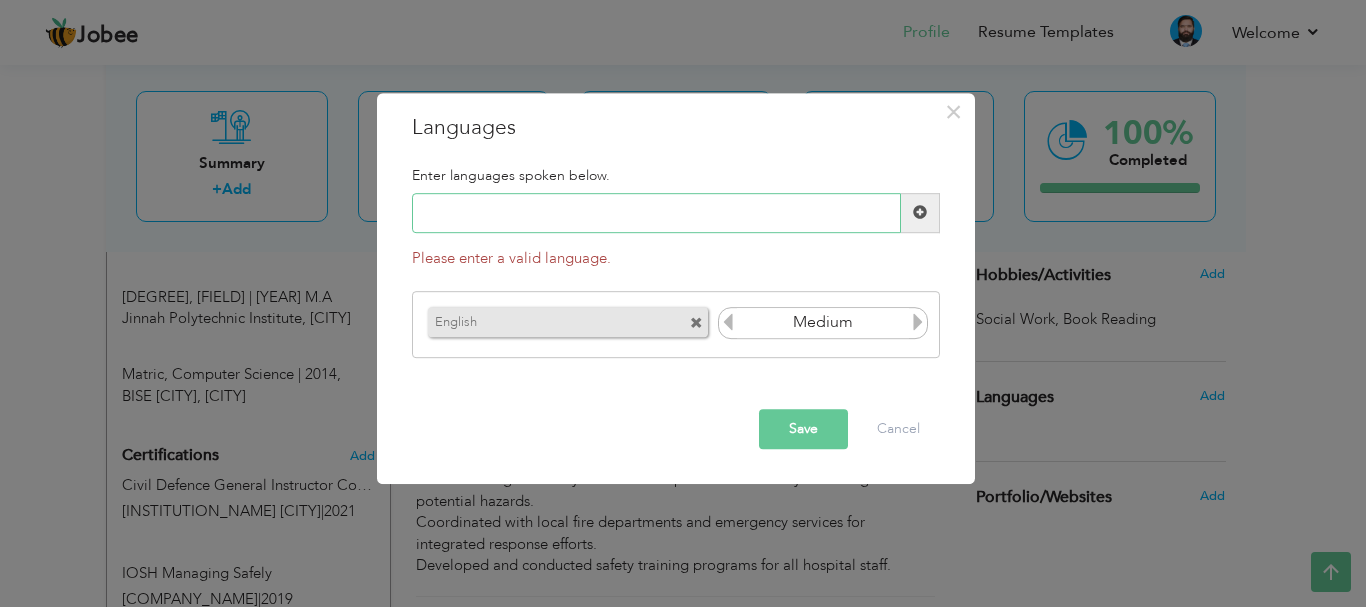 click at bounding box center [656, 213] 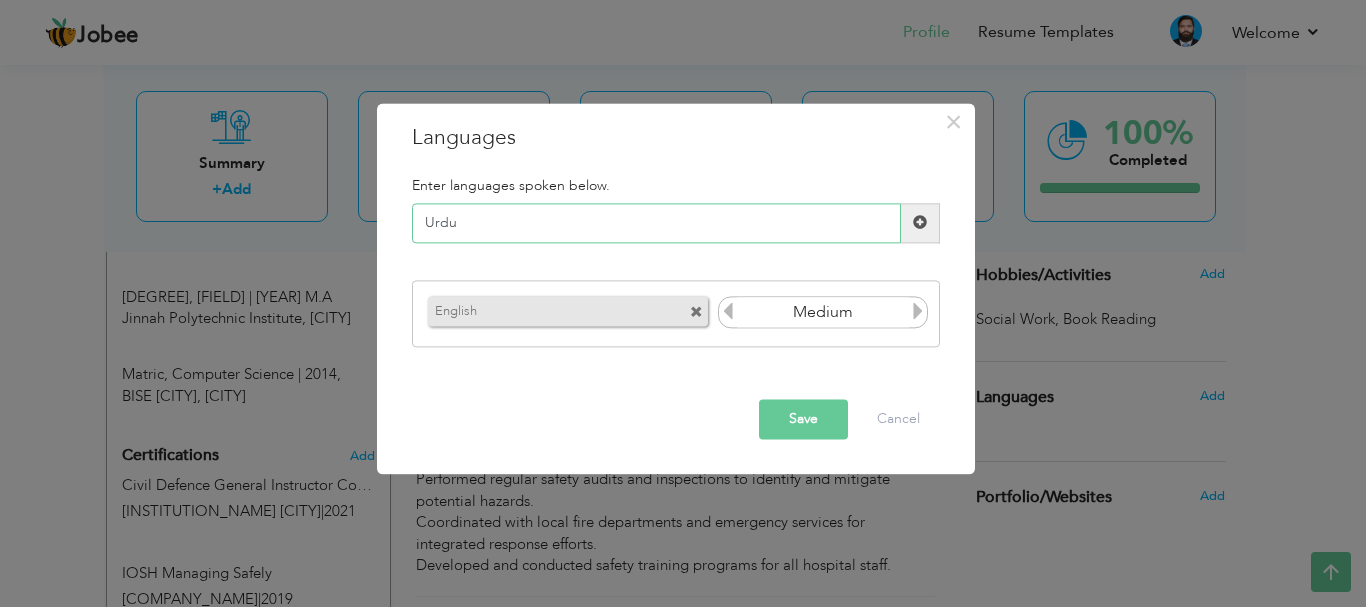 type on "Urdu" 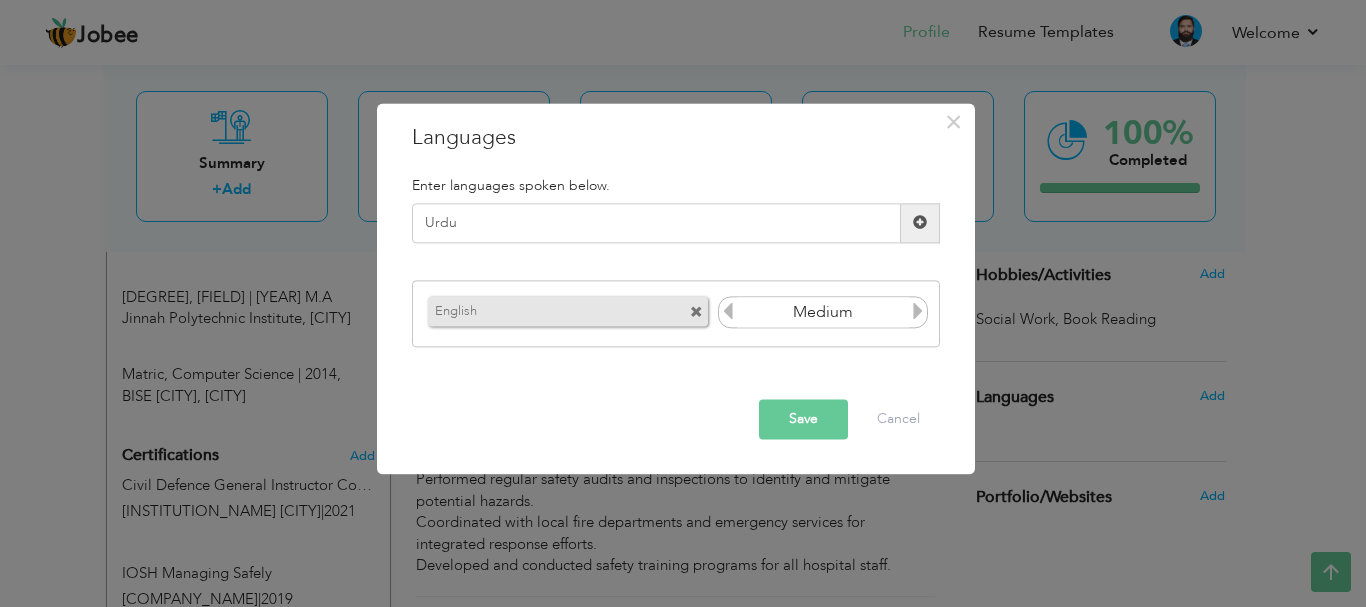 click at bounding box center (920, 223) 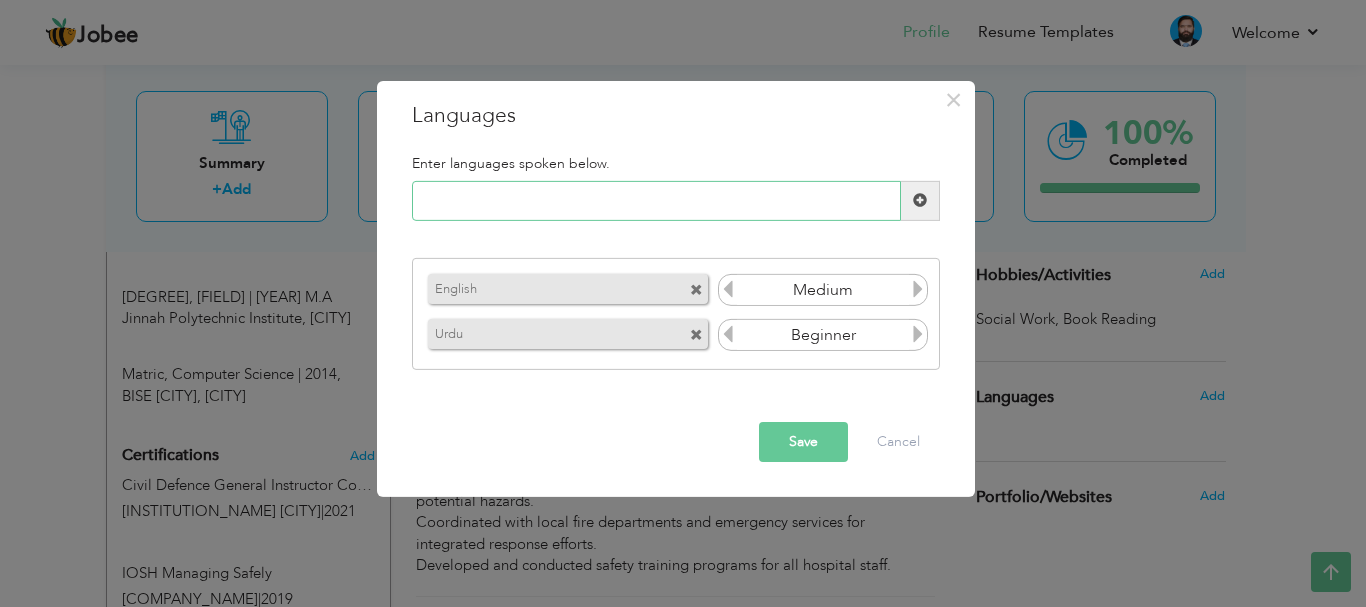 click at bounding box center (656, 201) 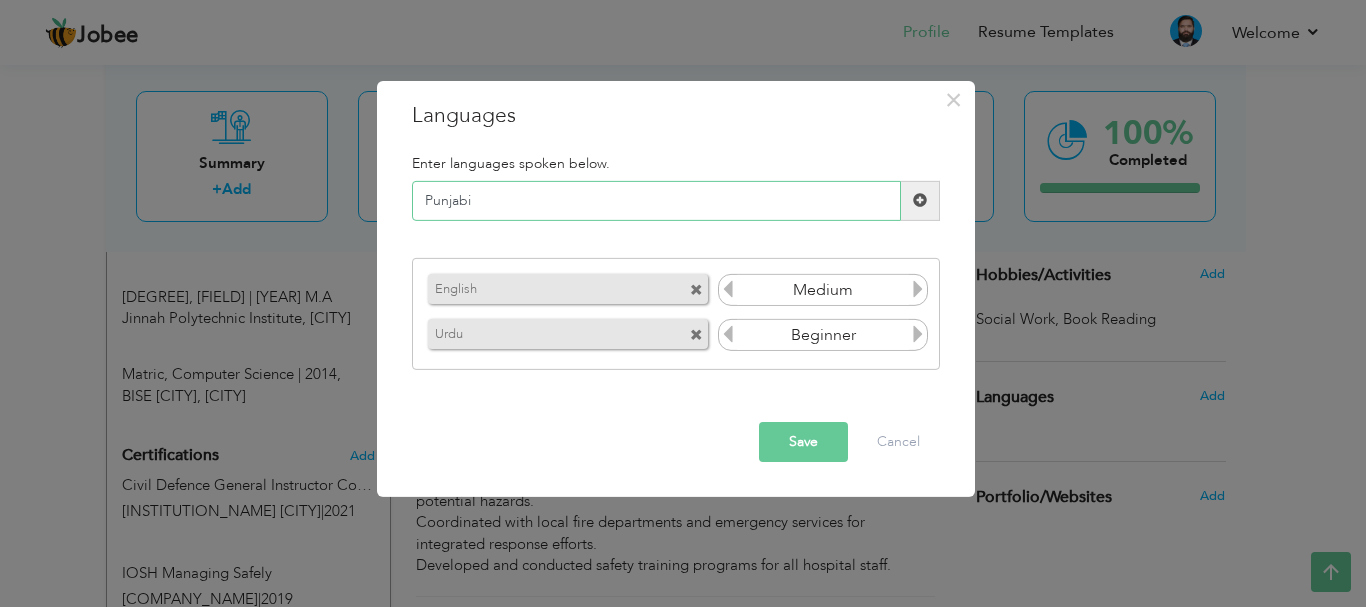 type on "Punjabi" 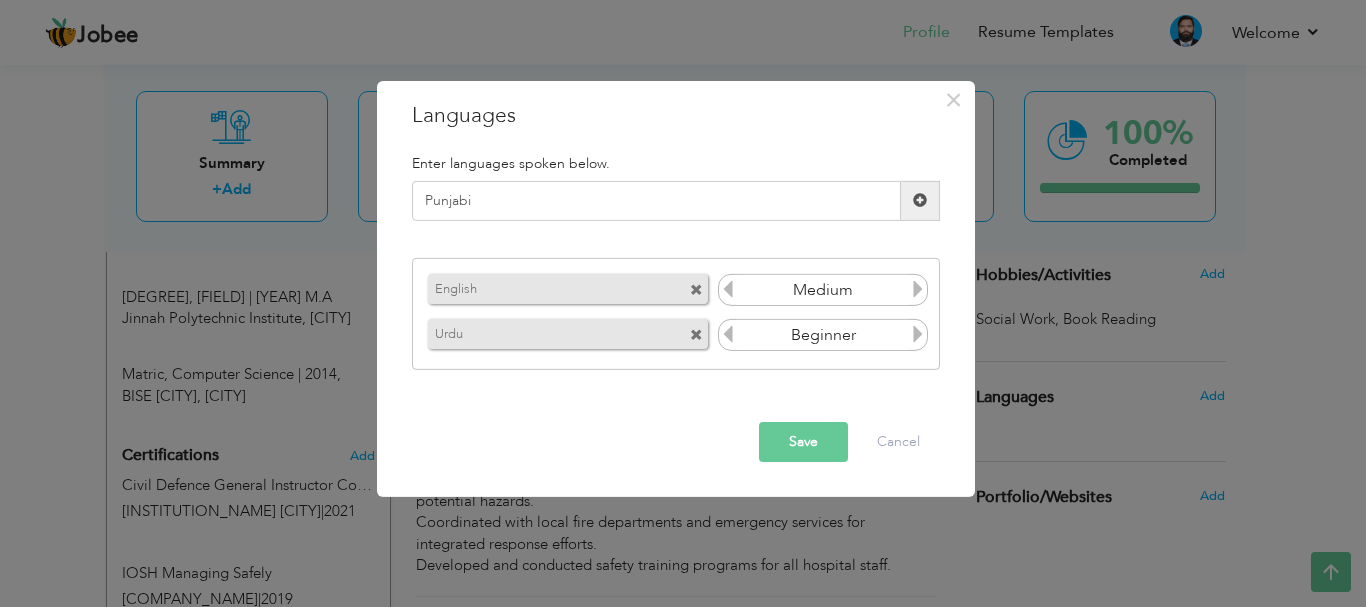 click at bounding box center [920, 200] 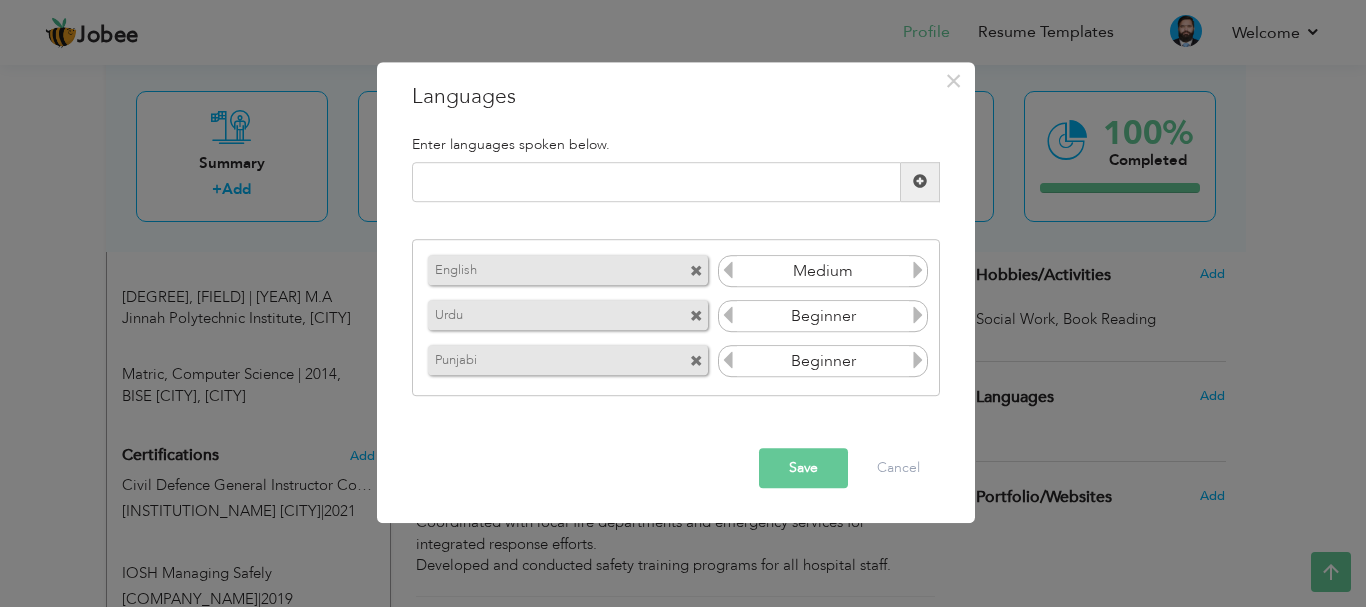 click at bounding box center (918, 316) 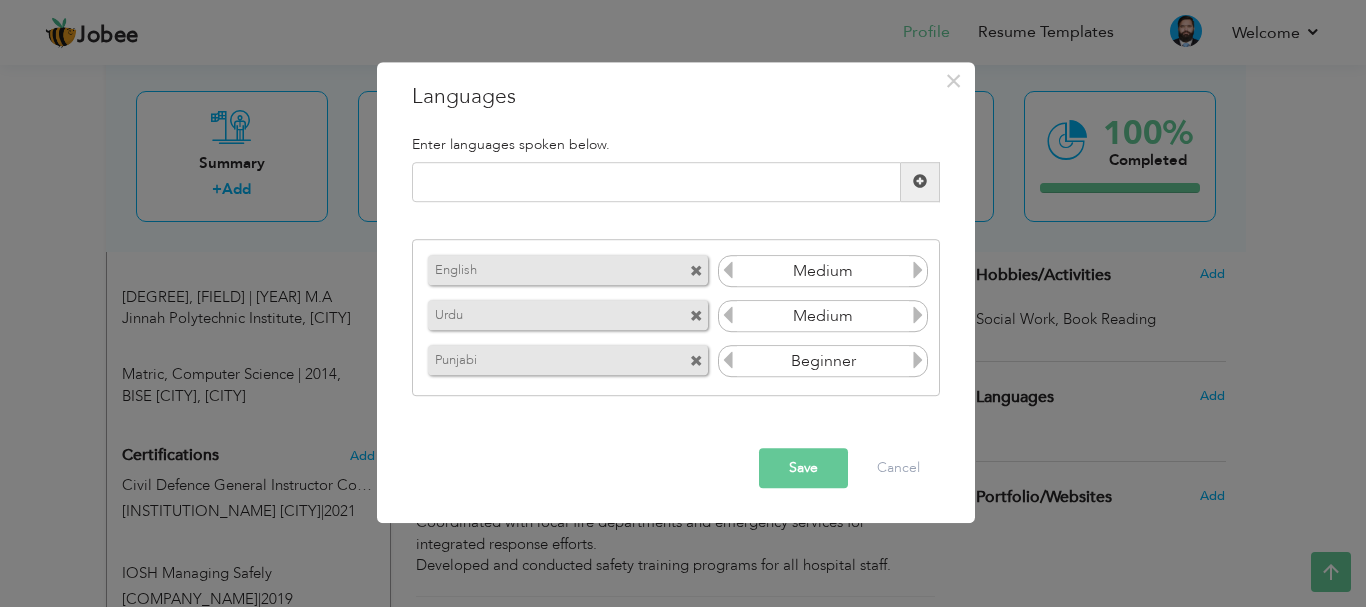 click at bounding box center (918, 316) 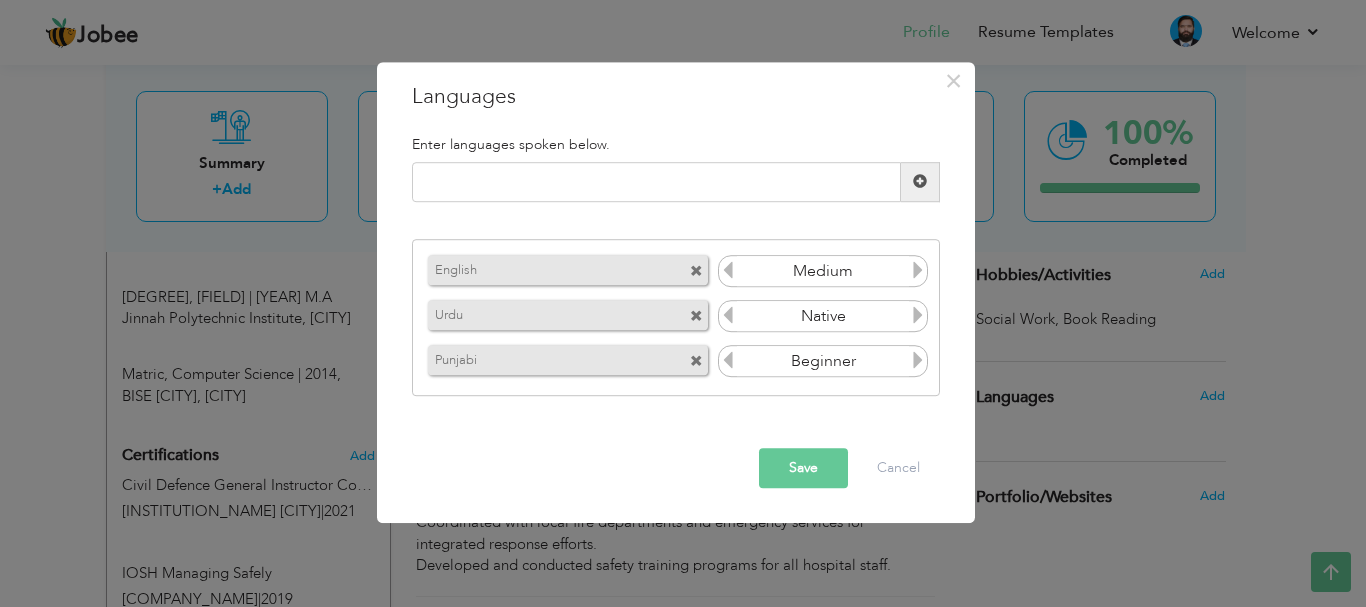 click at bounding box center [918, 316] 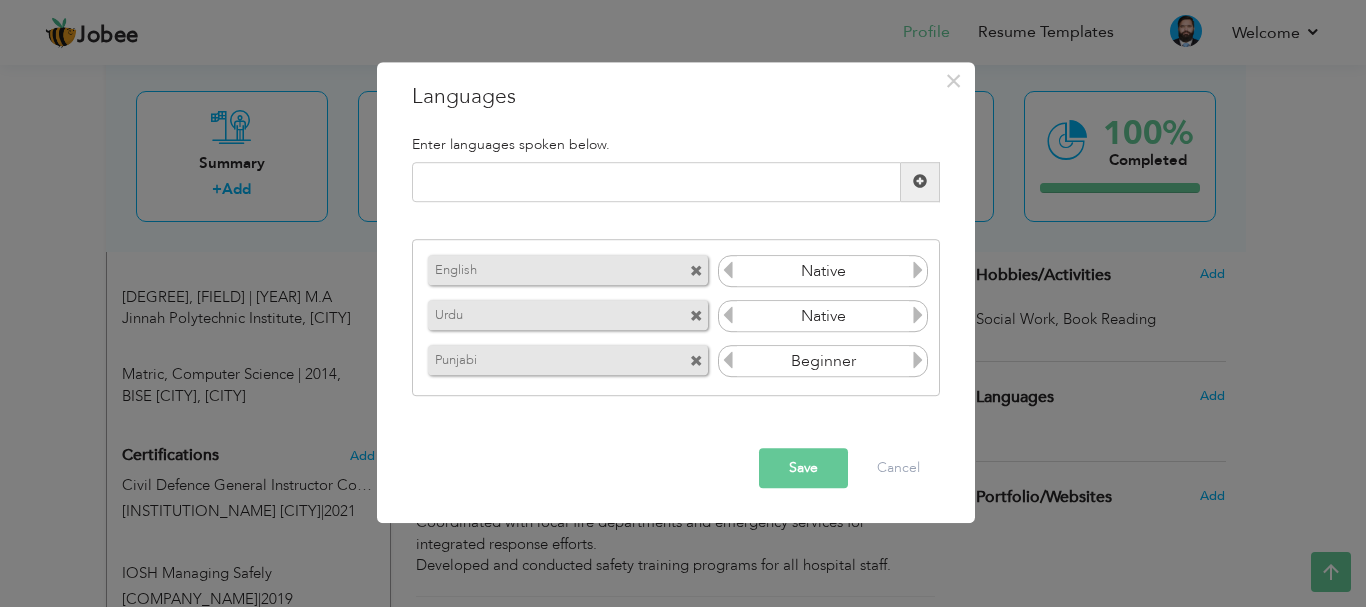 click at bounding box center (918, 271) 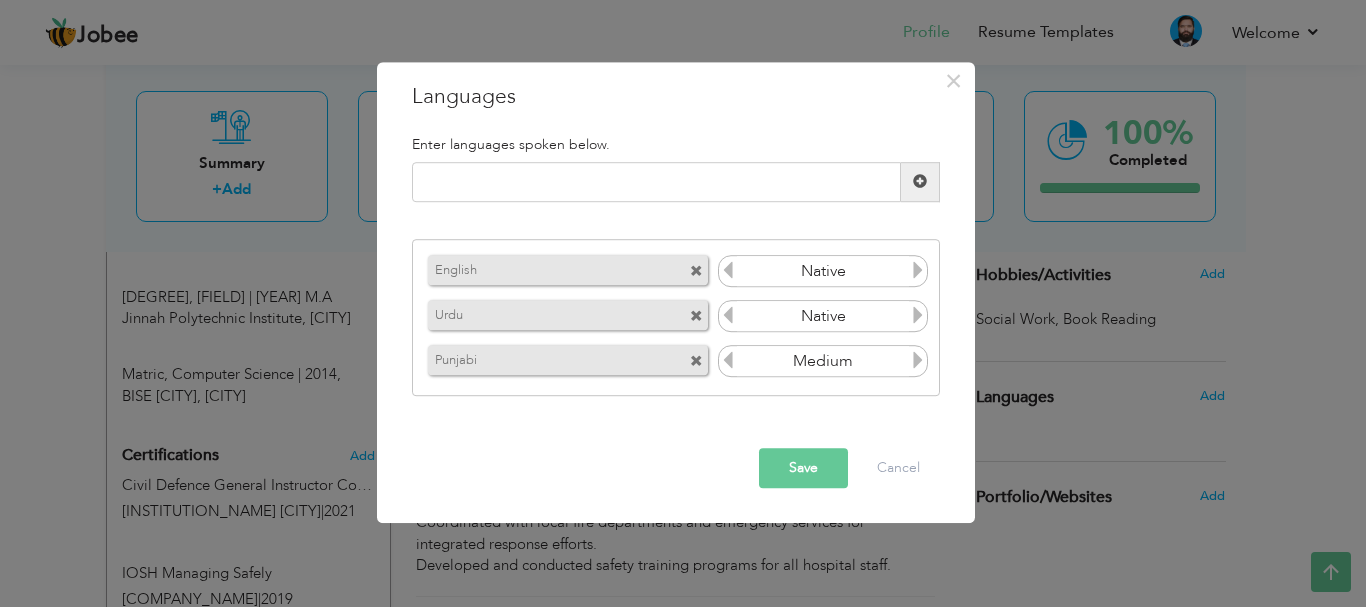 click at bounding box center [918, 361] 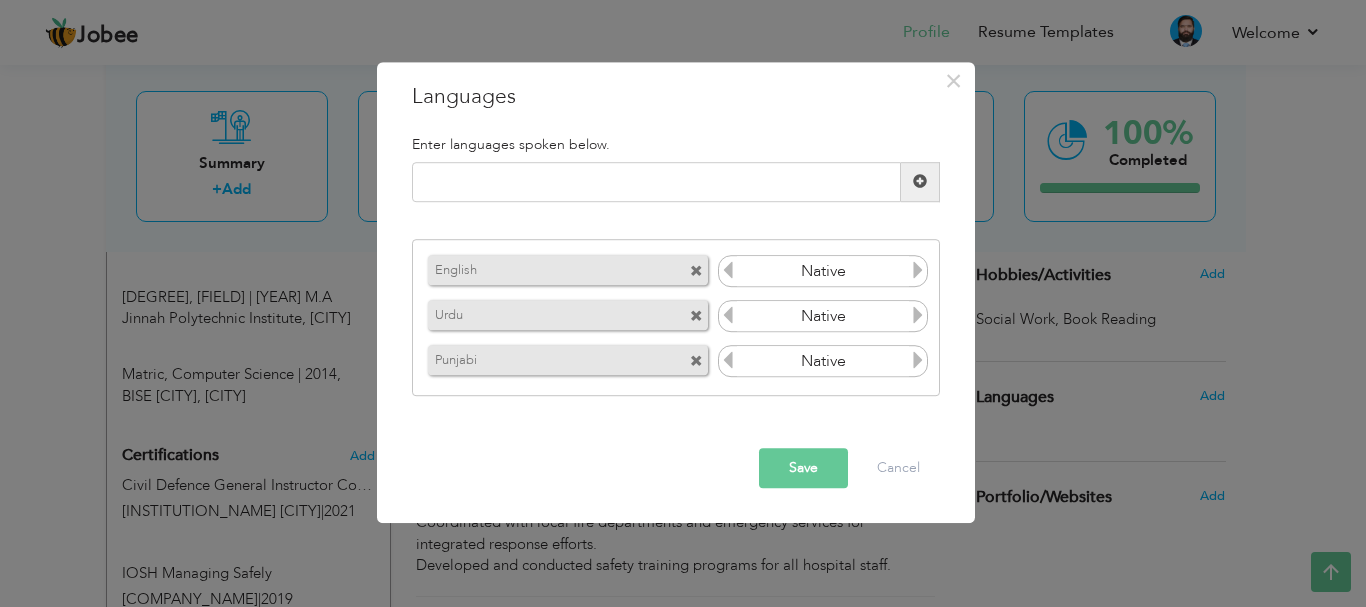 click at bounding box center [728, 271] 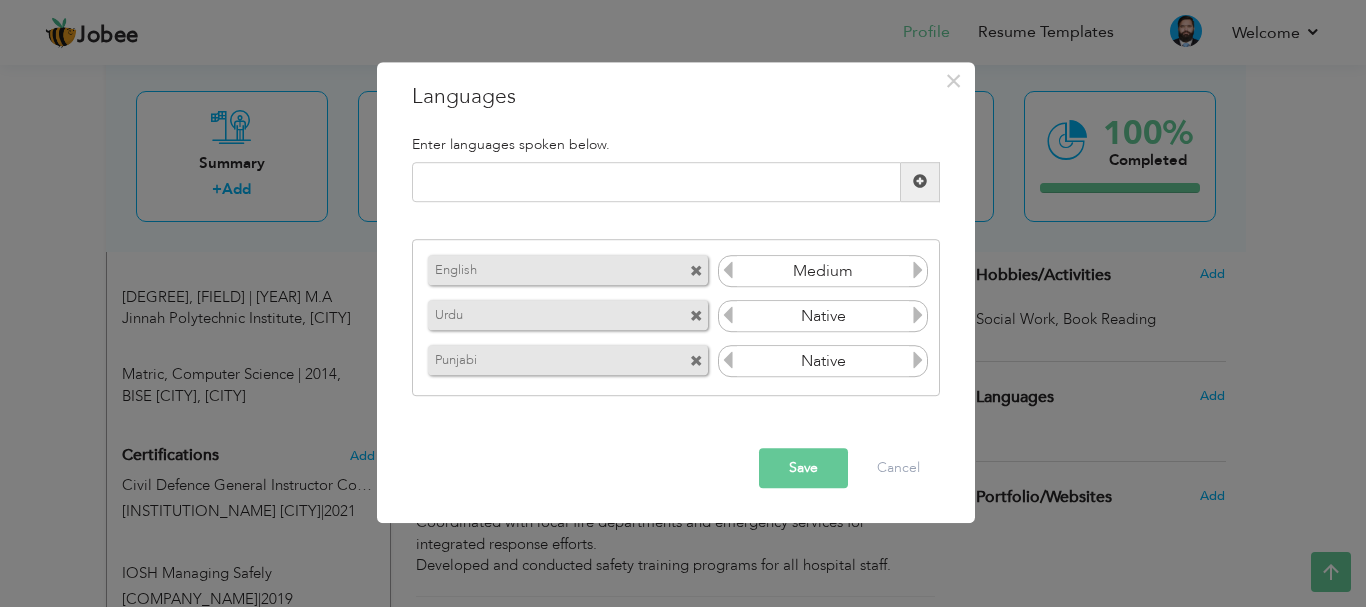click on "Save" at bounding box center (803, 468) 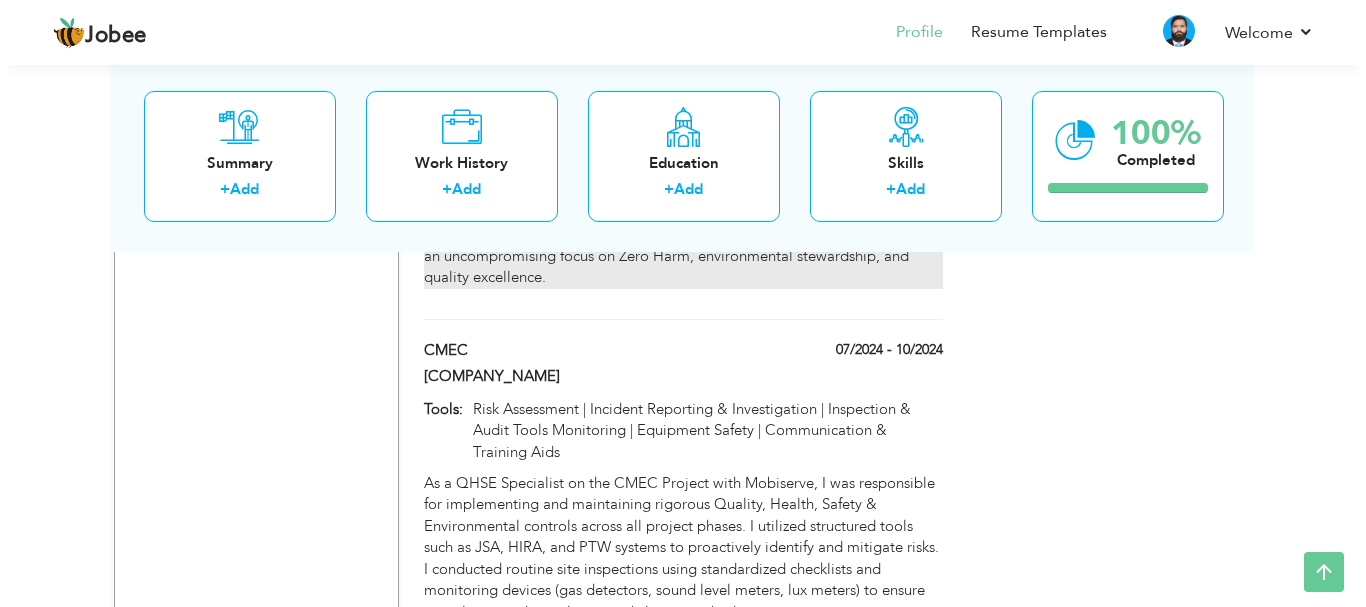 scroll, scrollTop: 2940, scrollLeft: 0, axis: vertical 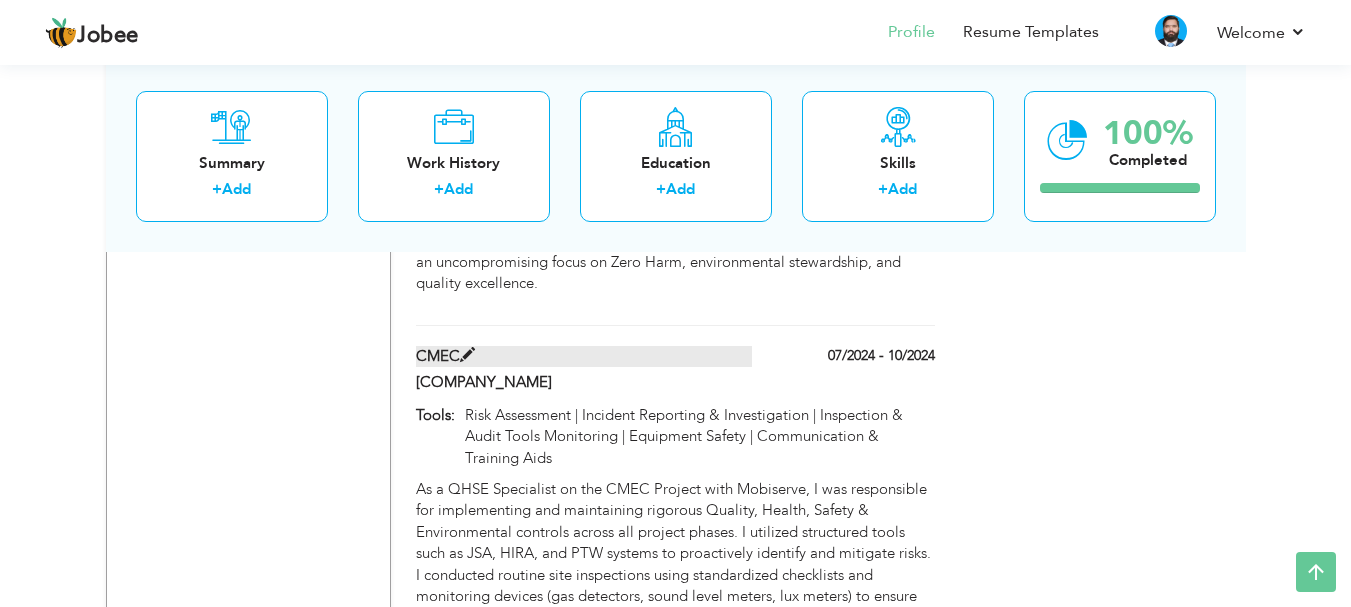 click at bounding box center [467, 355] 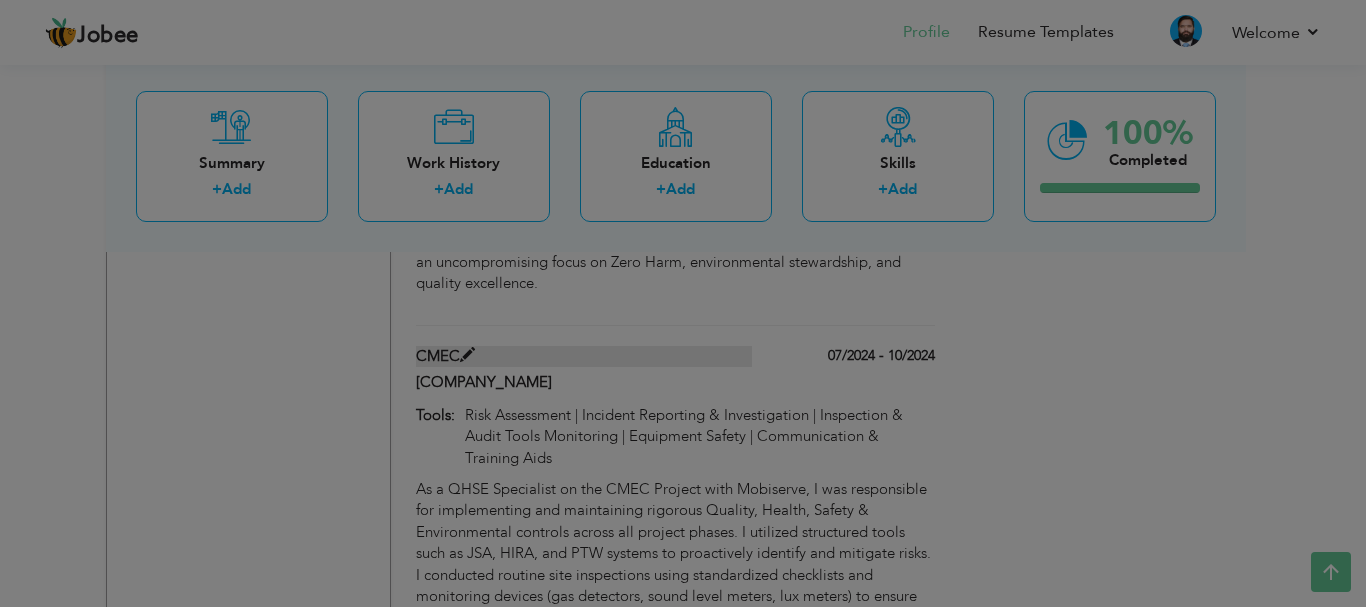scroll, scrollTop: 0, scrollLeft: 0, axis: both 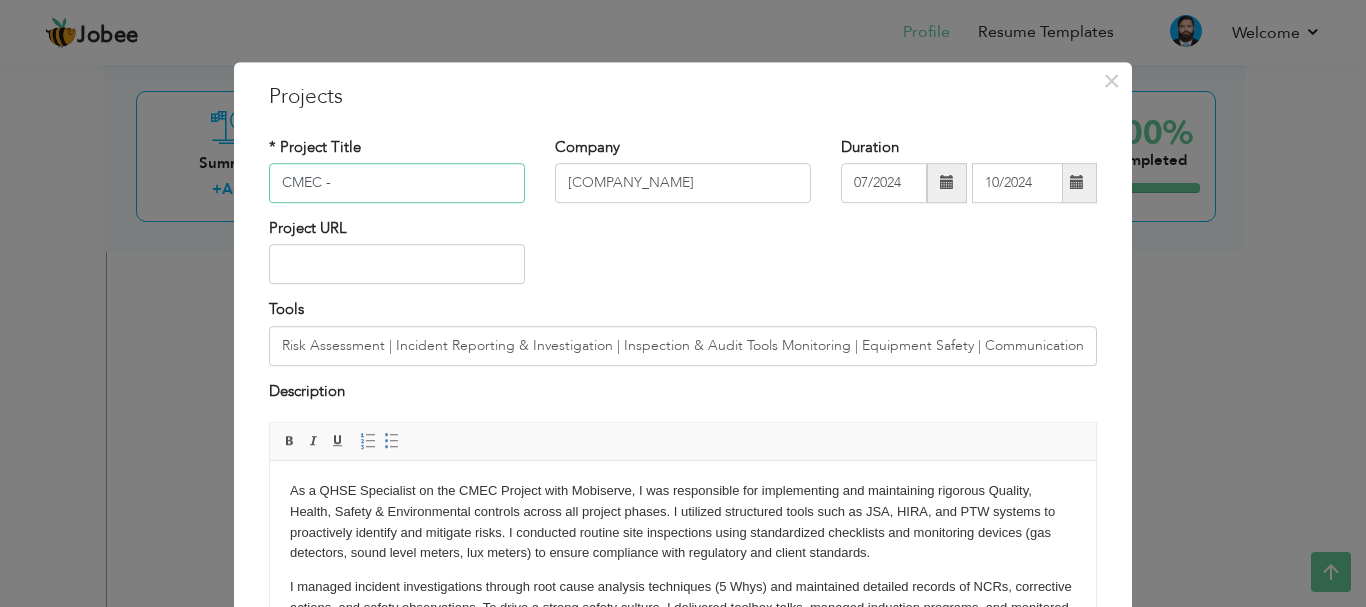 paste on "China Machinery Engineering Corporation" 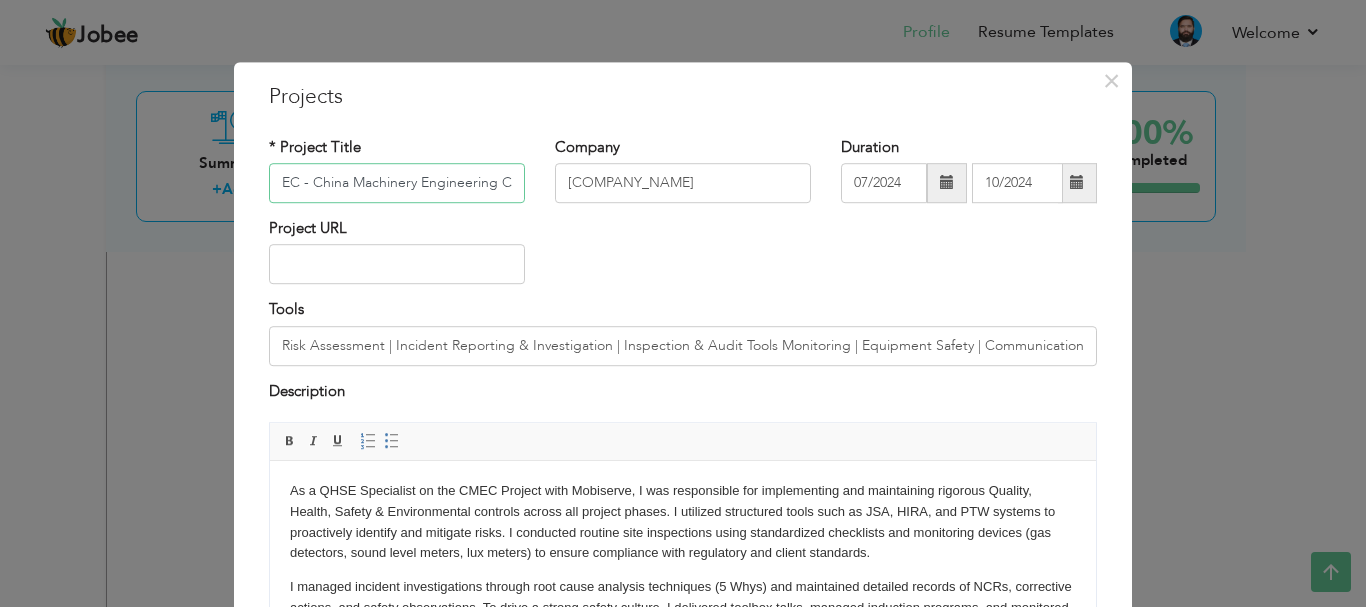 scroll, scrollTop: 0, scrollLeft: 0, axis: both 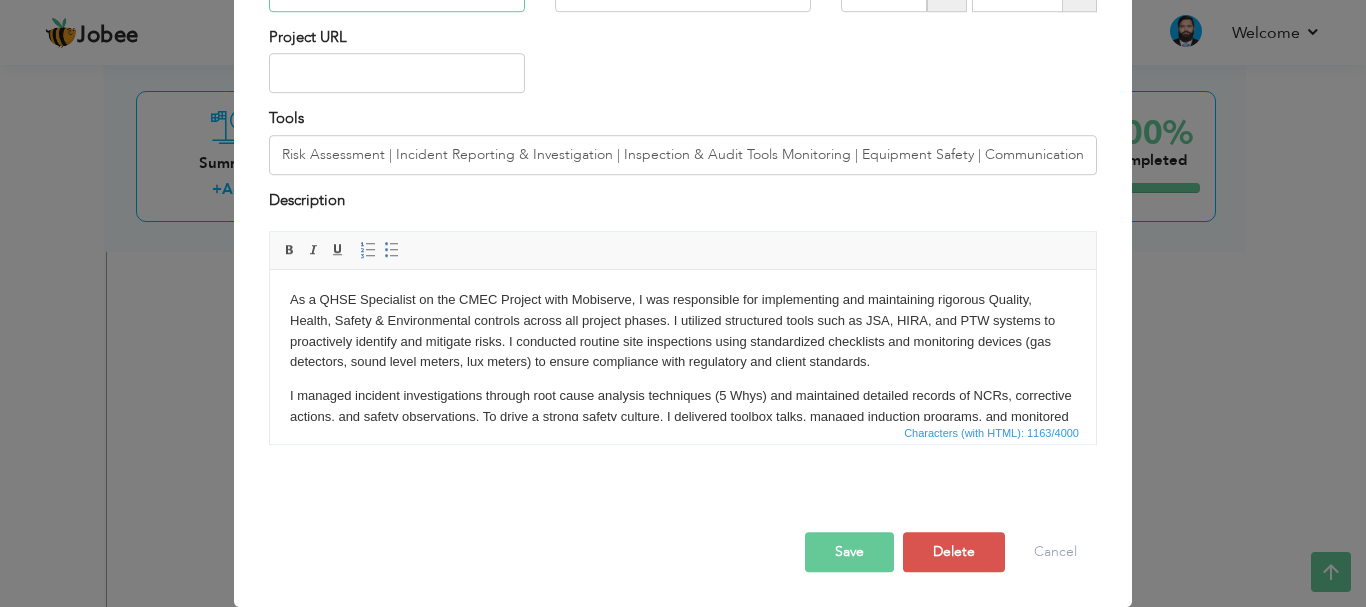 type on "CMEC - China Machinery Engineering Corporation" 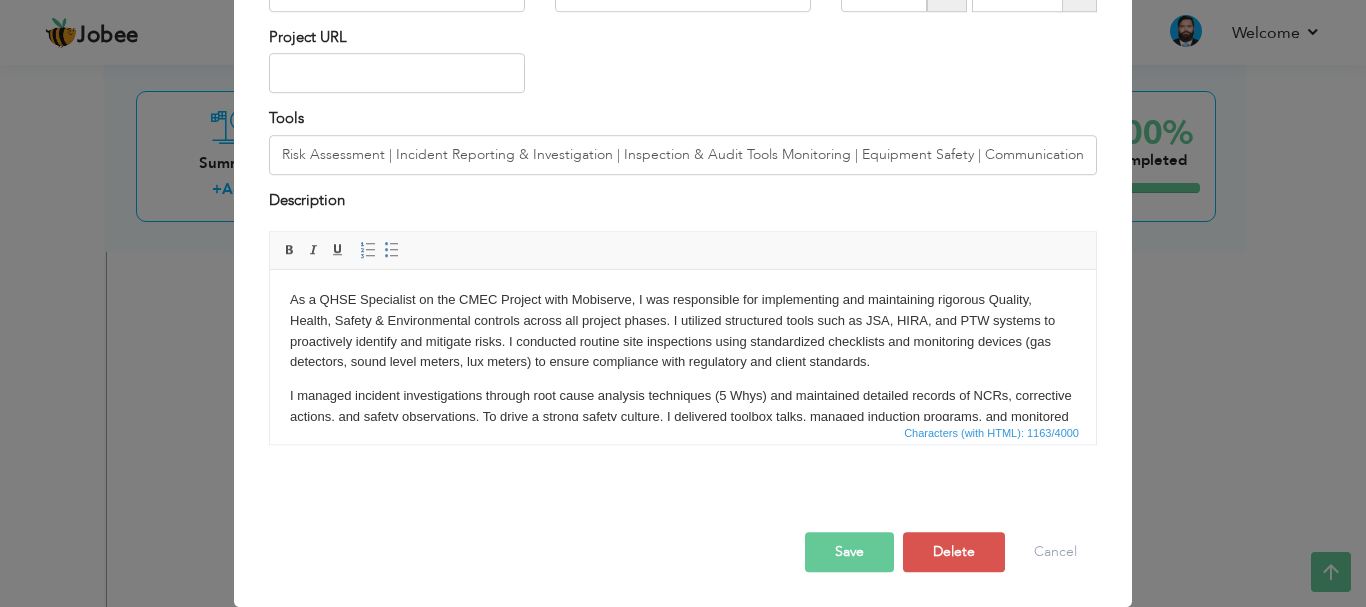 click on "Save" at bounding box center (849, 552) 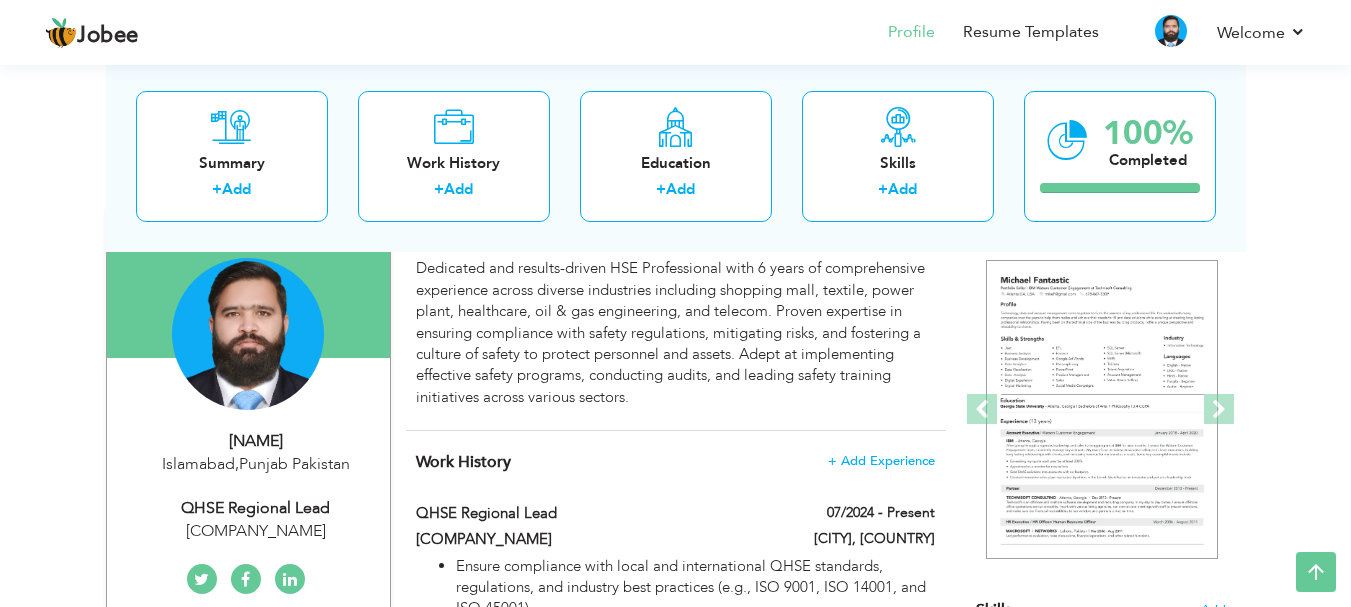 scroll, scrollTop: 0, scrollLeft: 0, axis: both 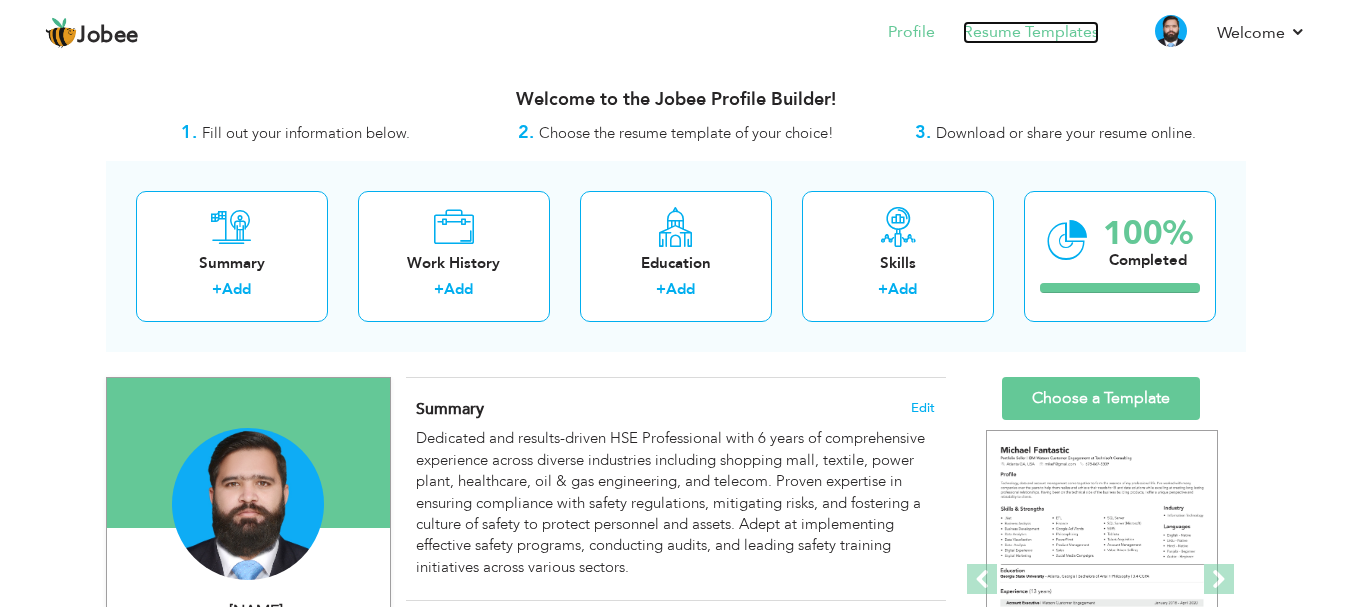 click on "Resume Templates" at bounding box center (1031, 32) 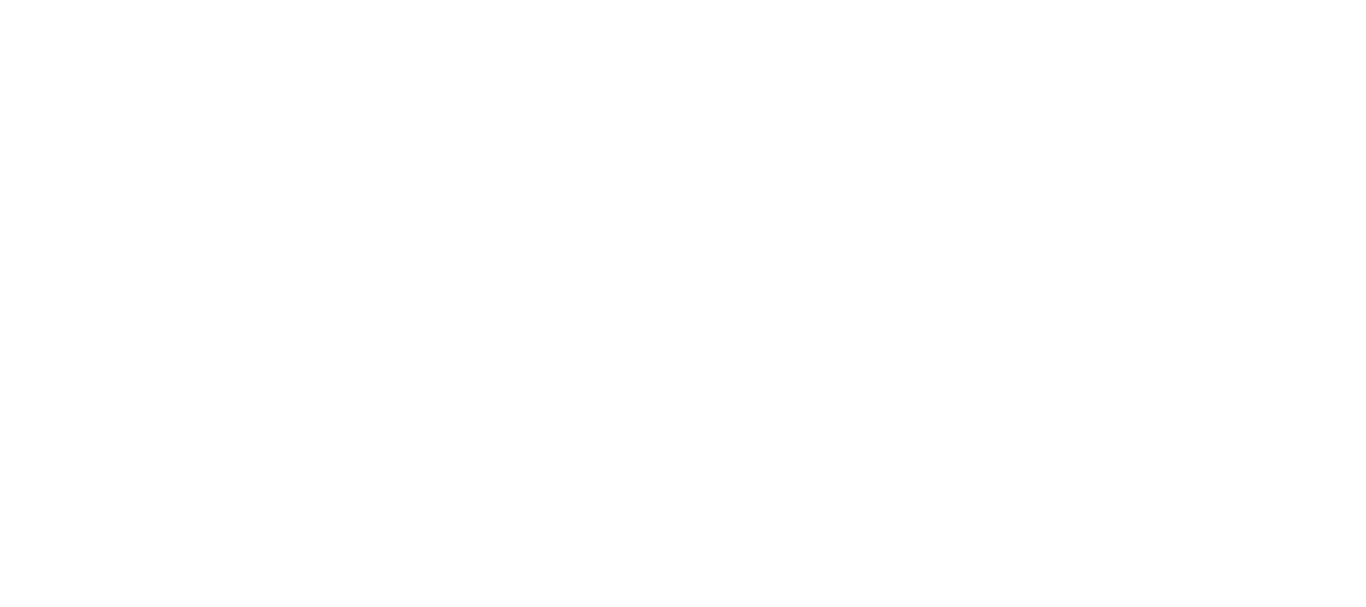 scroll, scrollTop: 0, scrollLeft: 0, axis: both 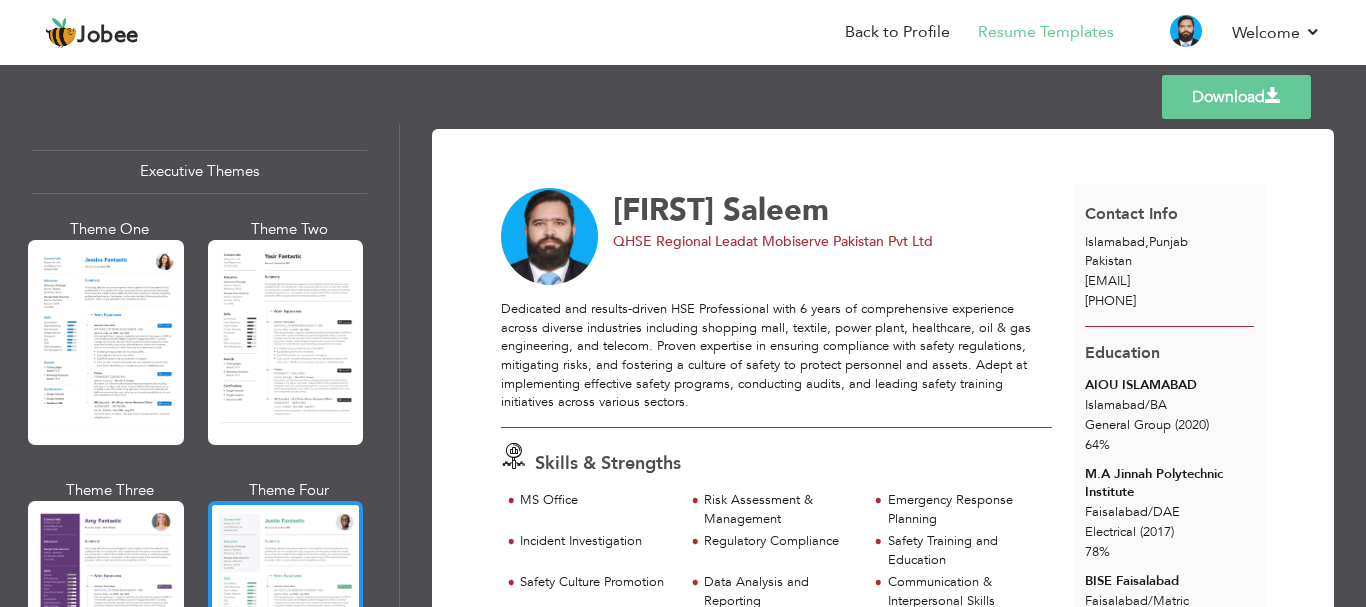 click at bounding box center [286, 603] 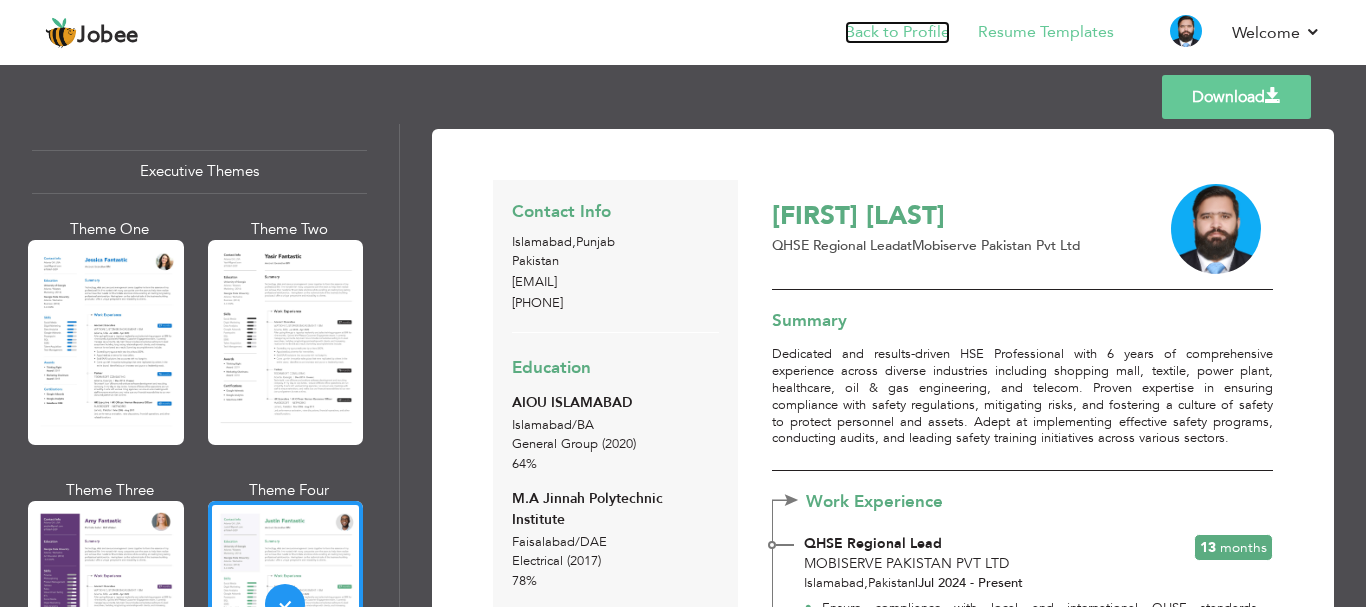 click on "Back to Profile" at bounding box center [897, 32] 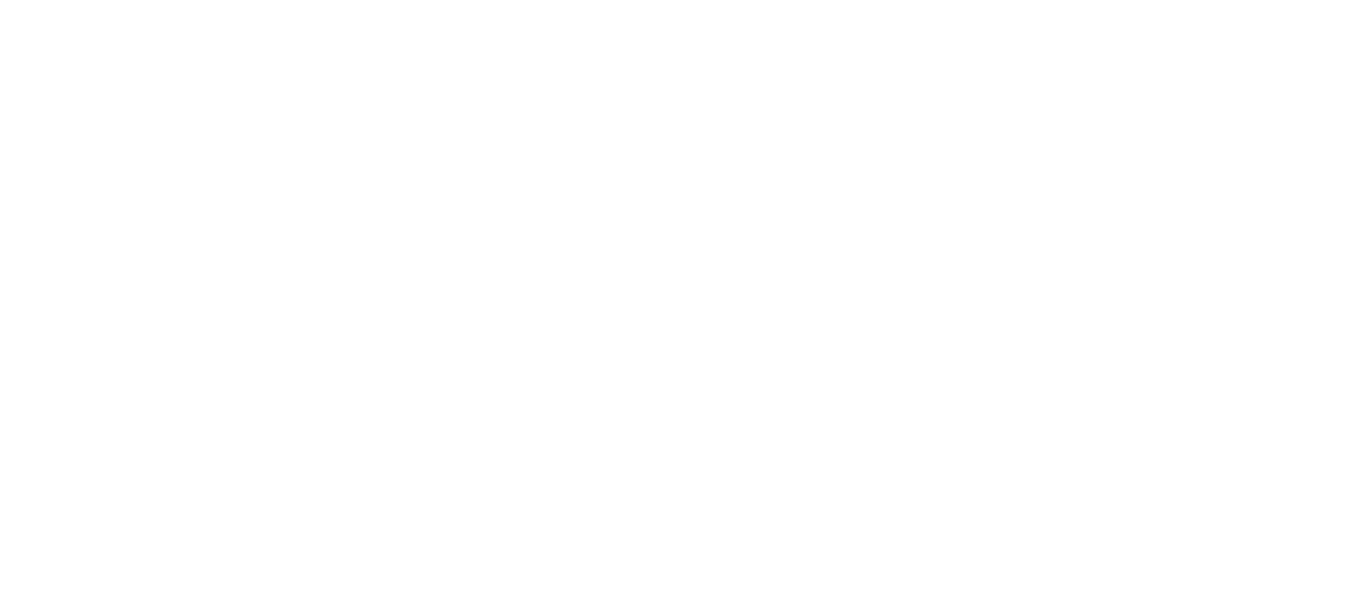 scroll, scrollTop: 0, scrollLeft: 0, axis: both 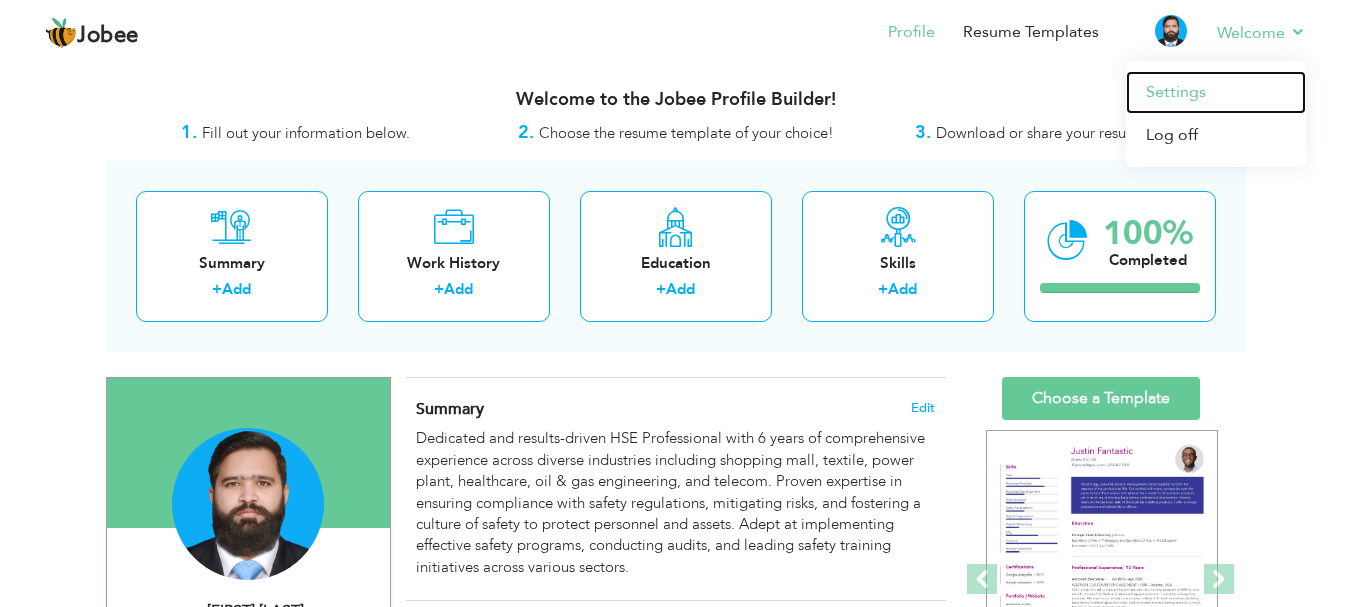 click on "Settings" at bounding box center (1216, 92) 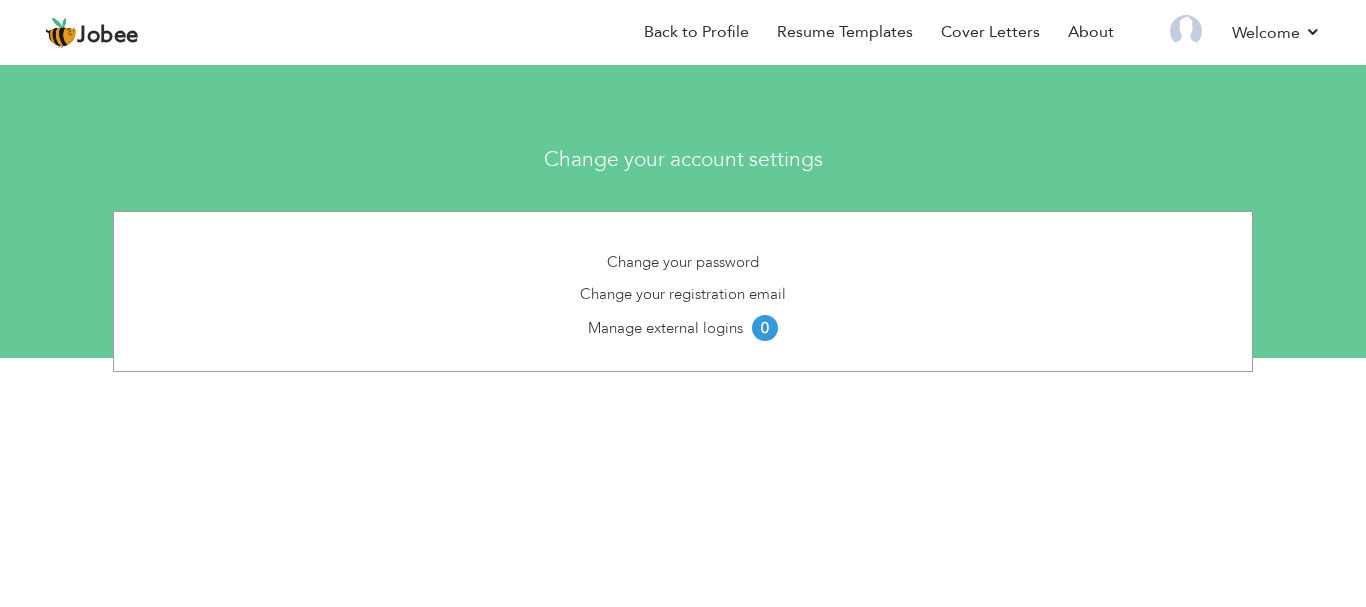 scroll, scrollTop: 0, scrollLeft: 0, axis: both 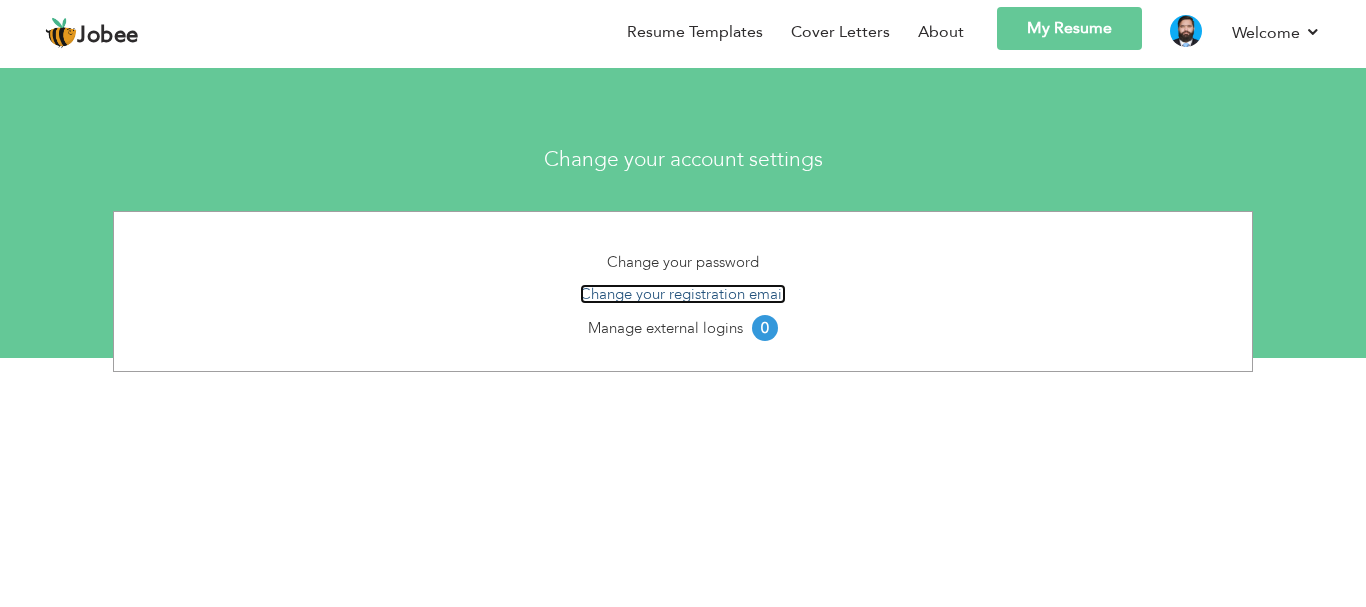 click on "Change your registration email" at bounding box center (683, 294) 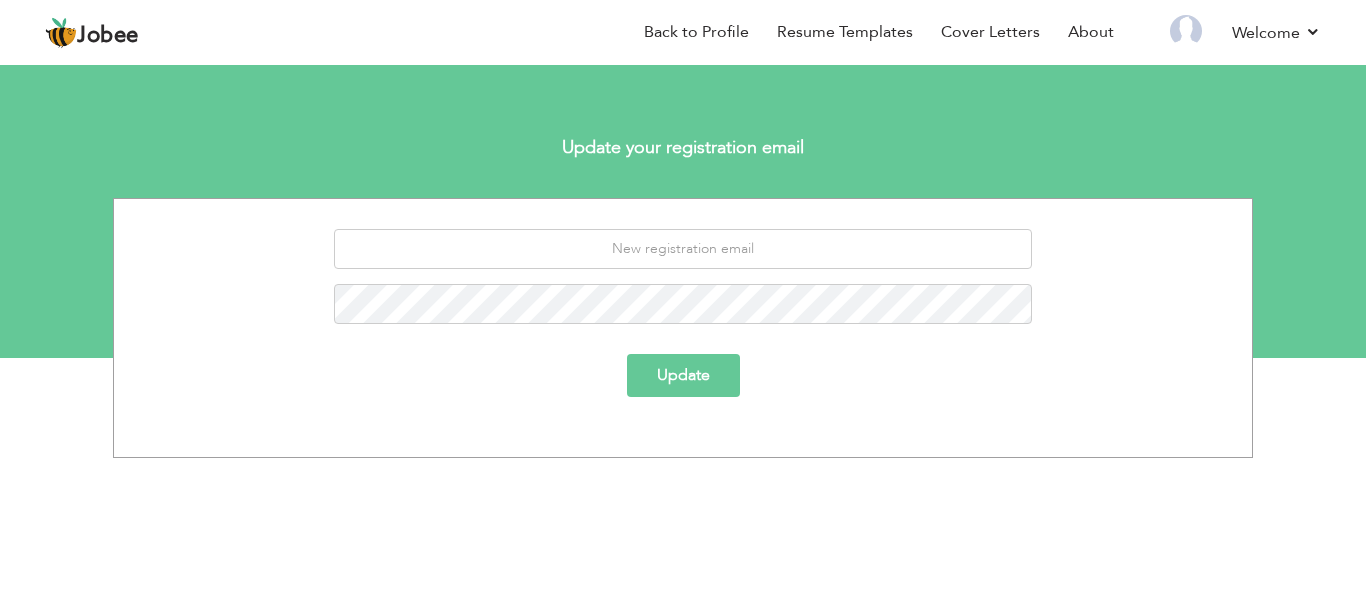 scroll, scrollTop: 0, scrollLeft: 0, axis: both 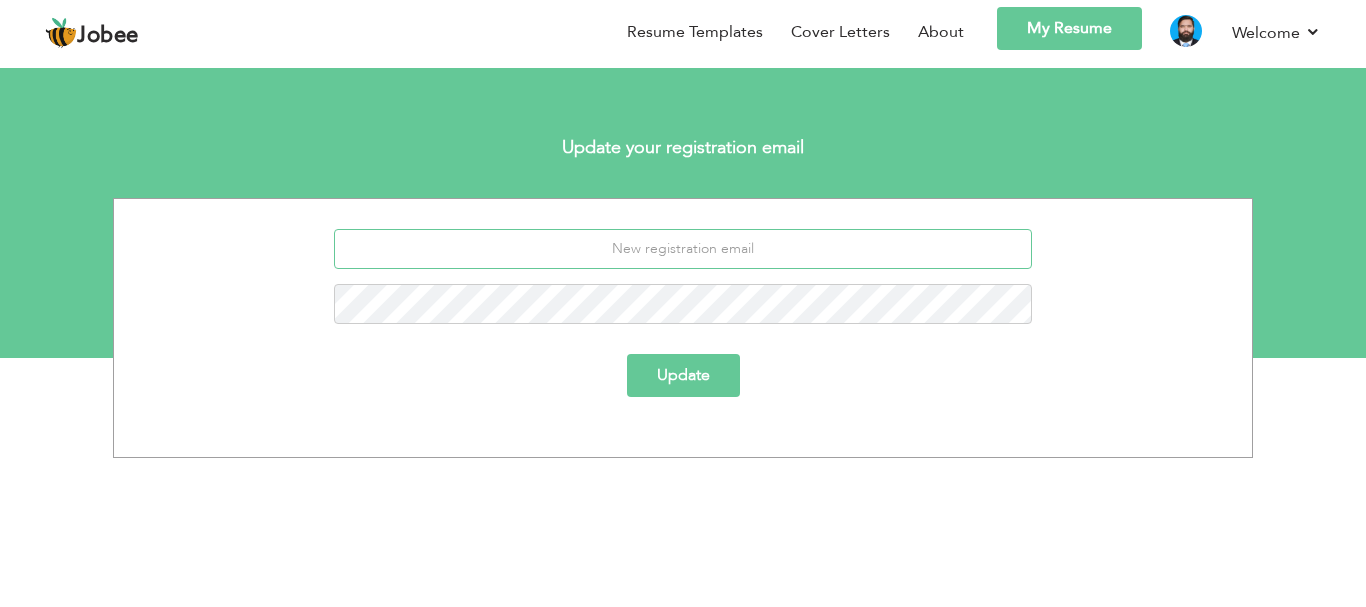 click at bounding box center (683, 249) 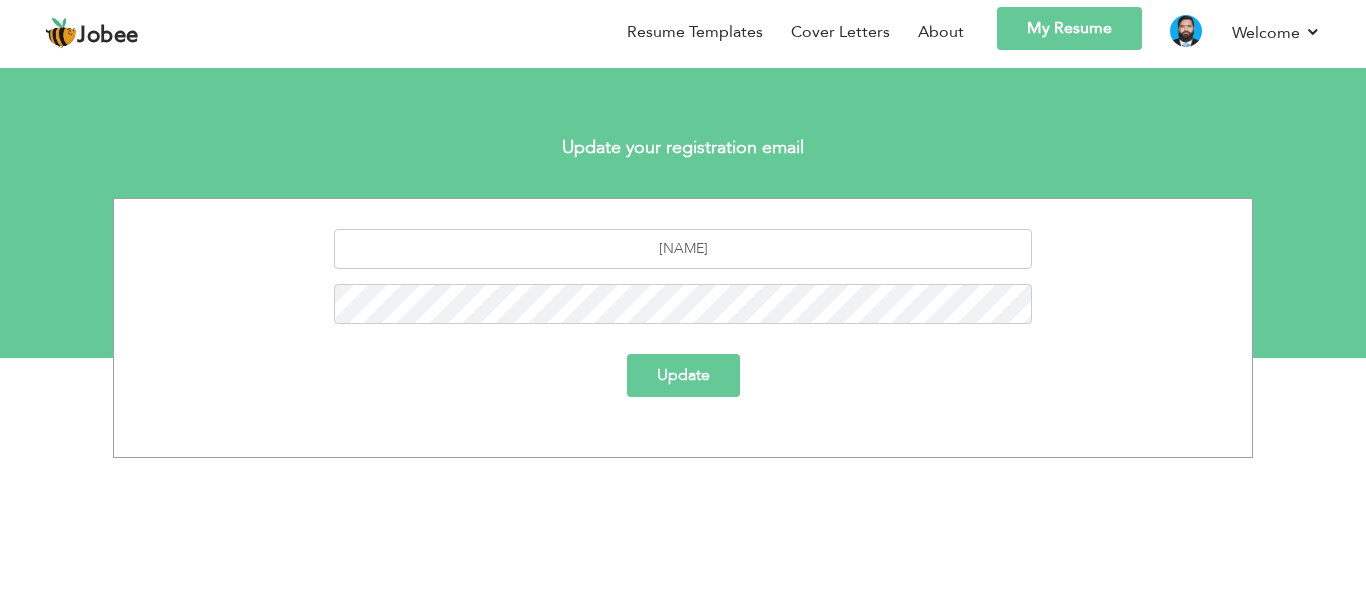 click on "Update" at bounding box center (683, 375) 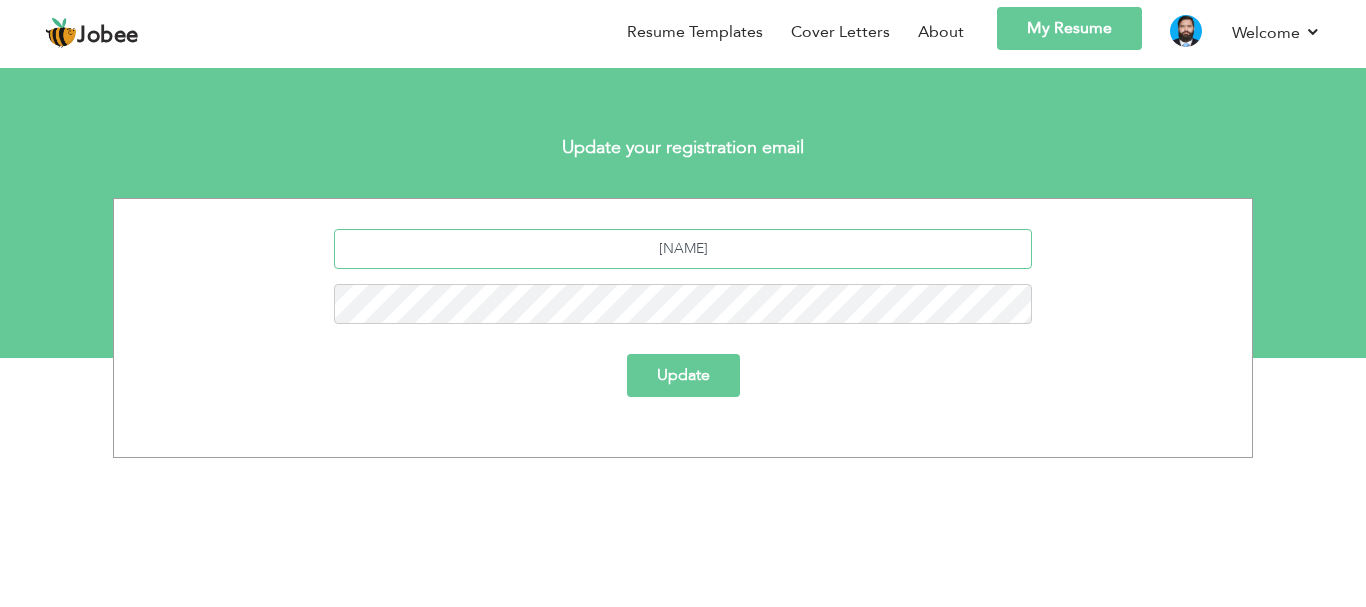 click on "[NAME]" at bounding box center [683, 249] 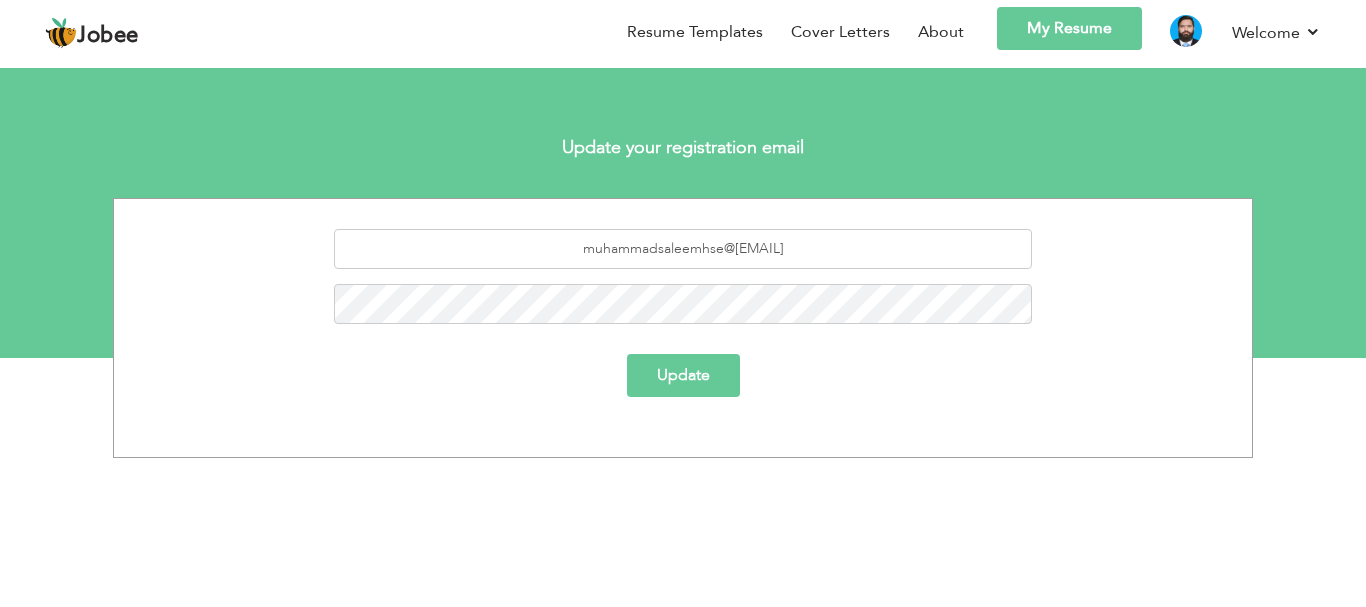 click on "Update" at bounding box center [683, 375] 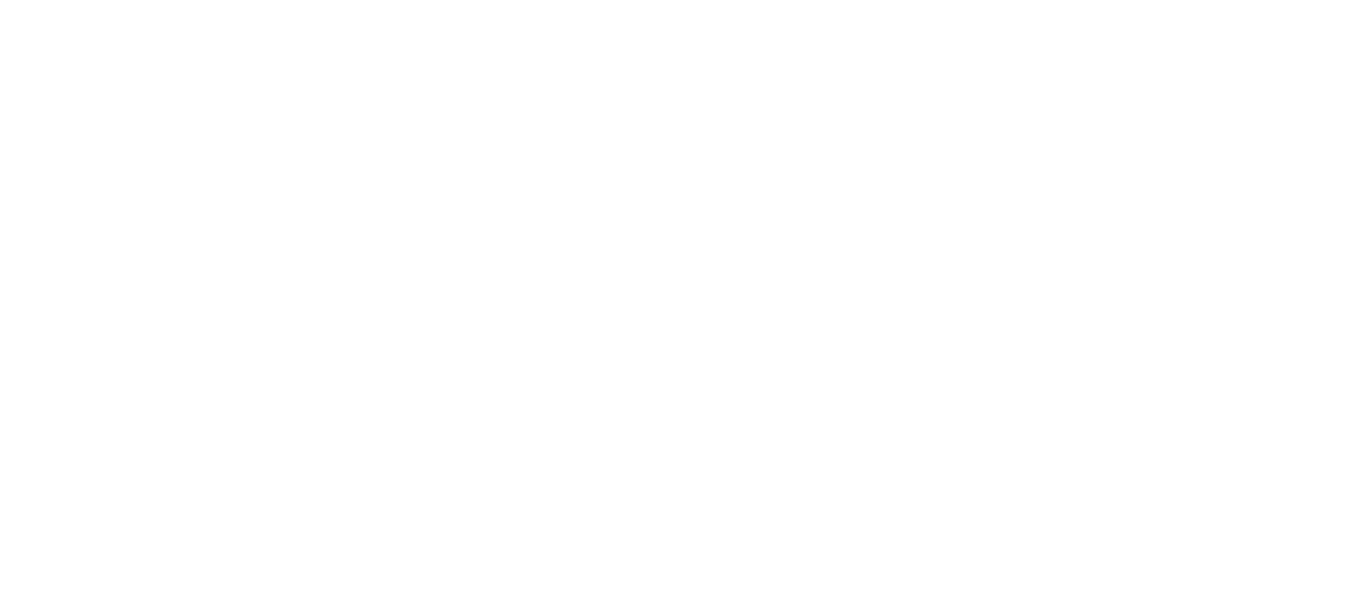 scroll, scrollTop: 0, scrollLeft: 0, axis: both 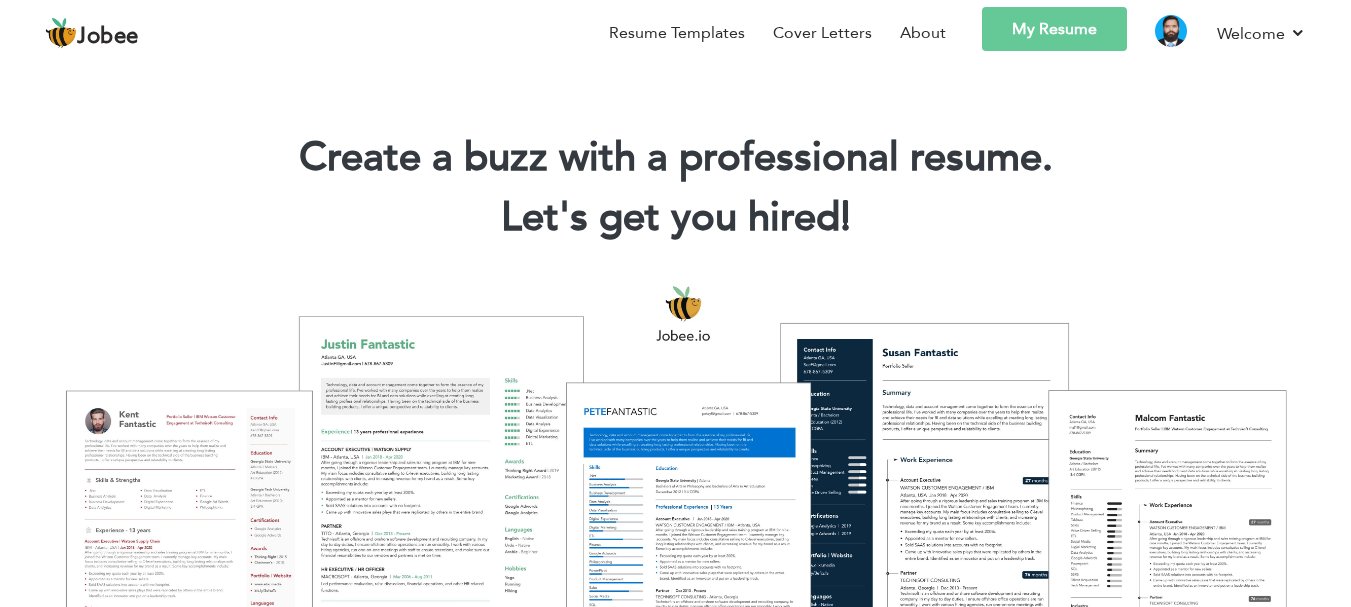 click on "My Resume" at bounding box center (1054, 29) 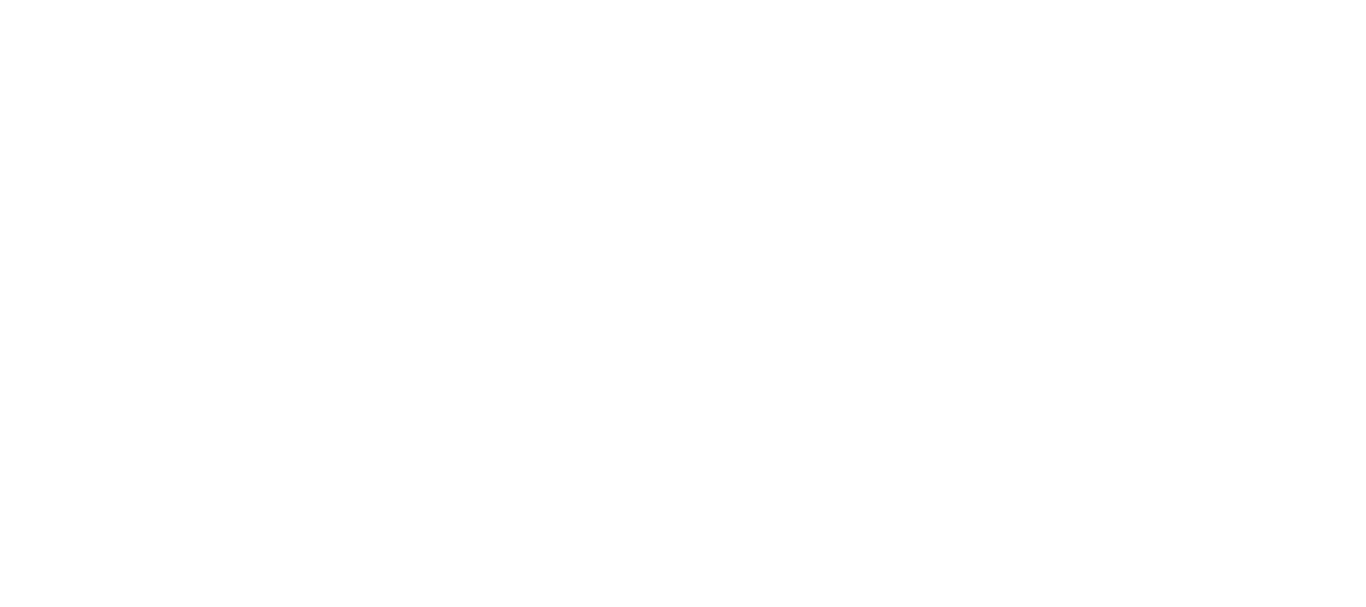 scroll, scrollTop: 0, scrollLeft: 0, axis: both 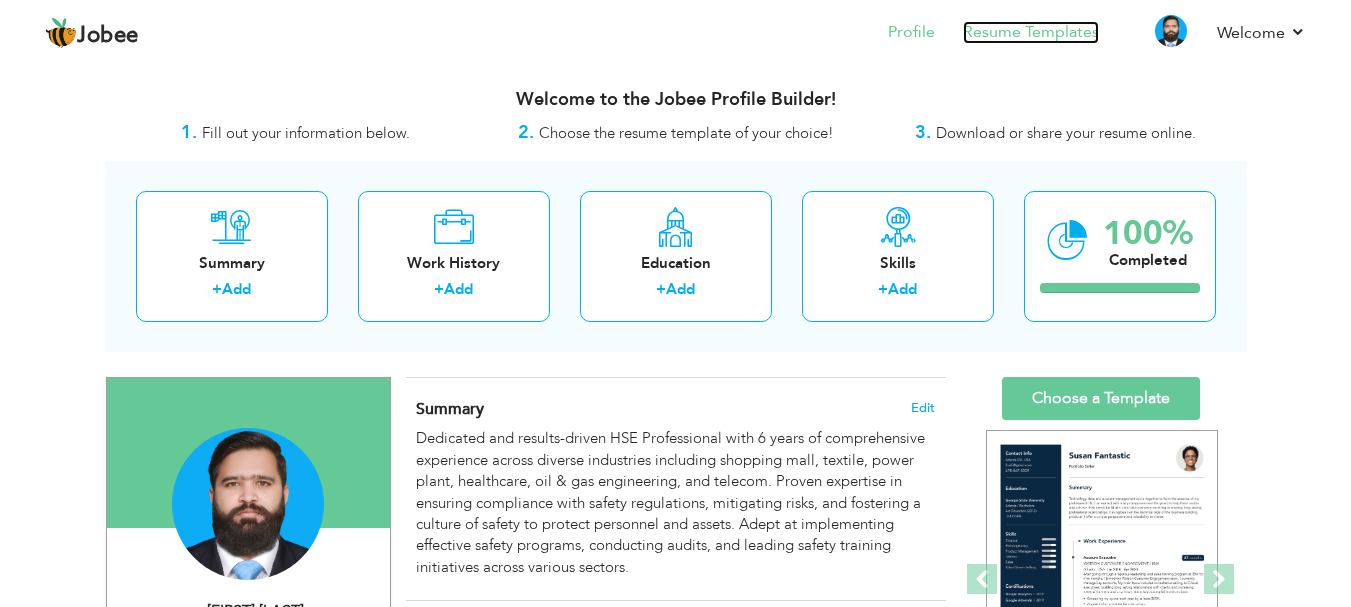 click on "Resume Templates" at bounding box center [1031, 32] 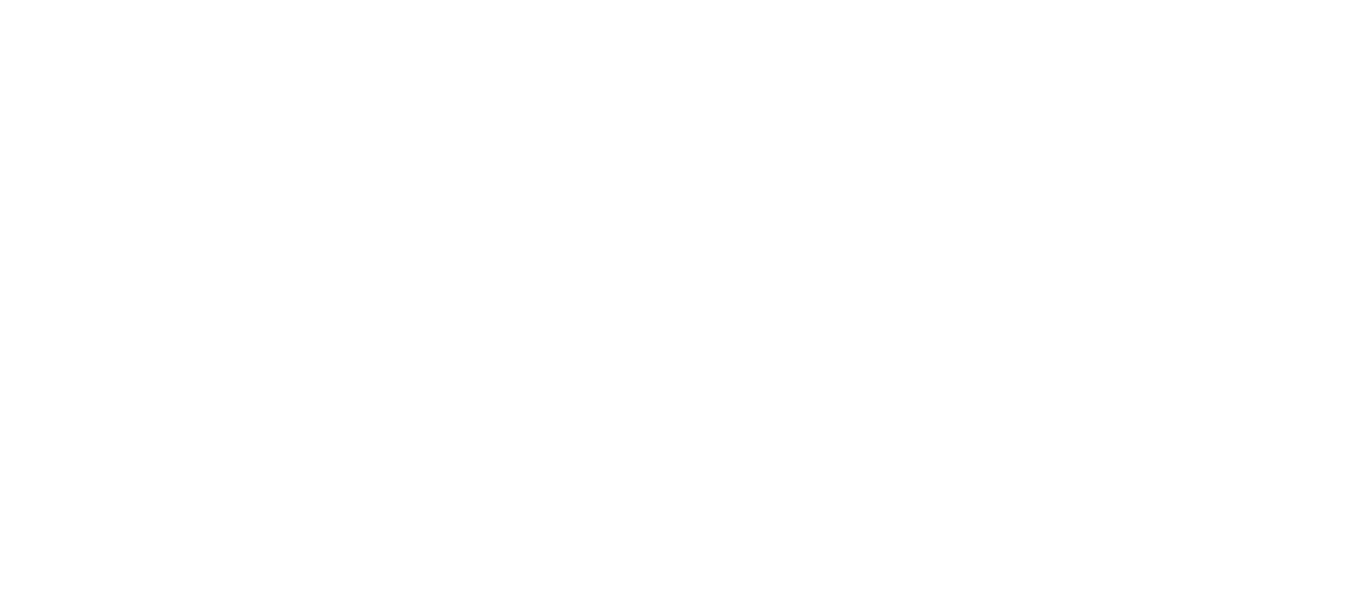 scroll, scrollTop: 0, scrollLeft: 0, axis: both 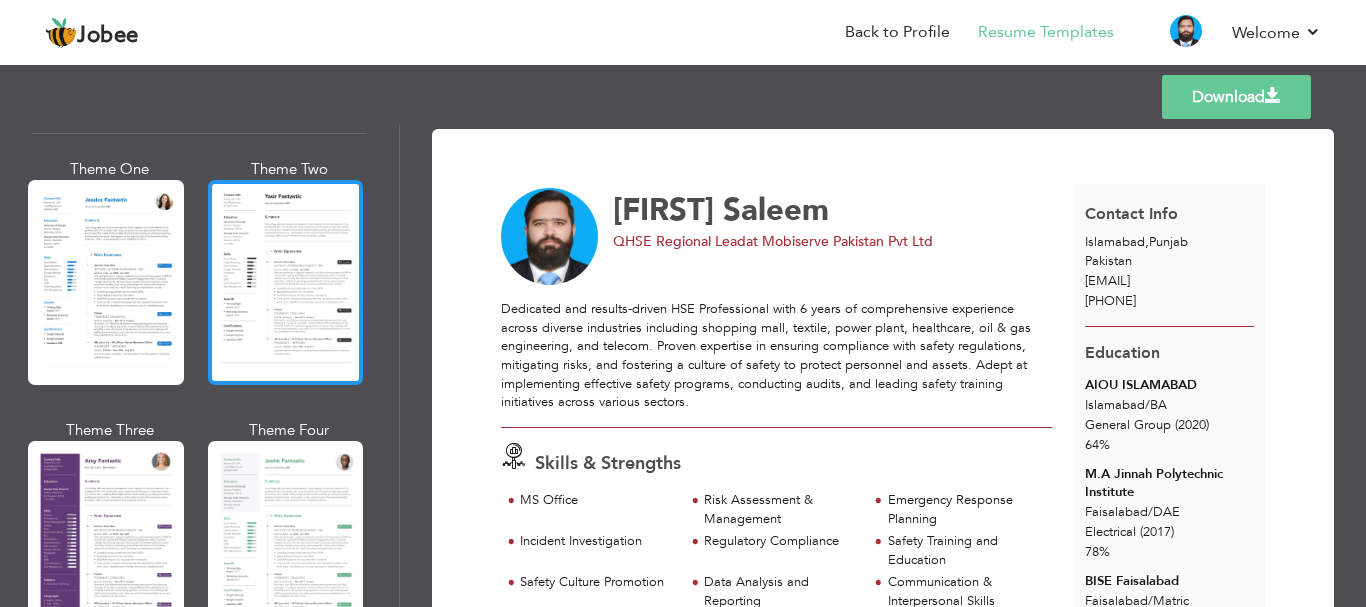 click at bounding box center [286, 543] 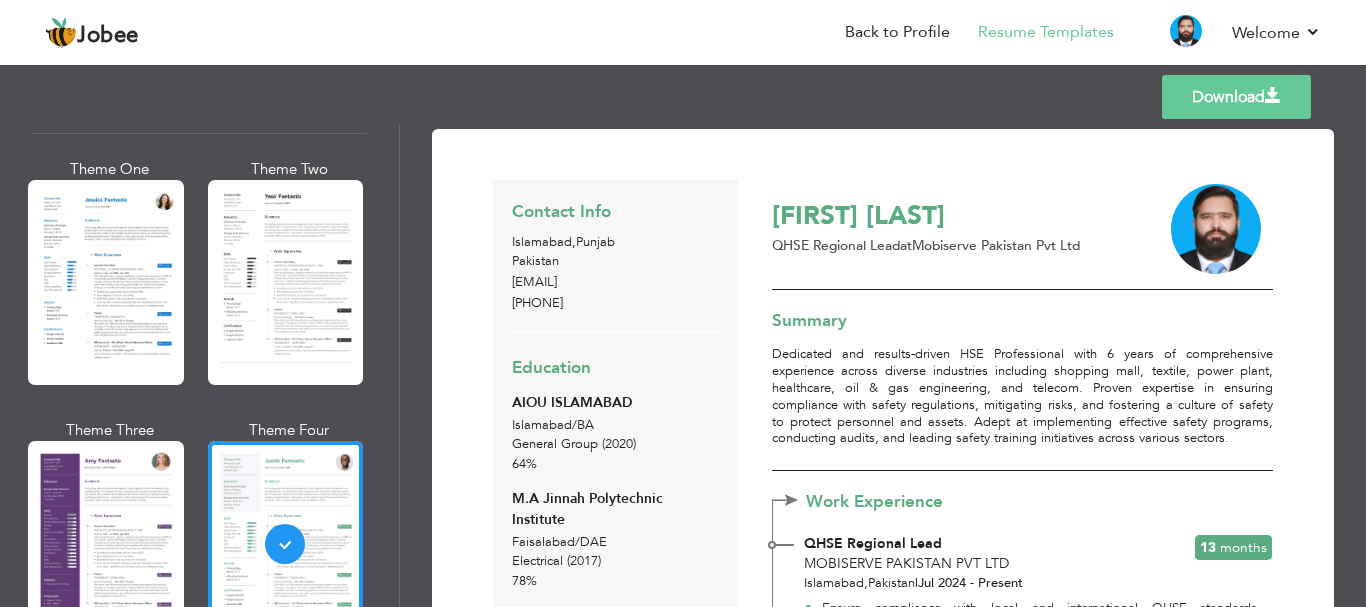 click on "Download" at bounding box center [1236, 97] 